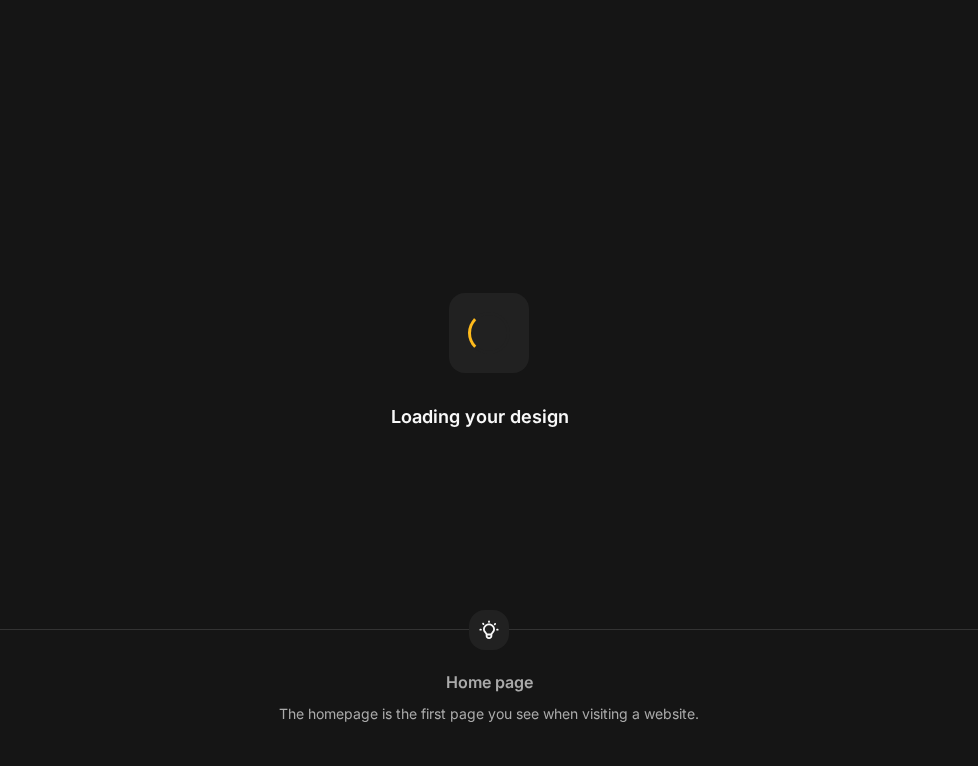 scroll, scrollTop: 0, scrollLeft: 0, axis: both 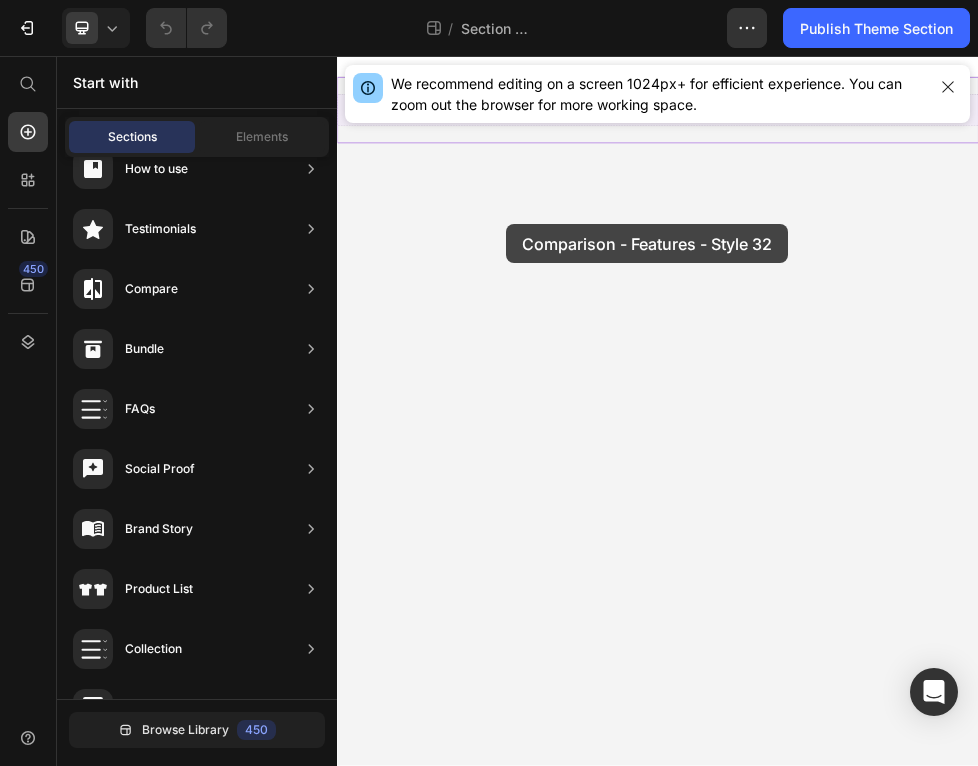 drag, startPoint x: 790, startPoint y: 448, endPoint x: 653, endPoint y: 369, distance: 158.14551 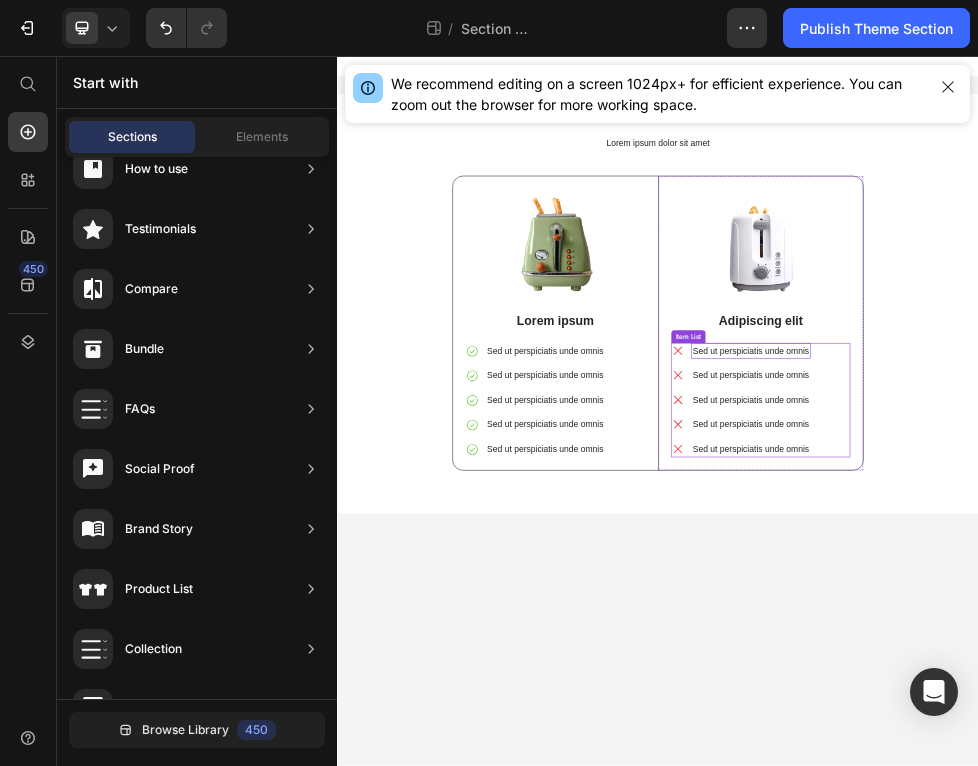 click on "Sed ut perspiciatis unde omnis" at bounding box center (1111, 609) 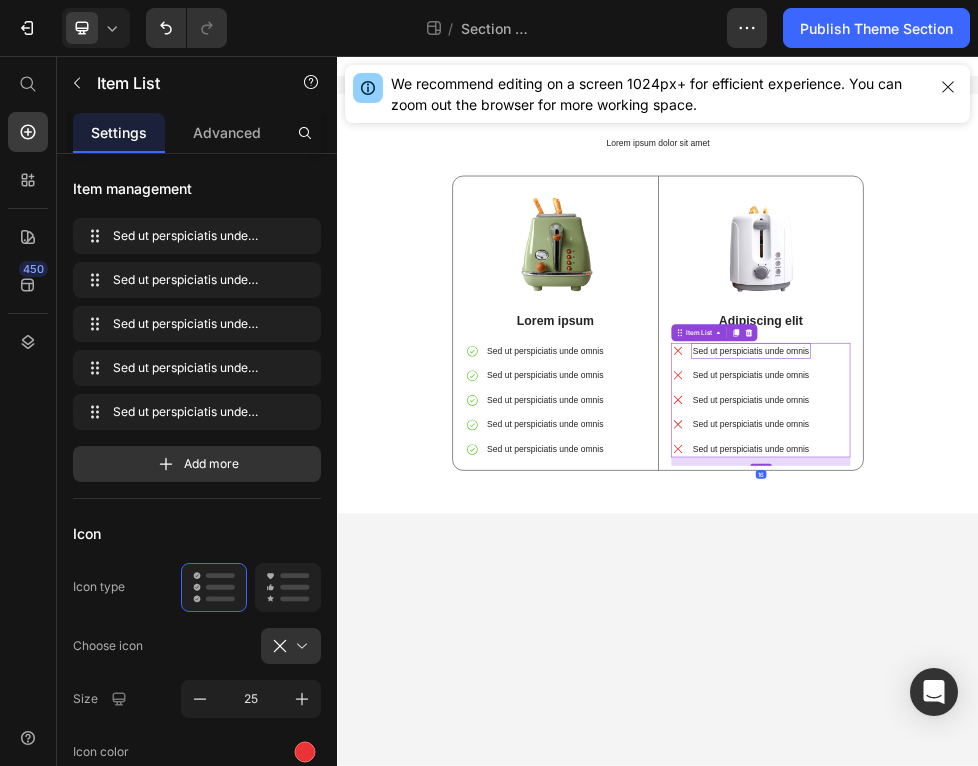 click on "Sed ut perspiciatis unde omnis" at bounding box center [1111, 609] 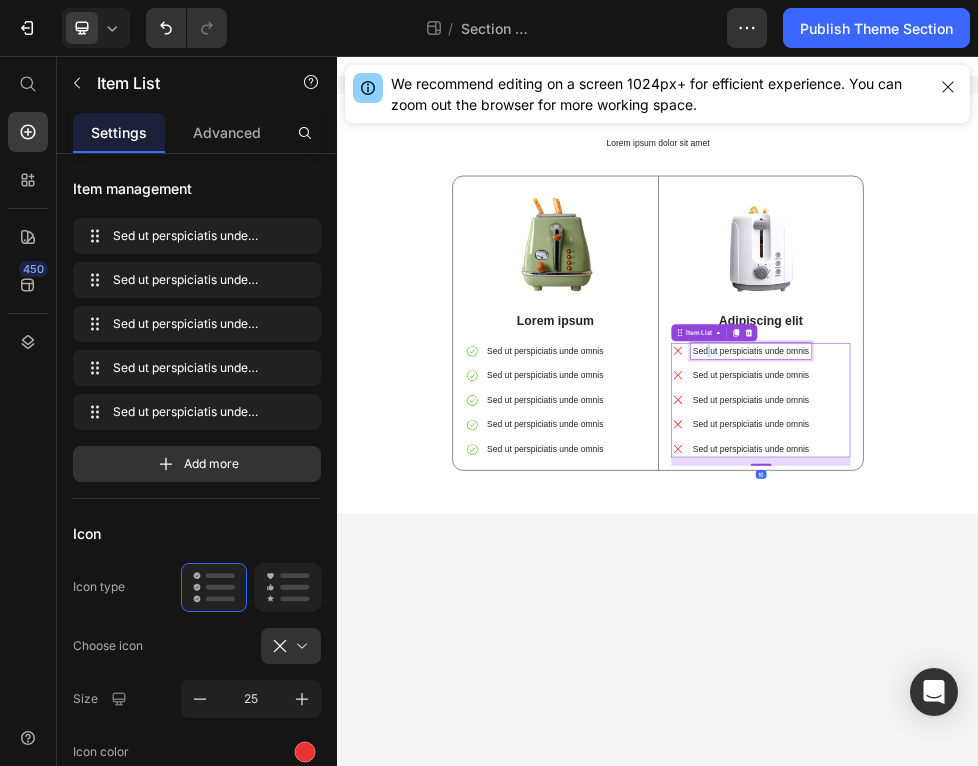click on "Sed ut perspiciatis unde omnis" at bounding box center [1111, 609] 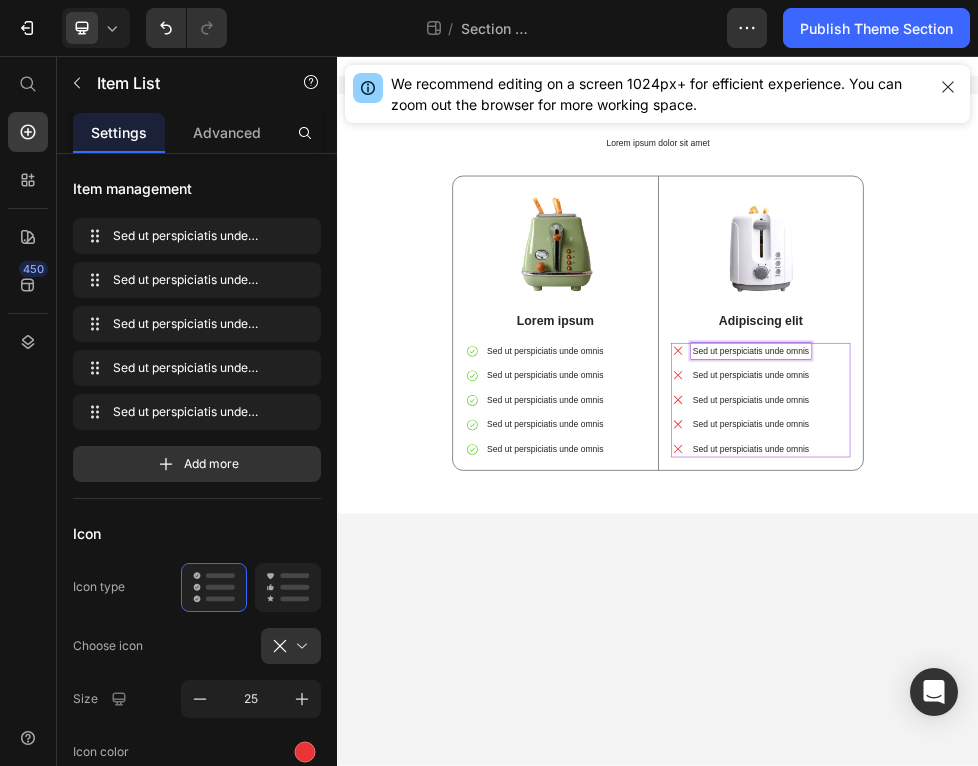 click on "Sed ut perspiciatis unde omnis" at bounding box center (1111, 609) 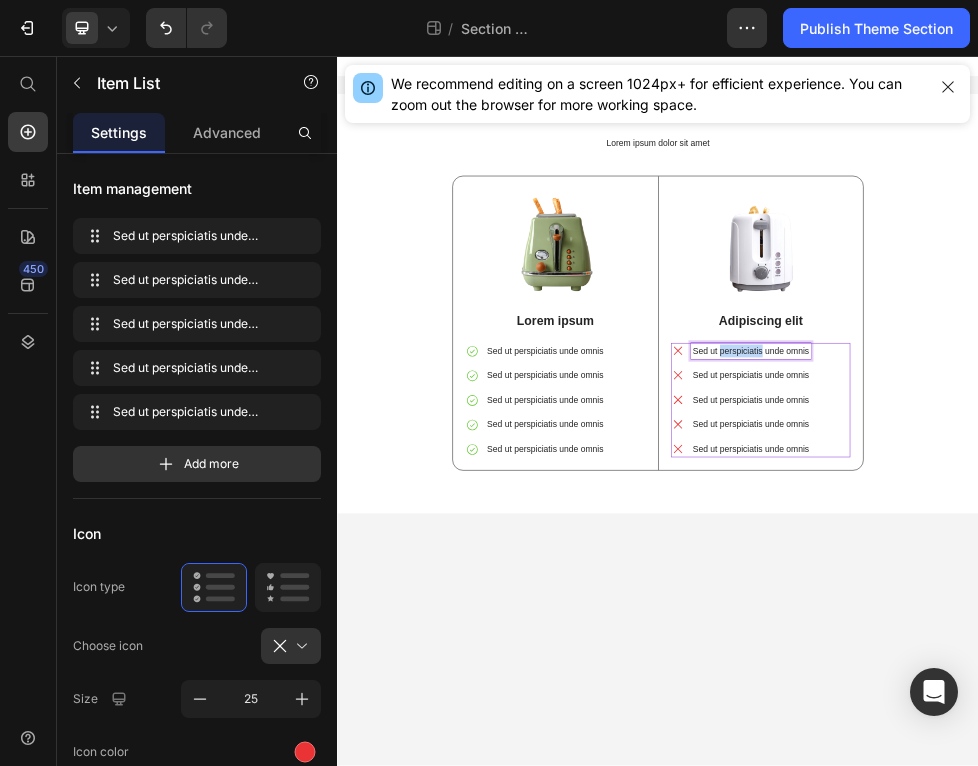 click on "Sed ut perspiciatis unde omnis" at bounding box center [1111, 609] 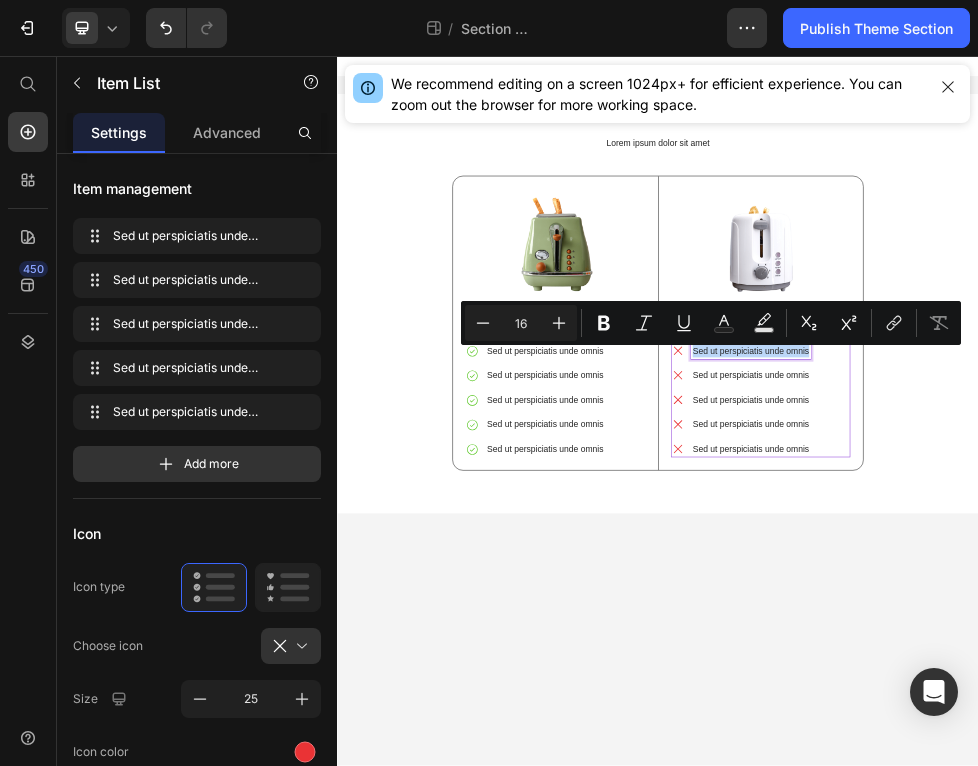 click on "Sed ut perspiciatis unde omnis" at bounding box center [1111, 609] 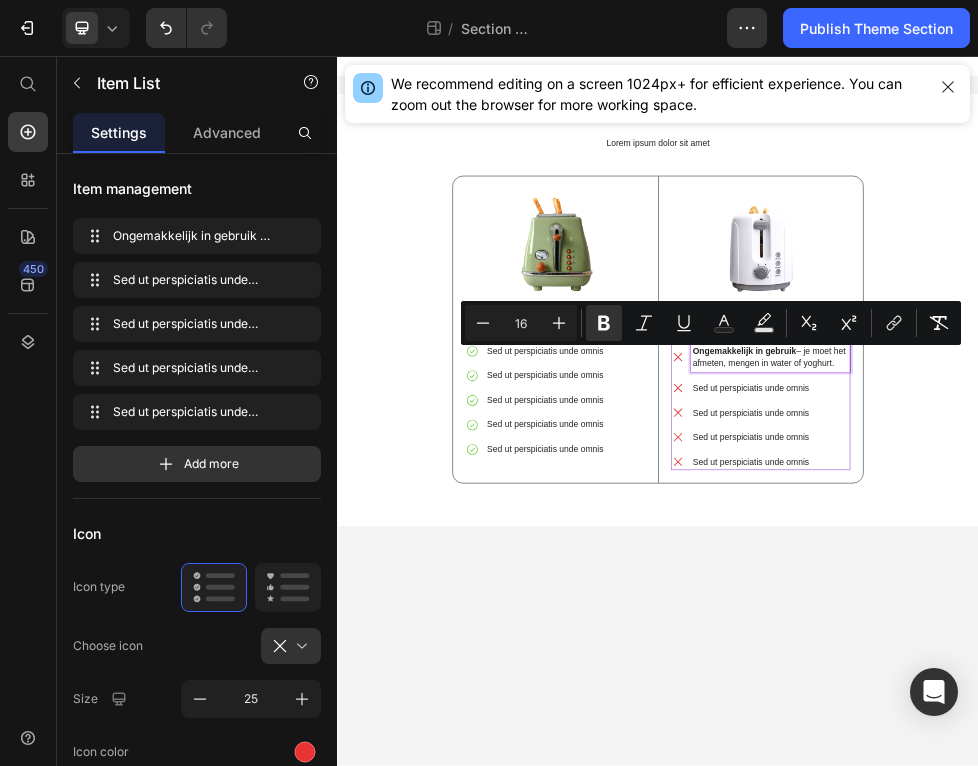 drag, startPoint x: 1272, startPoint y: 634, endPoint x: 997, endPoint y: 603, distance: 276.74176 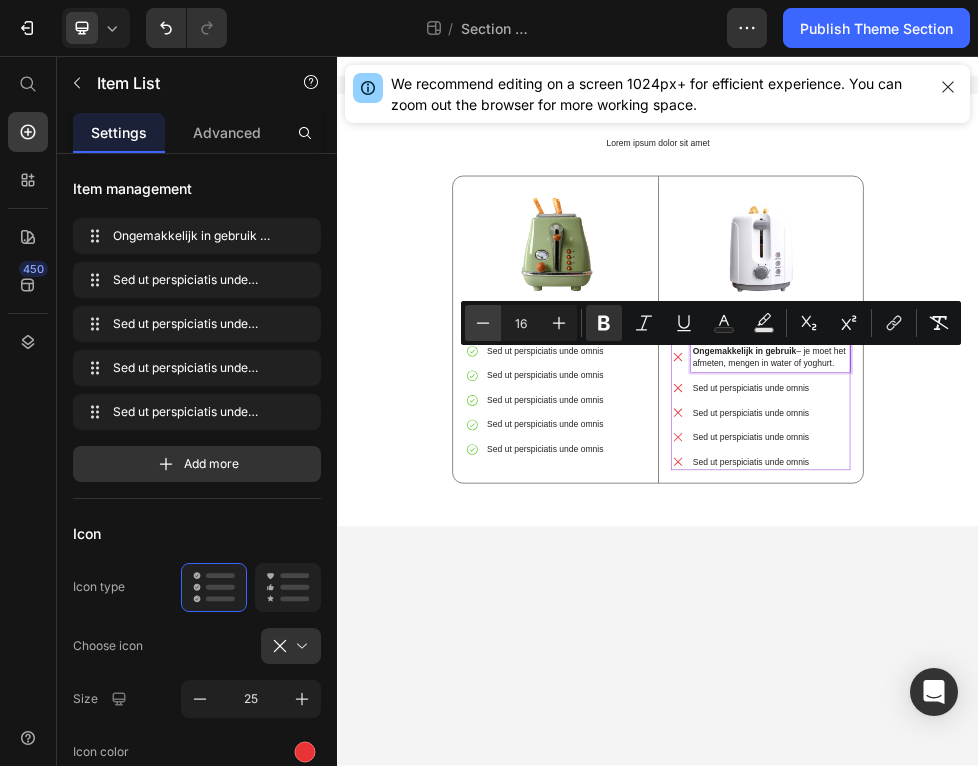 click 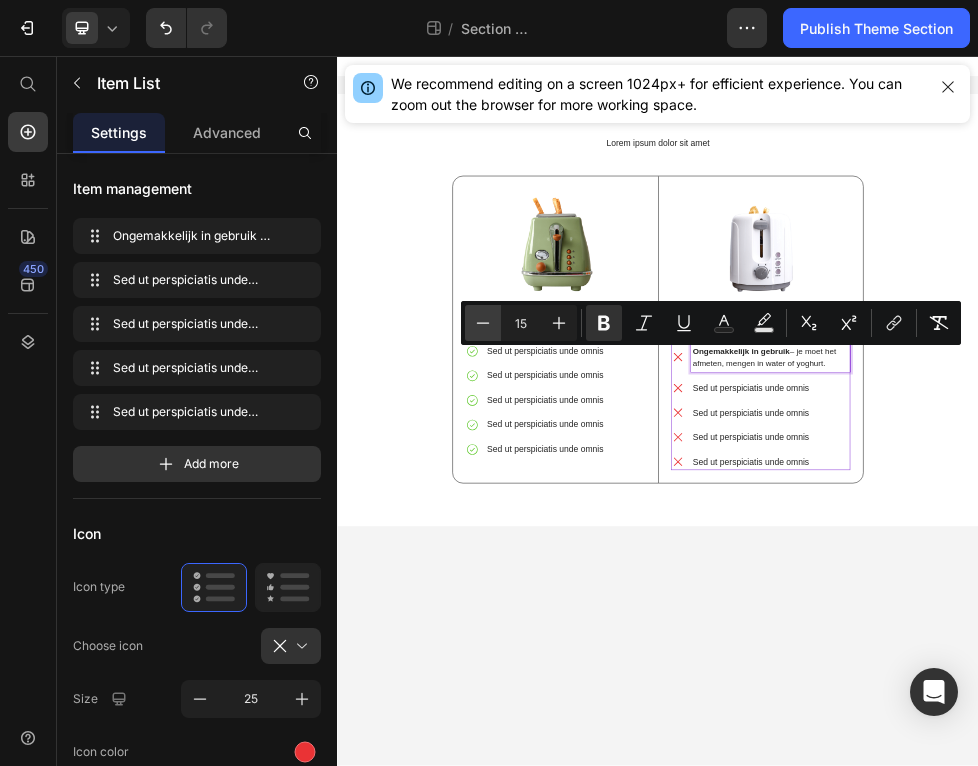 click 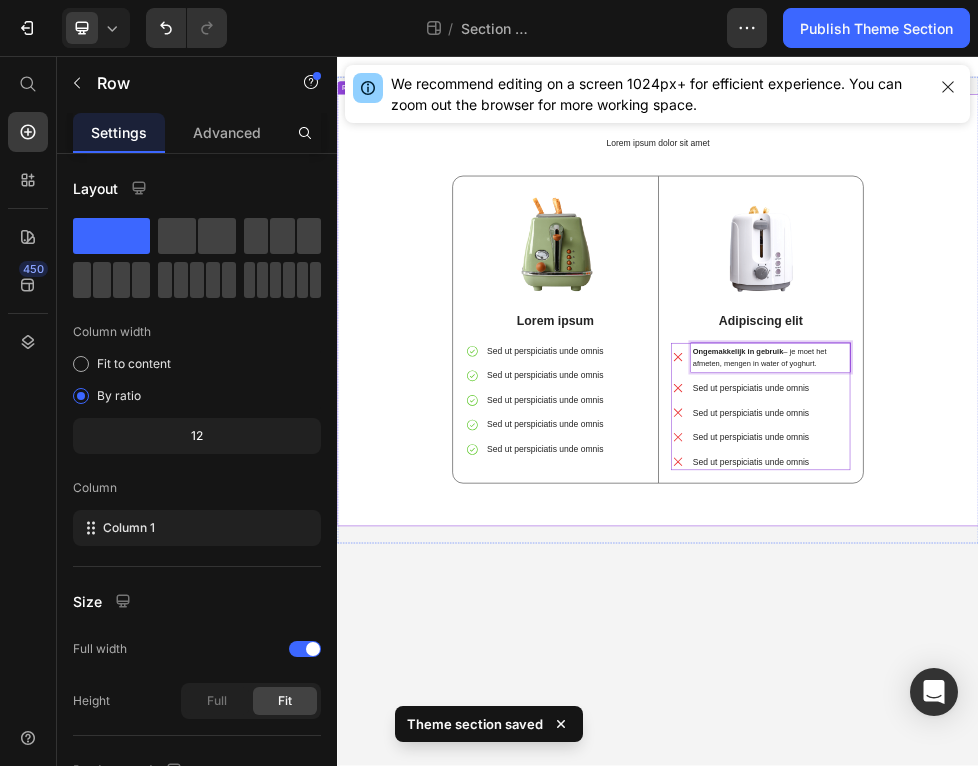 click on "Lorem ipsum dolor sit amet Heading Image Lorem ipsum Text Block
Sed ut perspiciatis unde omnis
Sed ut perspiciatis unde omnis
Sed ut perspiciatis unde omnis
Sed ut perspiciatis unde omnis
Sed ut perspiciatis unde omnis Item List Row Image Adipiscing elit Text Block
Ongemakkelijk in gebruik  – je moet het afmeten, mengen in water of yoghurt.
Sed ut perspiciatis unde omnis
Sed ut perspiciatis unde omnis
Sed ut perspiciatis unde omnis
Sed ut perspiciatis unde omnis Item List   [STREET_ADDRESS]" at bounding box center (937, 548) 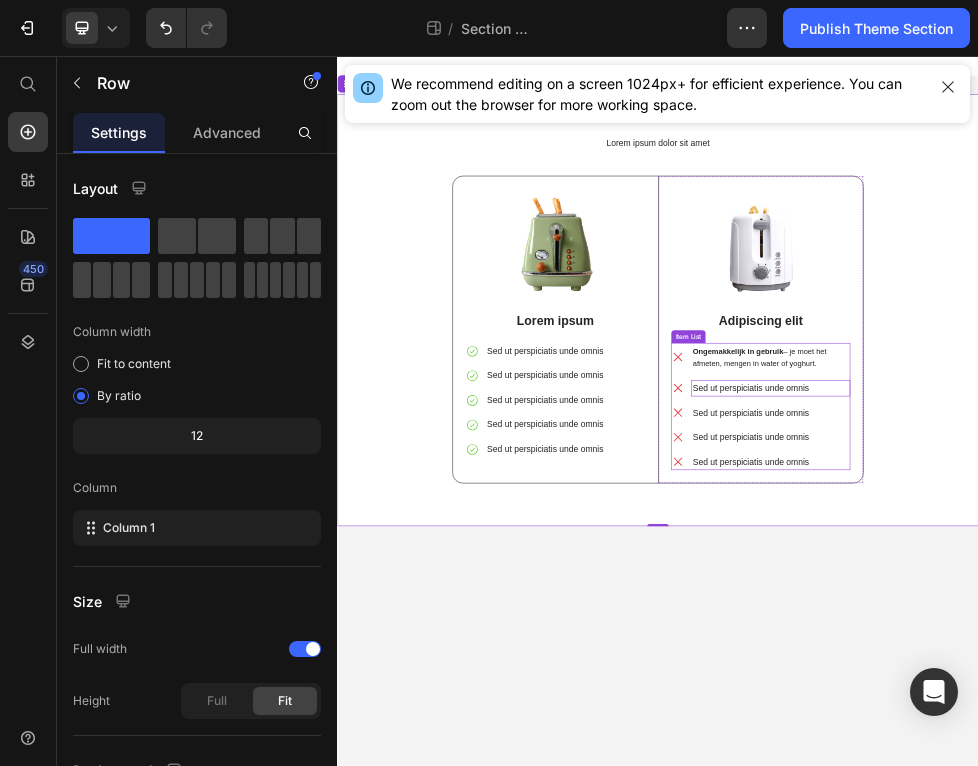 click on "Sed ut perspiciatis unde omnis" at bounding box center [1148, 679] 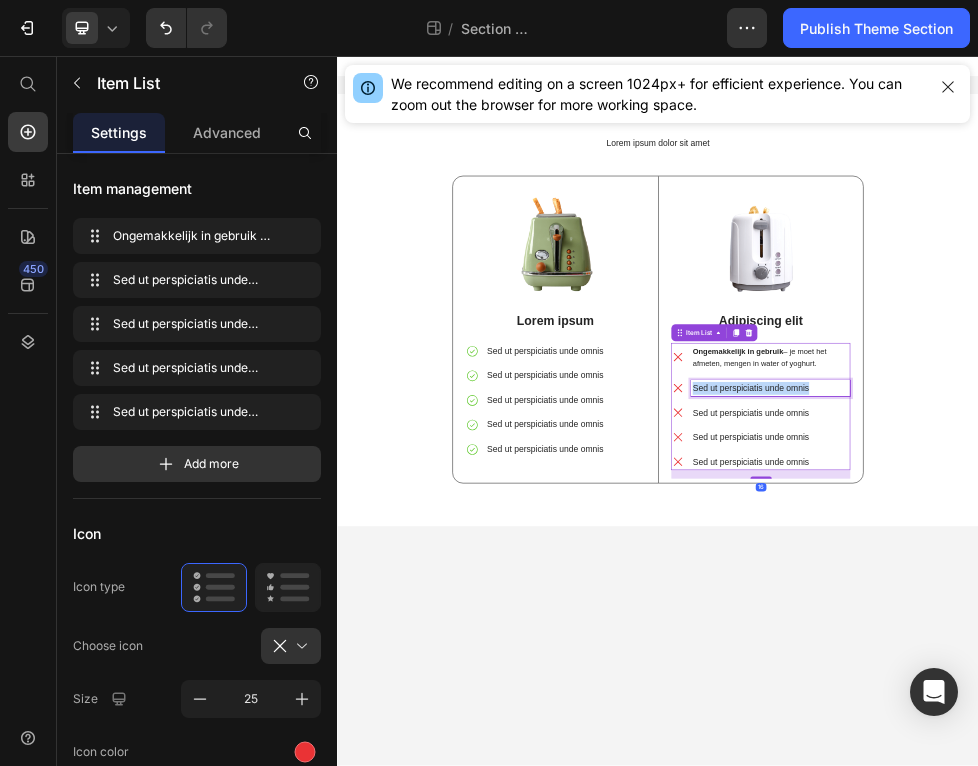 click on "Sed ut perspiciatis unde omnis" at bounding box center [1148, 679] 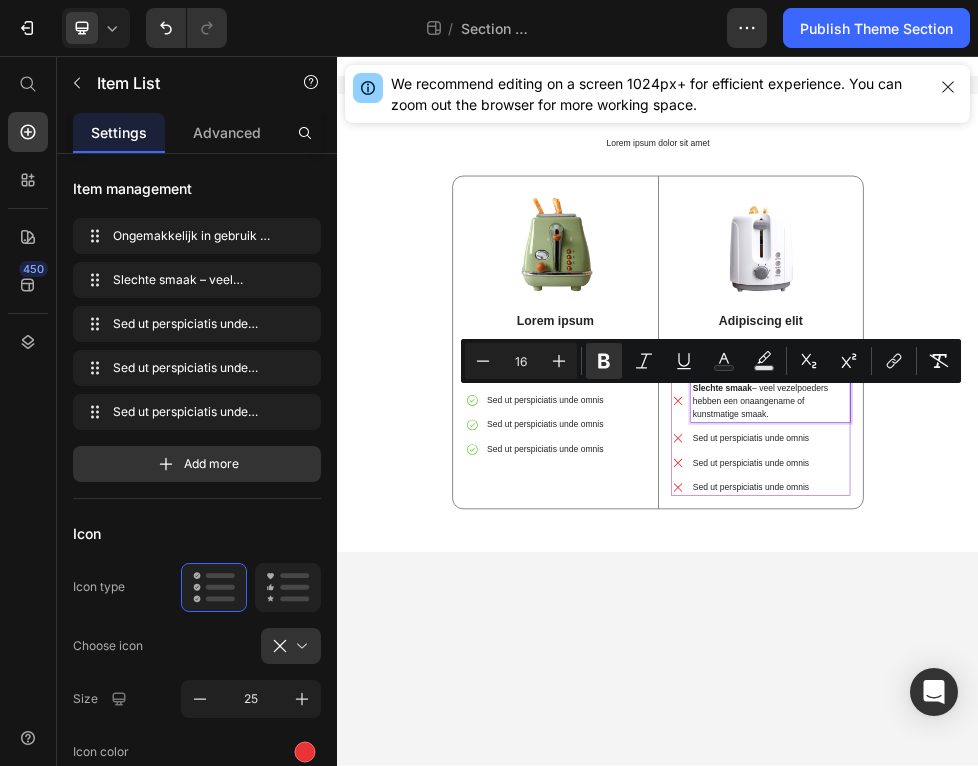 drag, startPoint x: 1162, startPoint y: 716, endPoint x: 1000, endPoint y: 669, distance: 168.68018 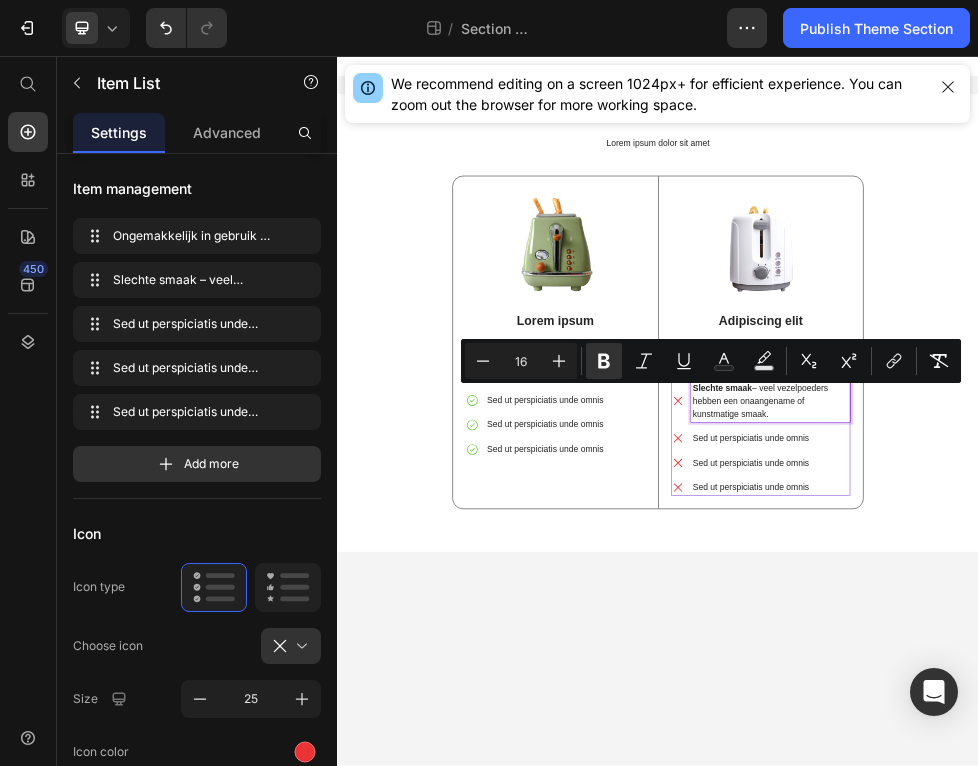 click on "Slechte smaak  – veel vezelpoeders hebben een onaangename of kunstmatige smaak." at bounding box center (1148, 703) 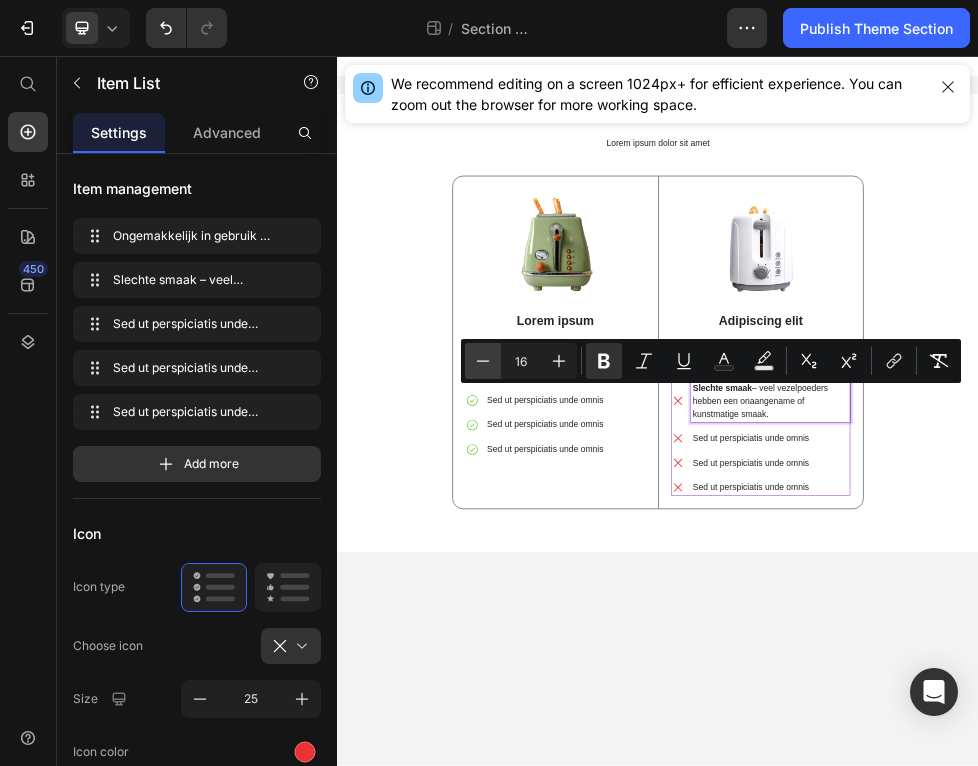 click on "Minus" at bounding box center (483, 361) 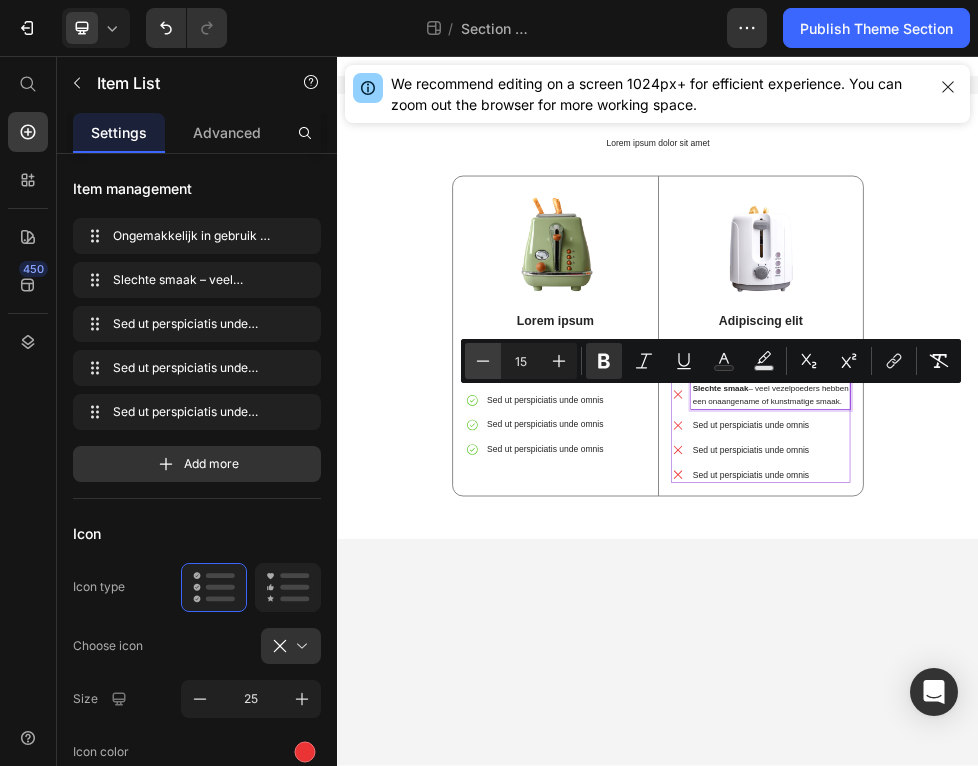 click on "Minus" at bounding box center [483, 361] 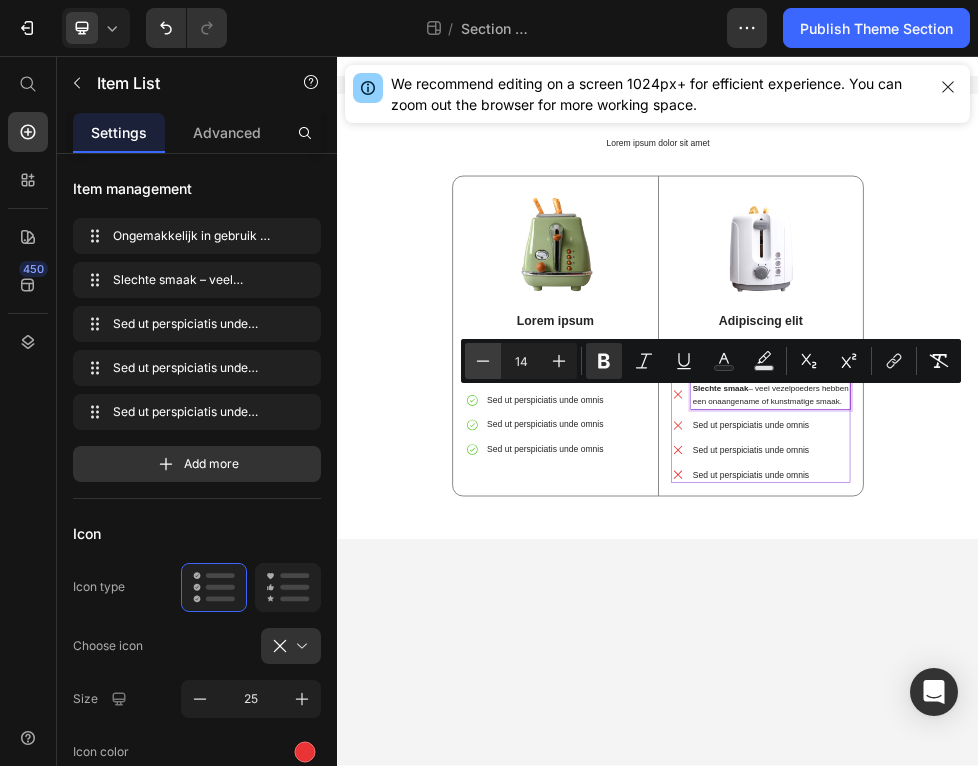 click on "Minus" at bounding box center [483, 361] 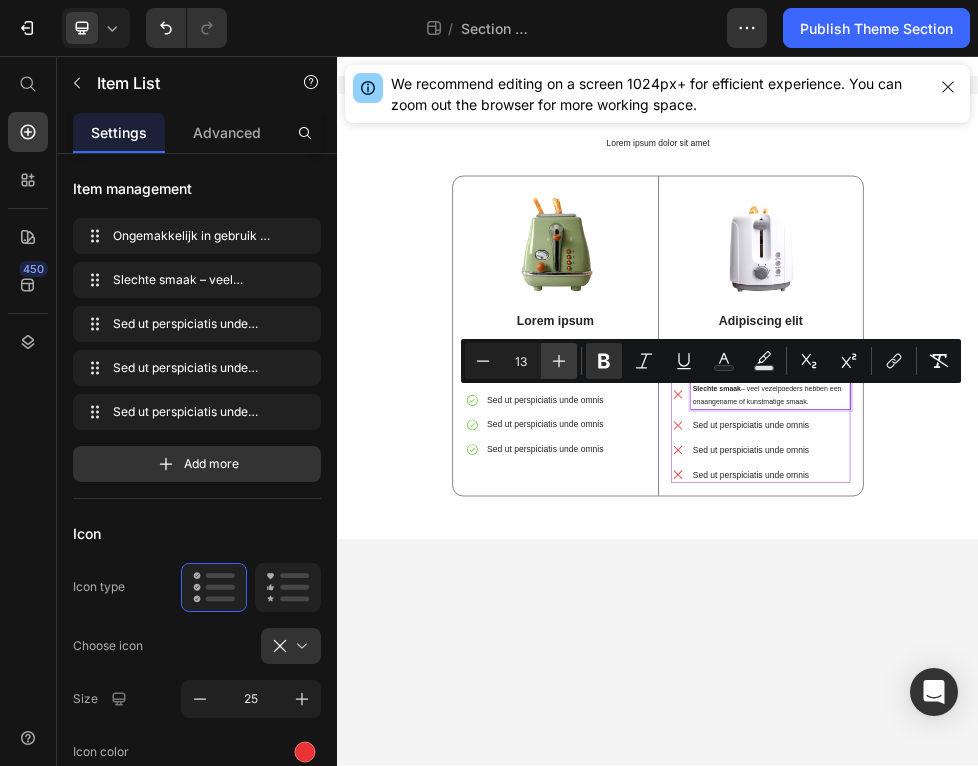 click 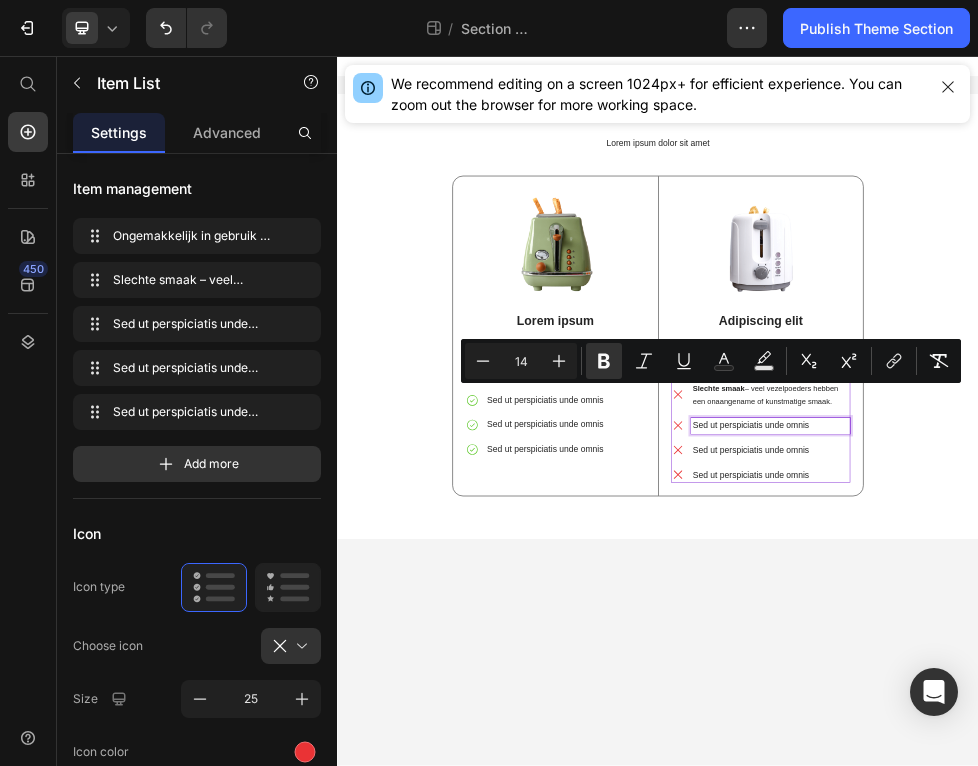 click on "Sed ut perspiciatis unde omnis" at bounding box center [1148, 749] 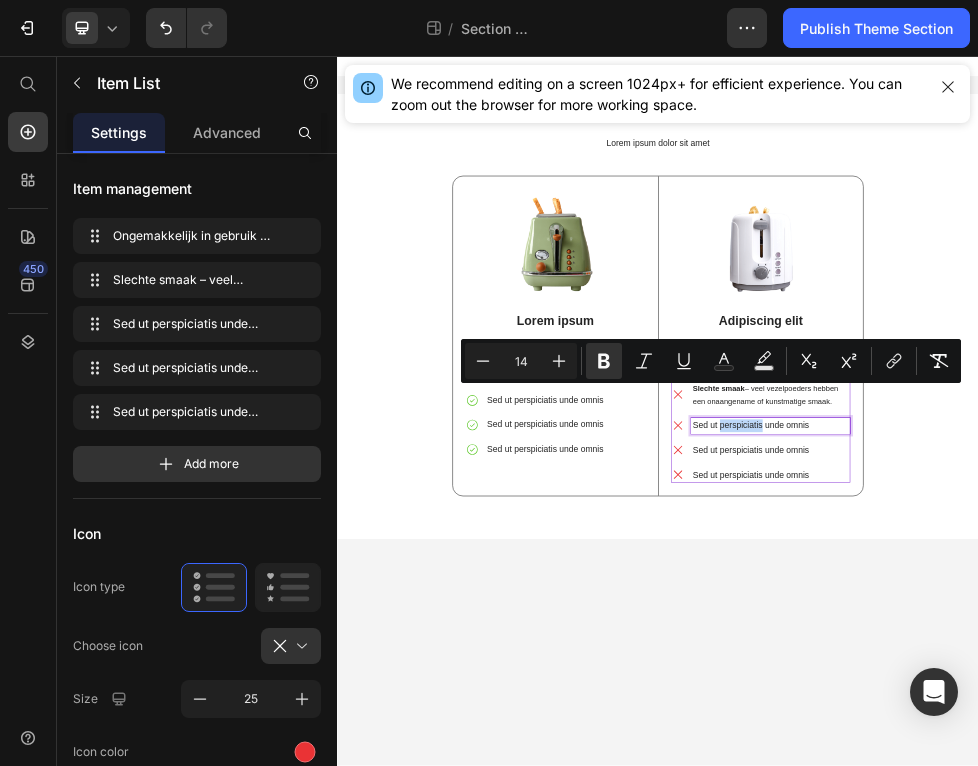 click on "Sed ut perspiciatis unde omnis" at bounding box center (1148, 749) 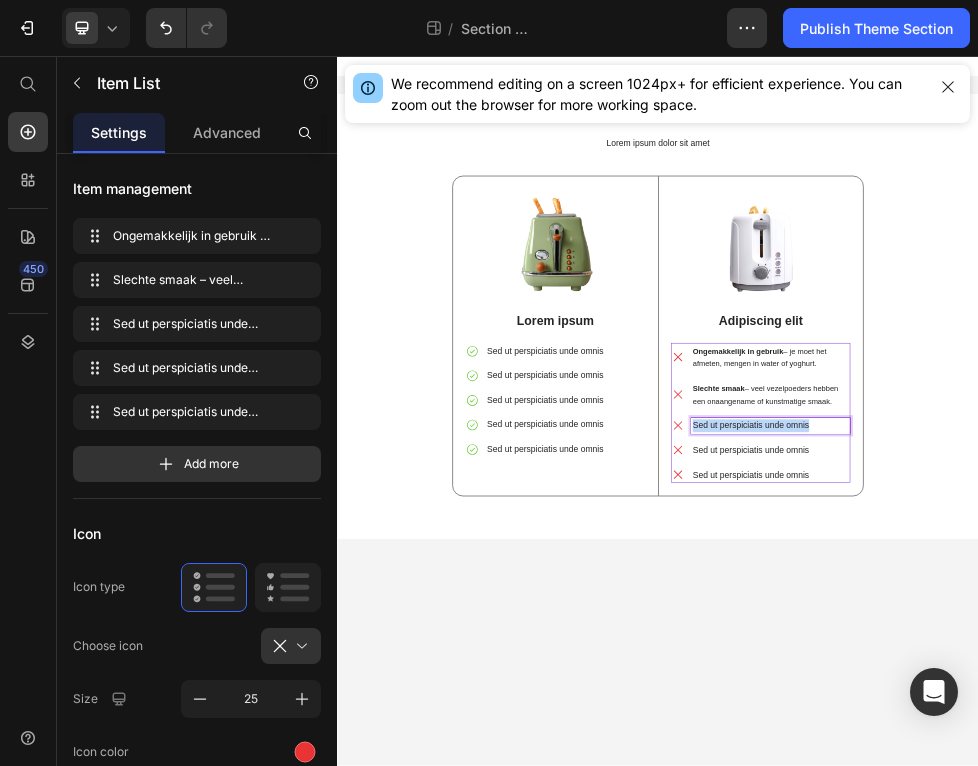 click on "Sed ut perspiciatis unde omnis" at bounding box center [1148, 749] 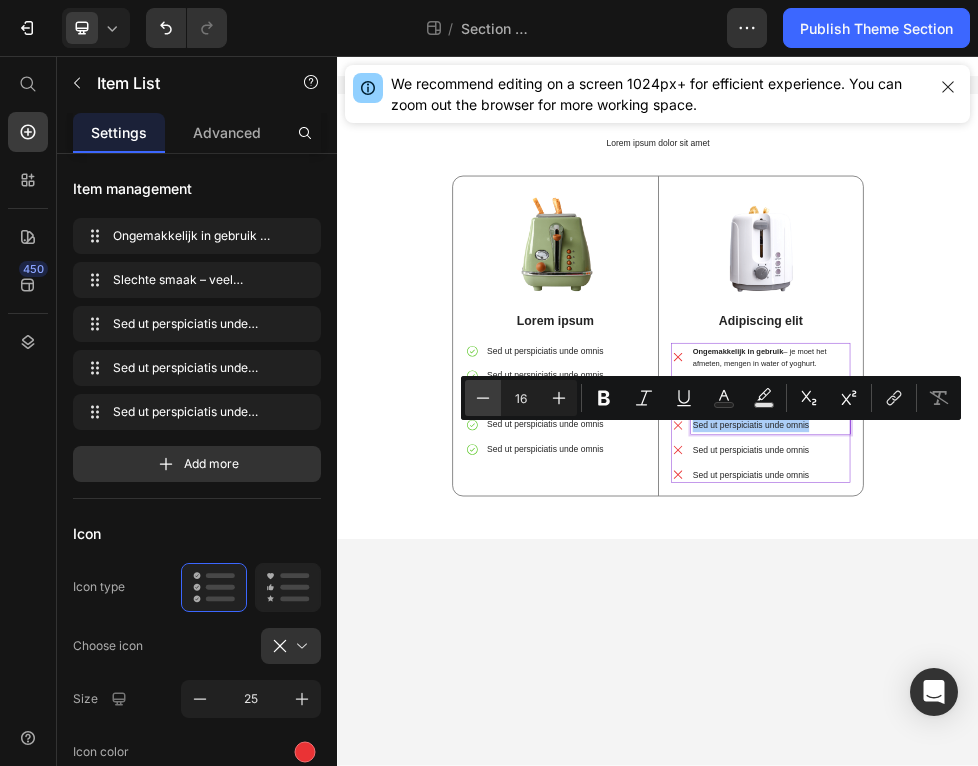click on "Minus" at bounding box center (483, 398) 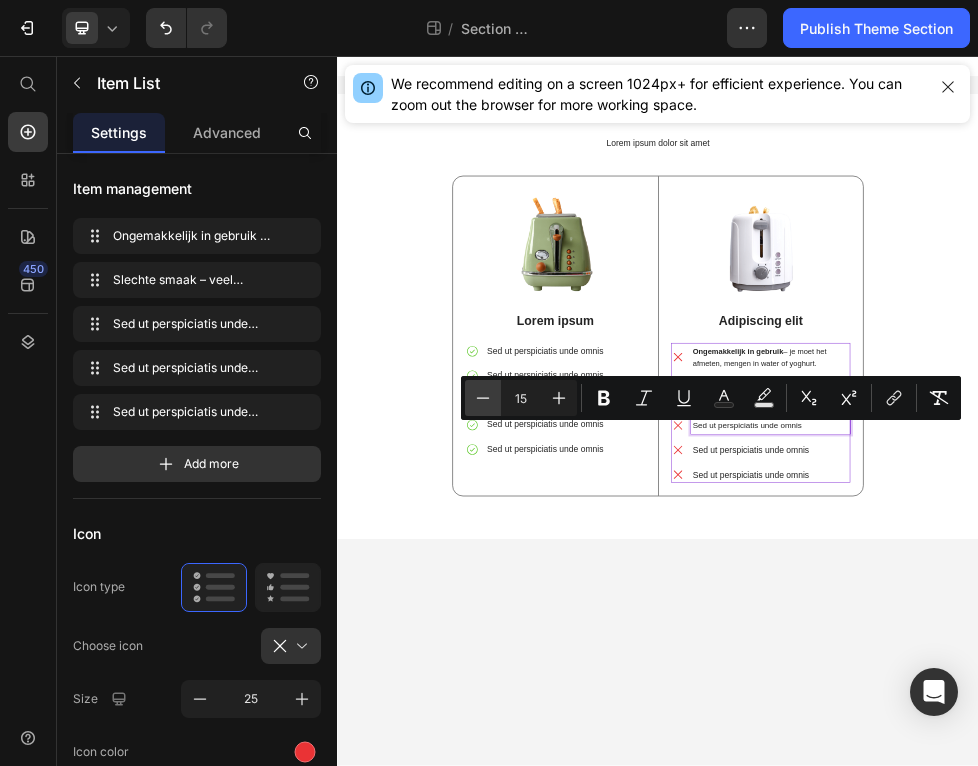 click on "Minus" at bounding box center (483, 398) 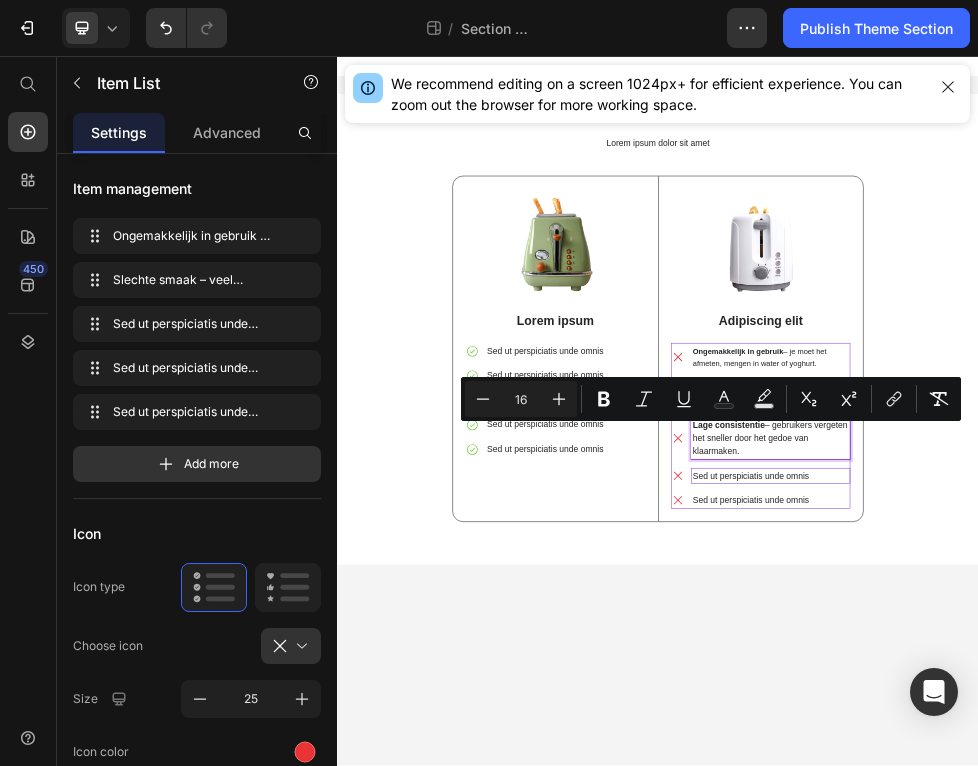 scroll, scrollTop: 59, scrollLeft: 0, axis: vertical 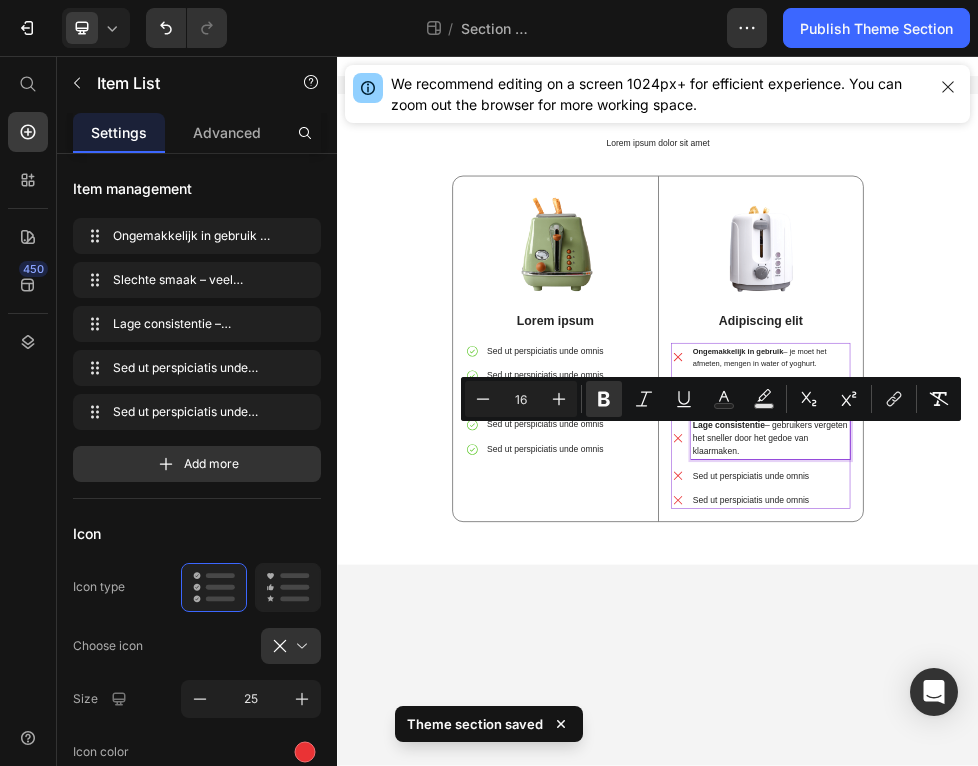 drag, startPoint x: 1105, startPoint y: 793, endPoint x: 988, endPoint y: 746, distance: 126.08727 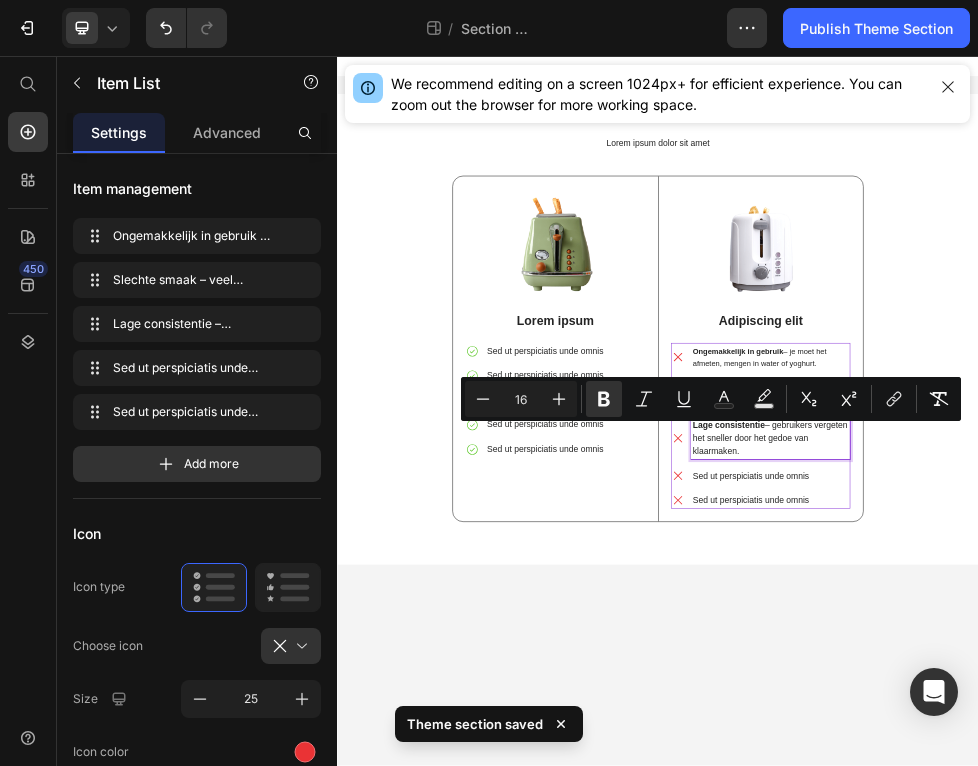 click on "Lage consistentie  – gebruikers vergeten het sneller door het gedoe van klaarmaken." at bounding box center (1129, 773) 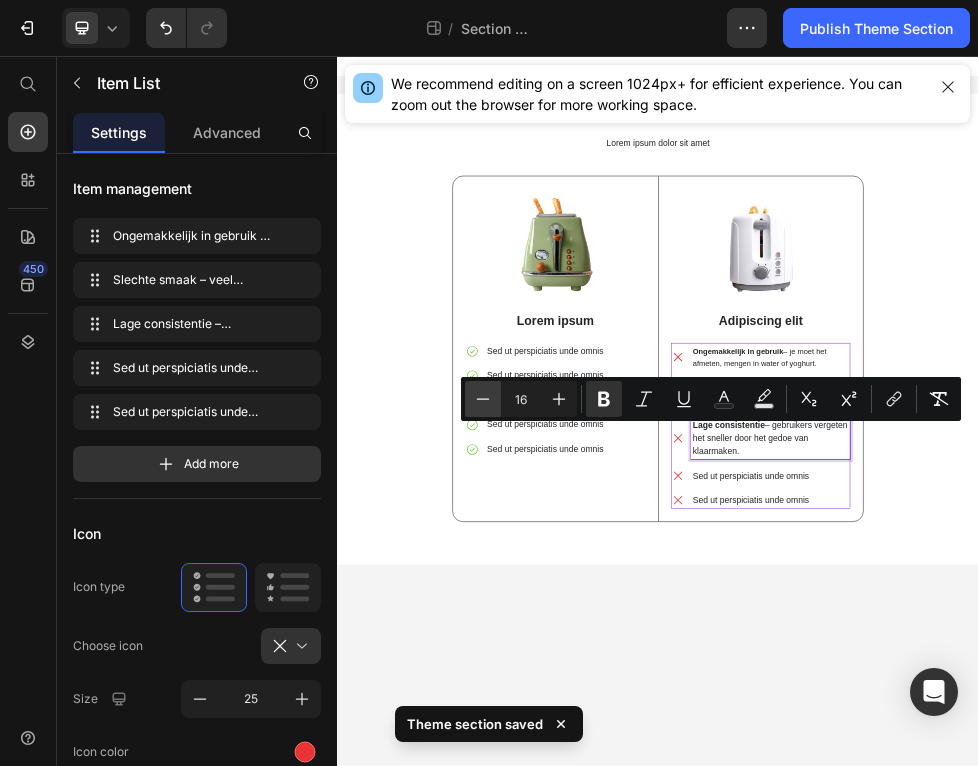 click on "Minus" at bounding box center (483, 399) 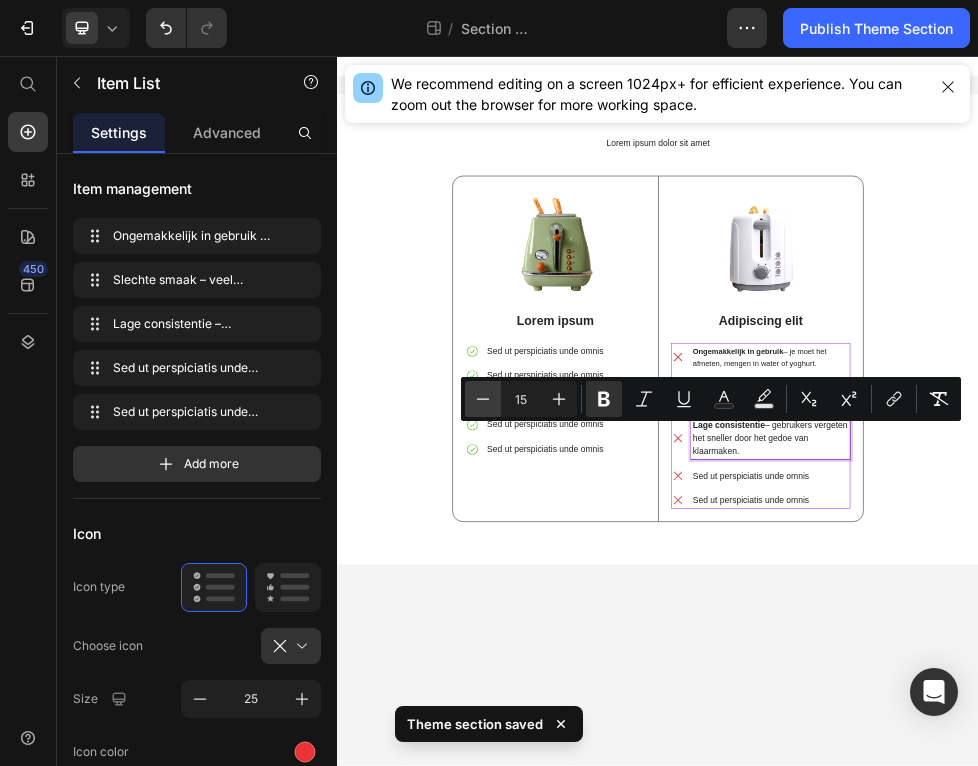 click on "Minus" at bounding box center [483, 399] 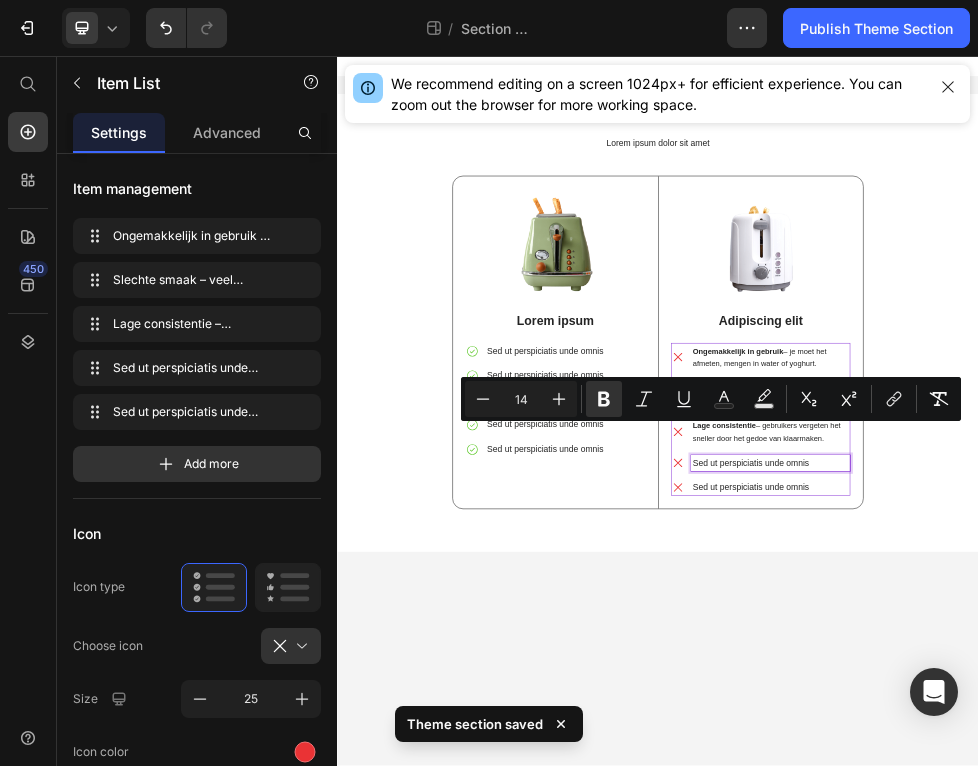 click on "Sed ut perspiciatis unde omnis" at bounding box center (1148, 819) 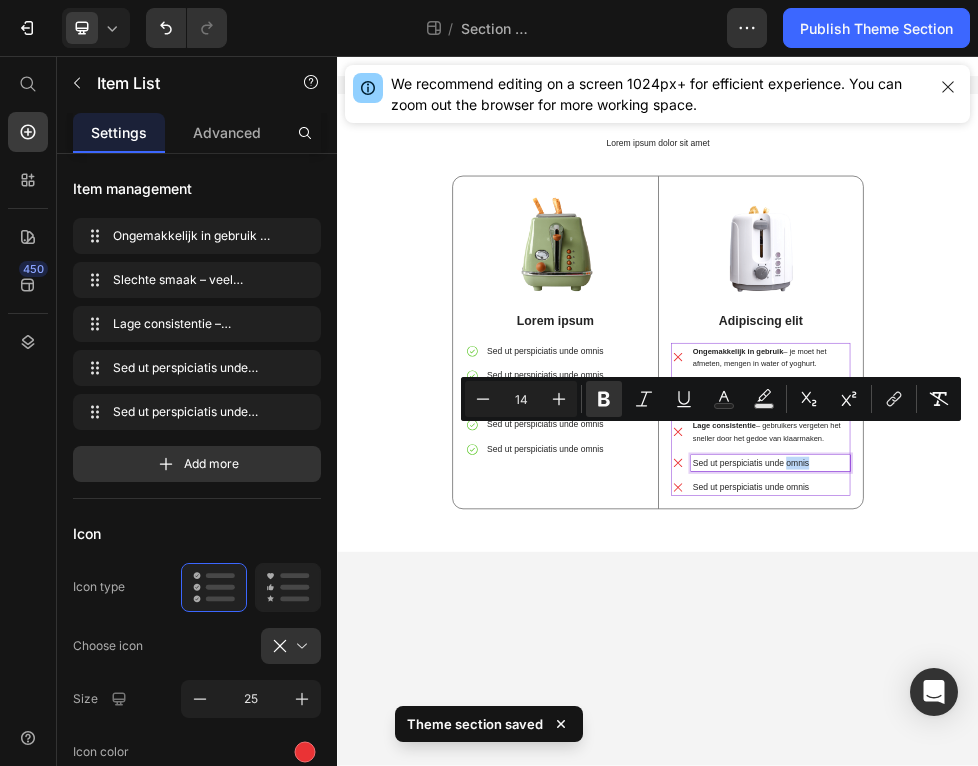 click on "Sed ut perspiciatis unde omnis" at bounding box center (1148, 819) 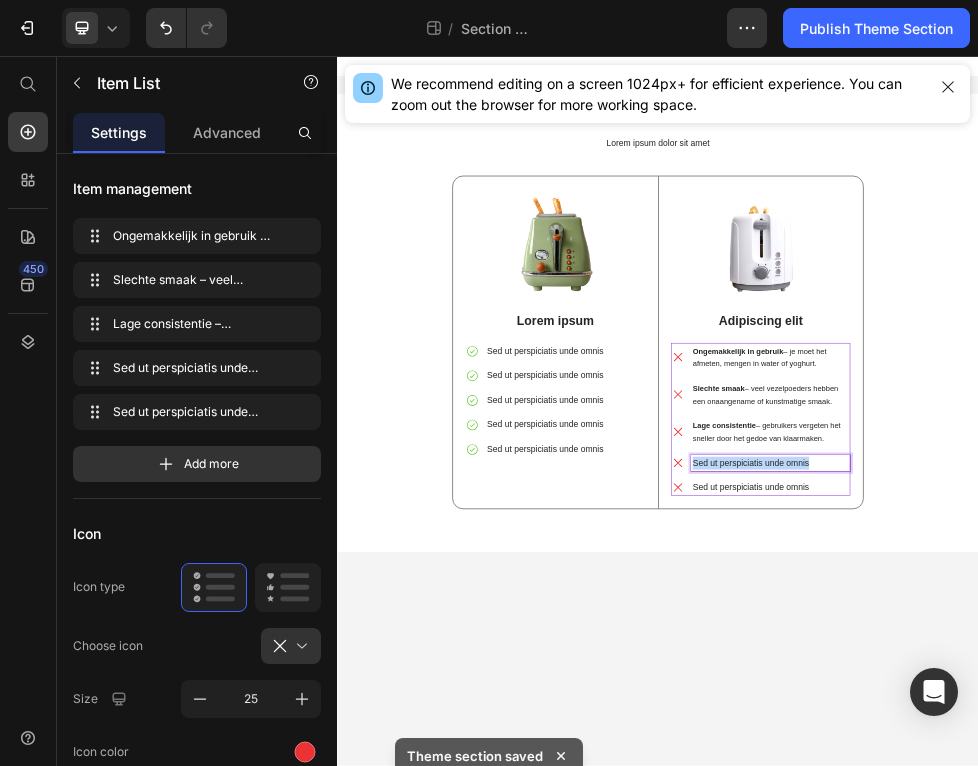 click on "Sed ut perspiciatis unde omnis" at bounding box center [1148, 819] 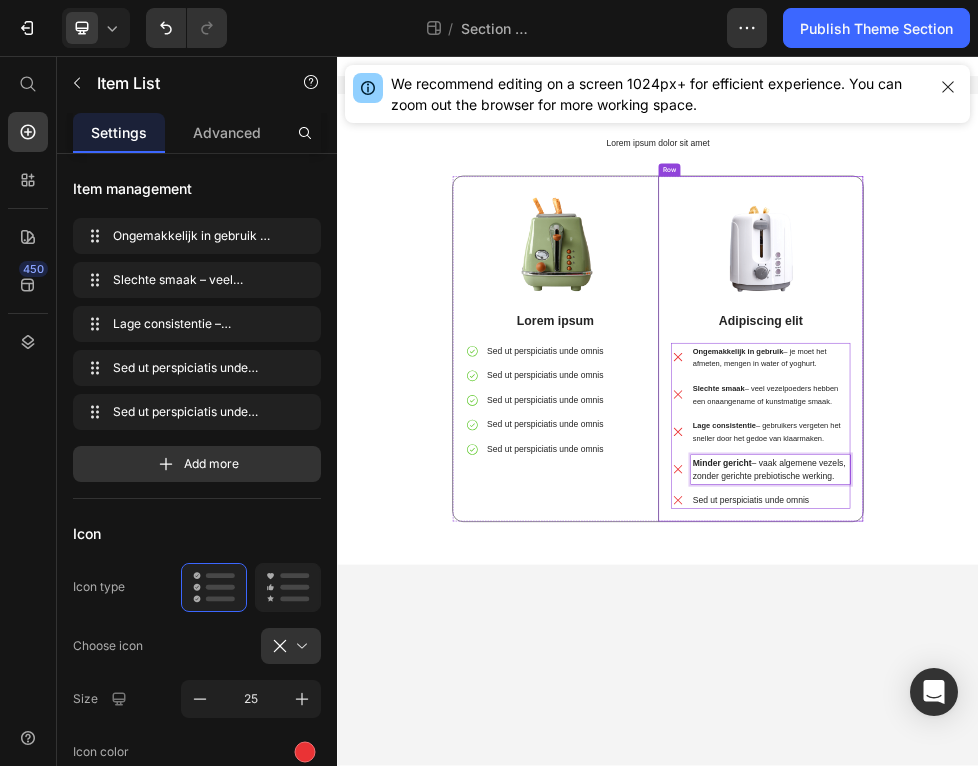 scroll, scrollTop: 165, scrollLeft: 0, axis: vertical 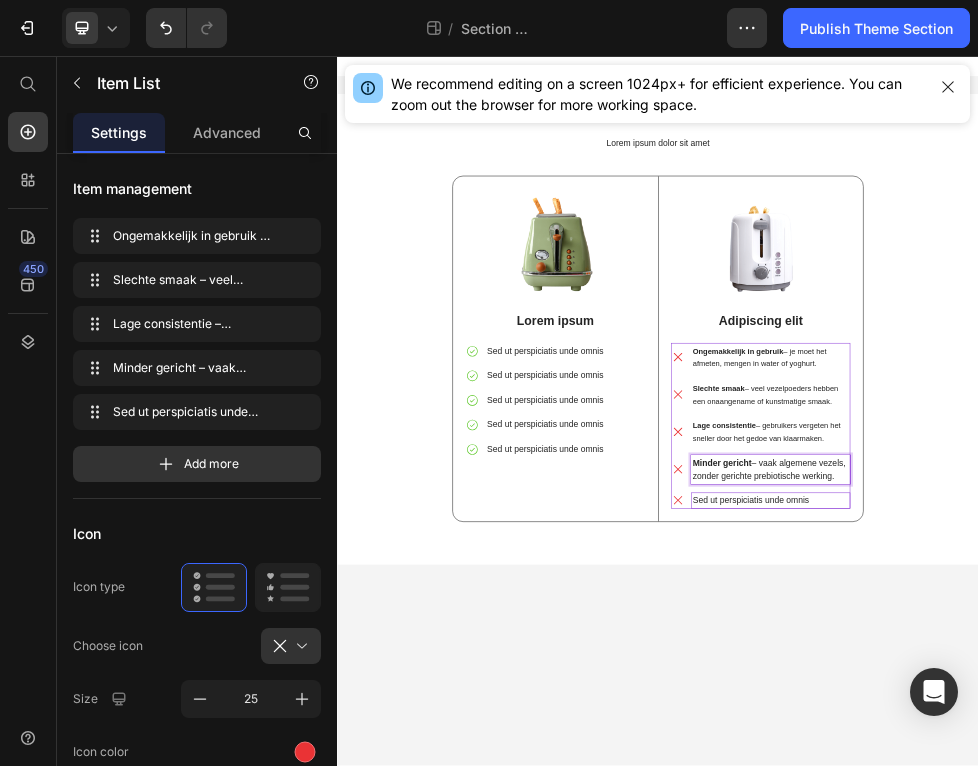 click on "Sed ut perspiciatis unde omnis" at bounding box center [1148, 889] 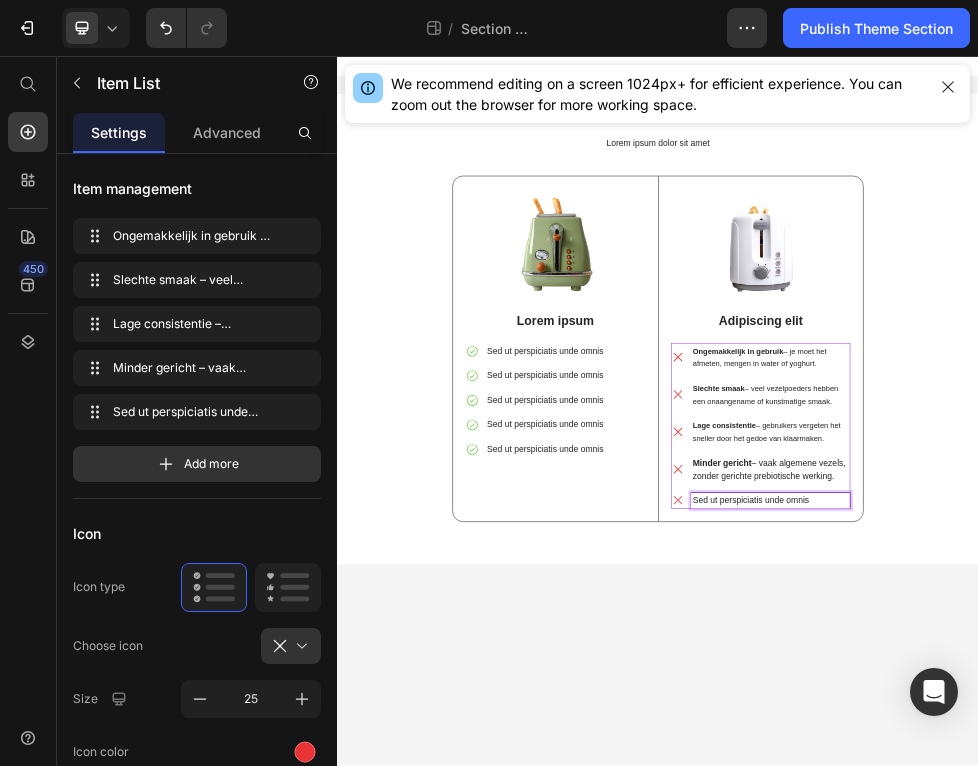 scroll, scrollTop: 316, scrollLeft: 0, axis: vertical 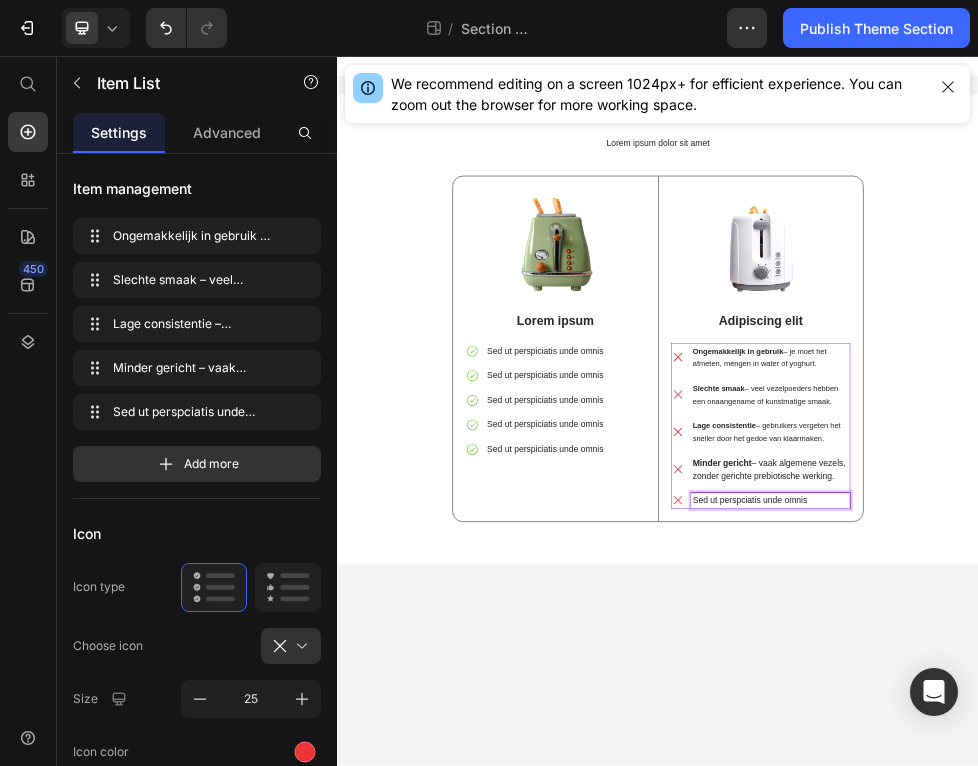 click on "Sed ut perspciatis unde omnis" at bounding box center (1148, 889) 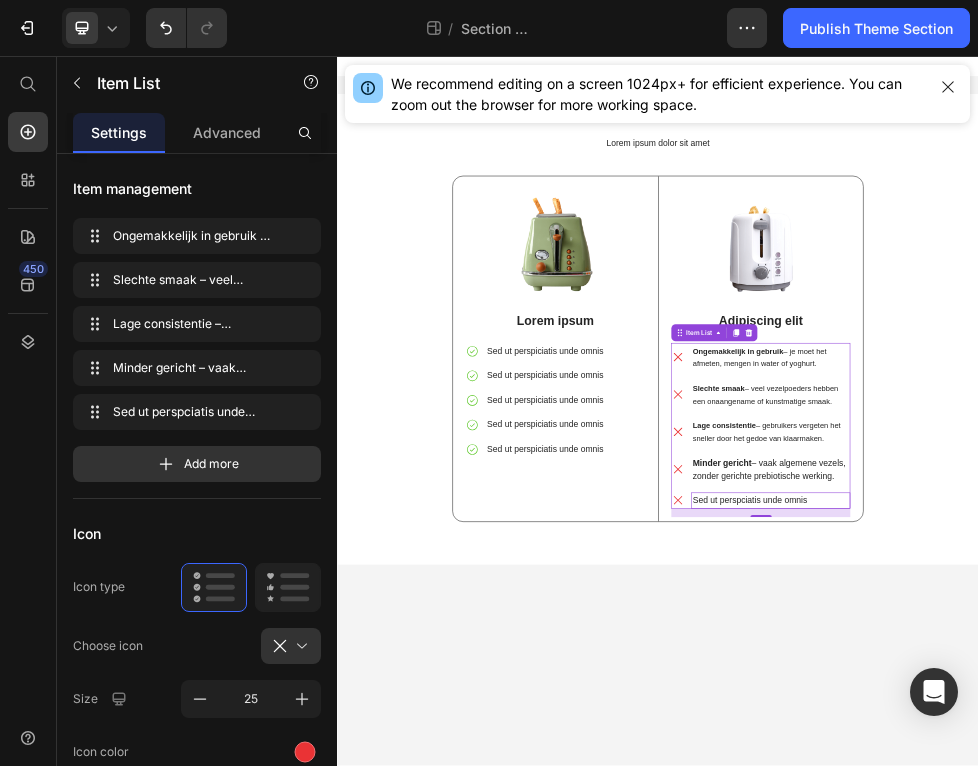 click on "Sed ut perspciatis unde omnis" at bounding box center (1148, 889) 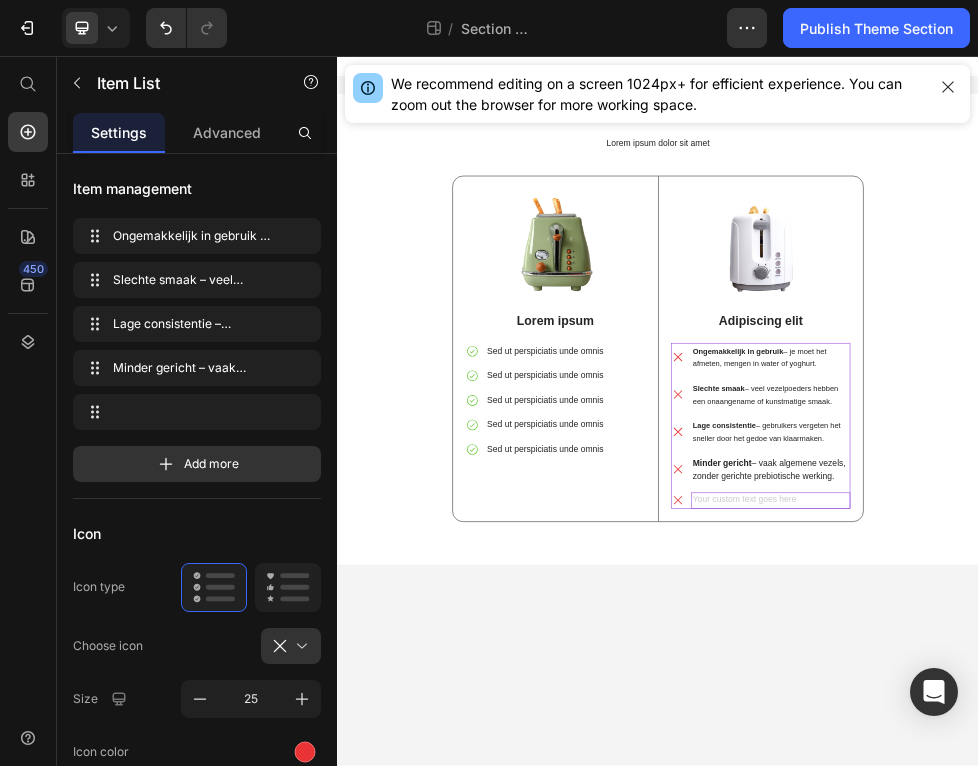 scroll, scrollTop: 5176, scrollLeft: 0, axis: vertical 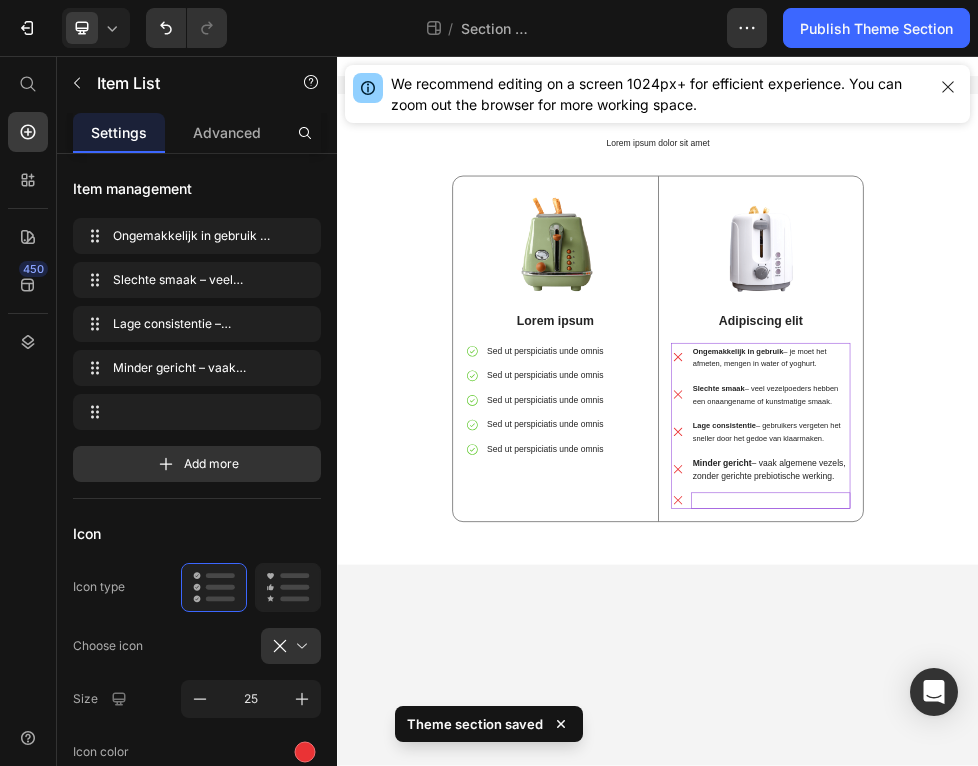 click 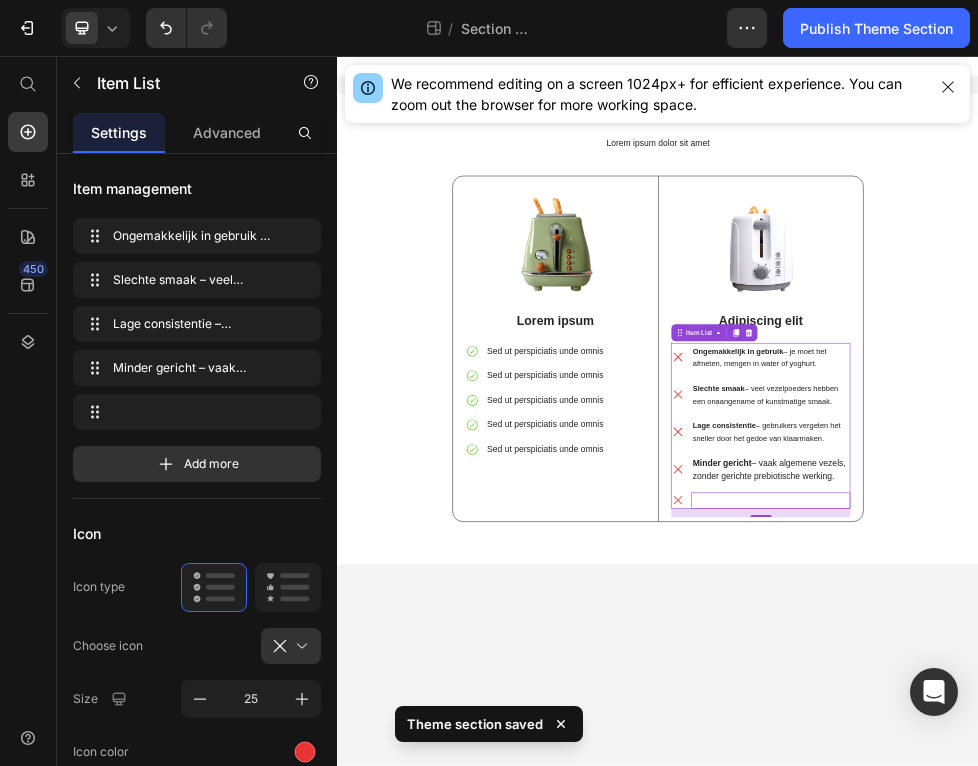 click 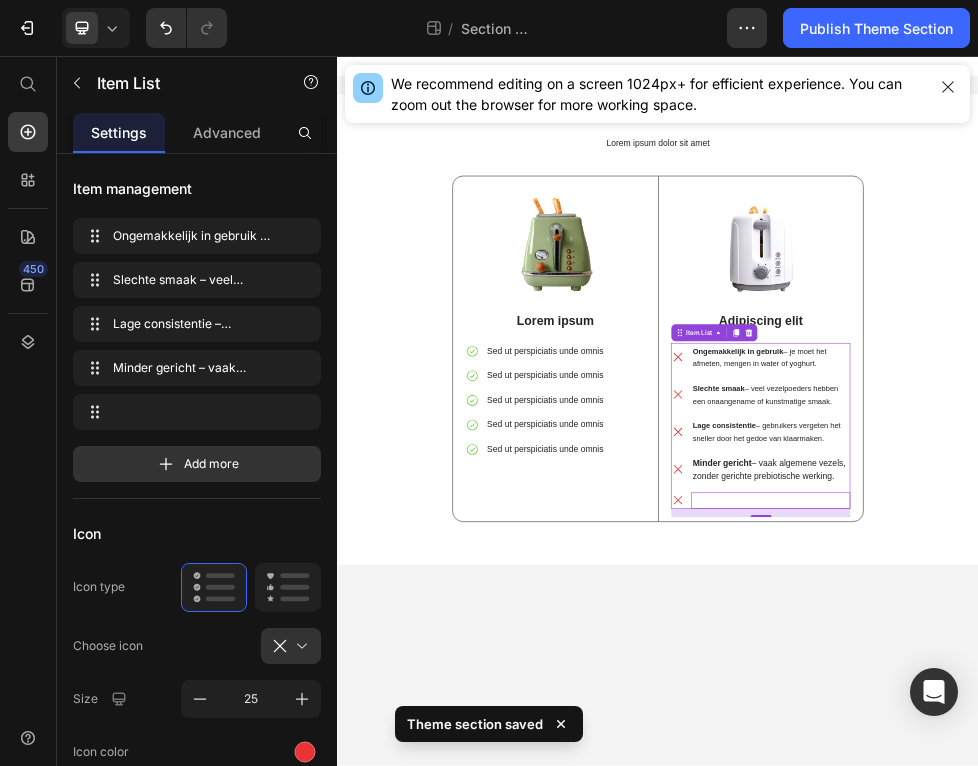 click 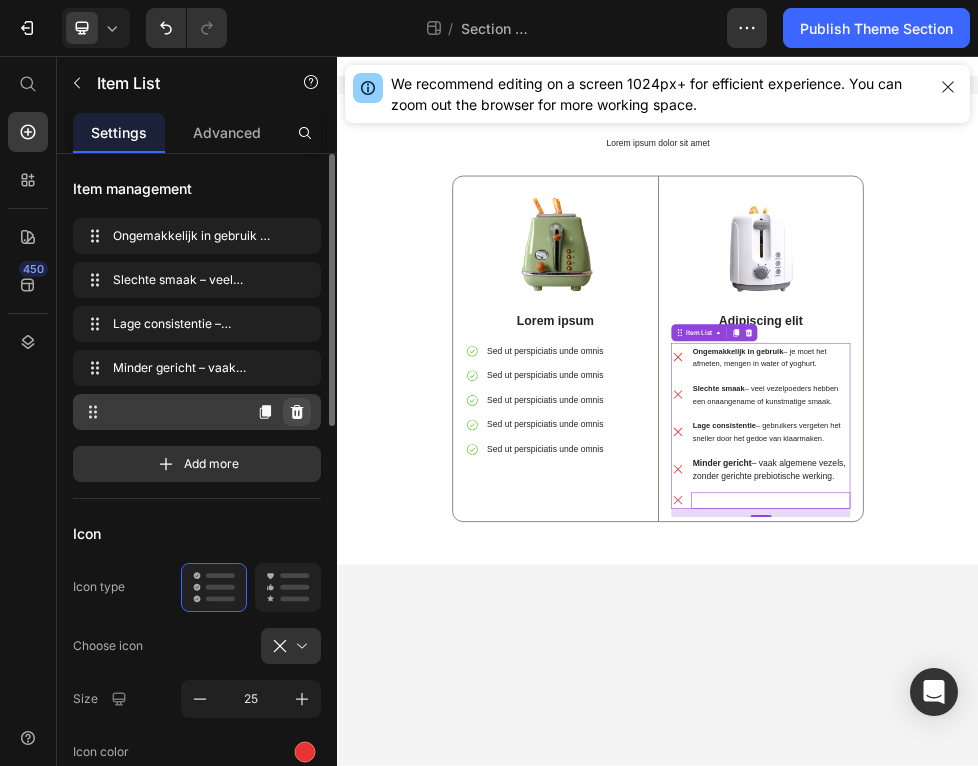 click 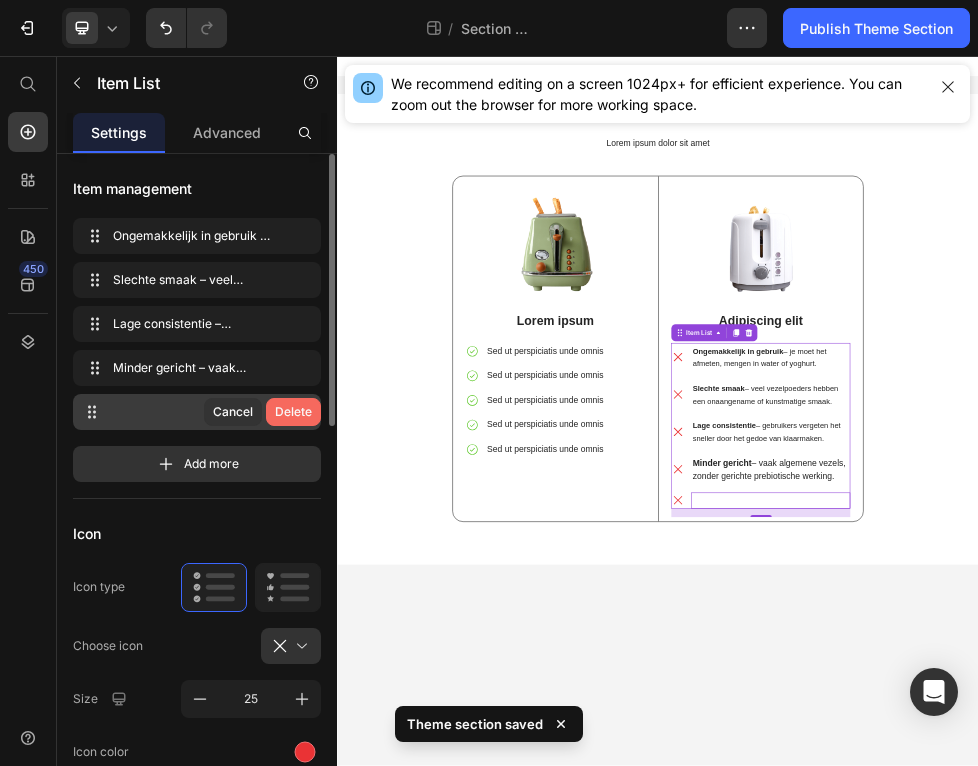 click on "Delete" at bounding box center [293, 412] 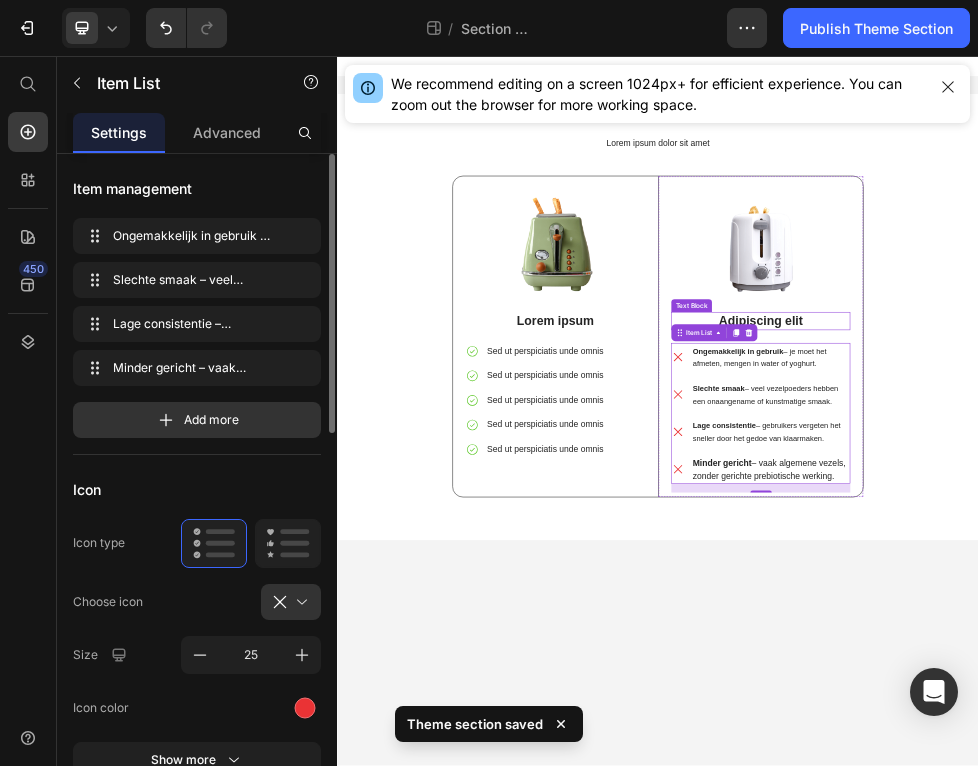 click on "Adipiscing elit" at bounding box center (1129, 553) 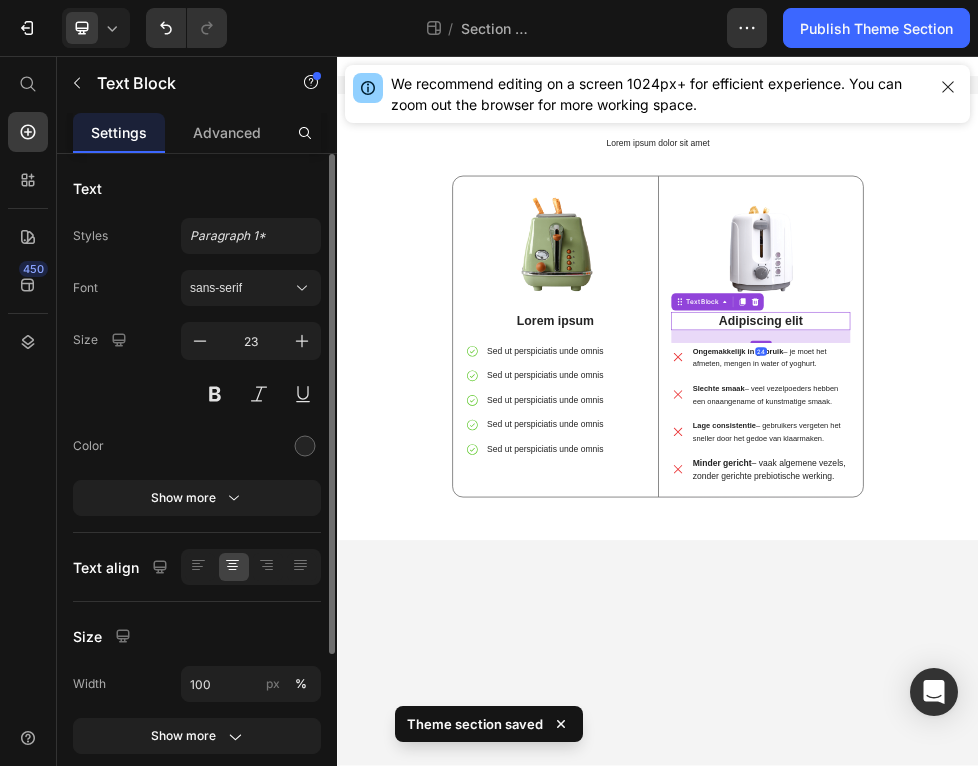 click on "Adipiscing elit" at bounding box center (1129, 553) 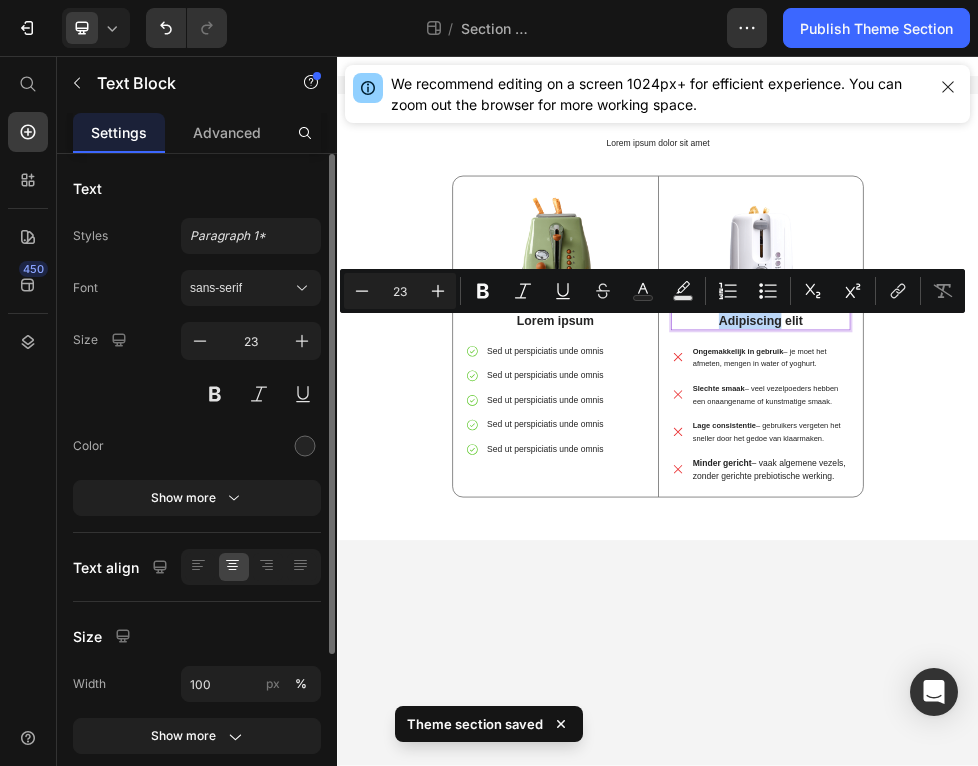 click on "Adipiscing elit" at bounding box center (1129, 553) 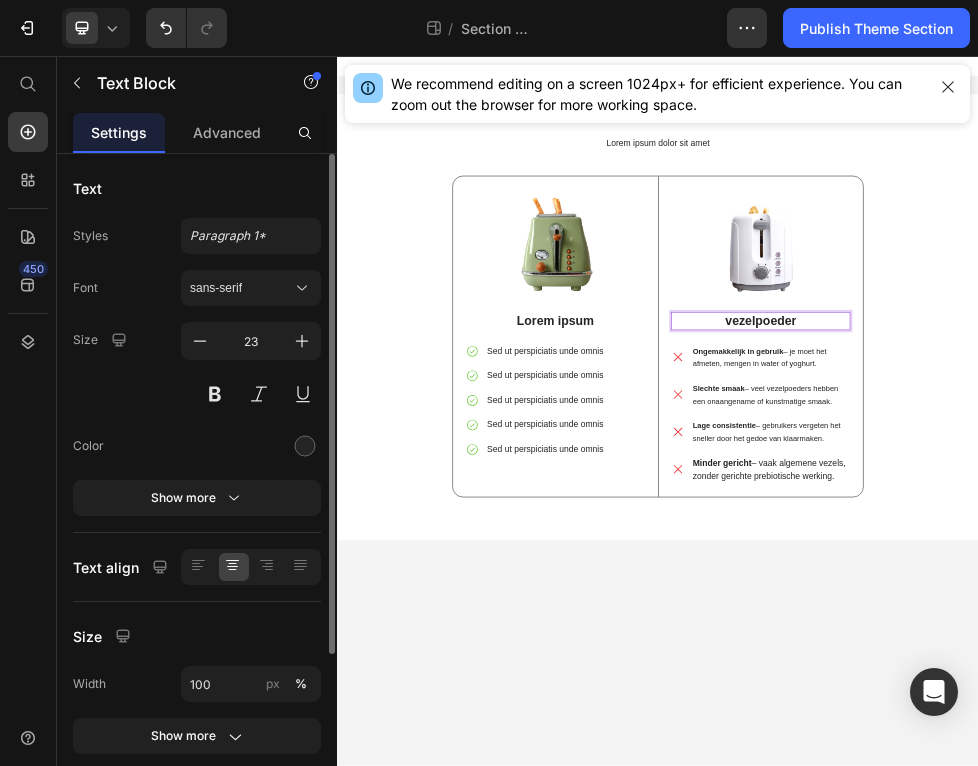 click on "vezelpoeder" at bounding box center (1129, 553) 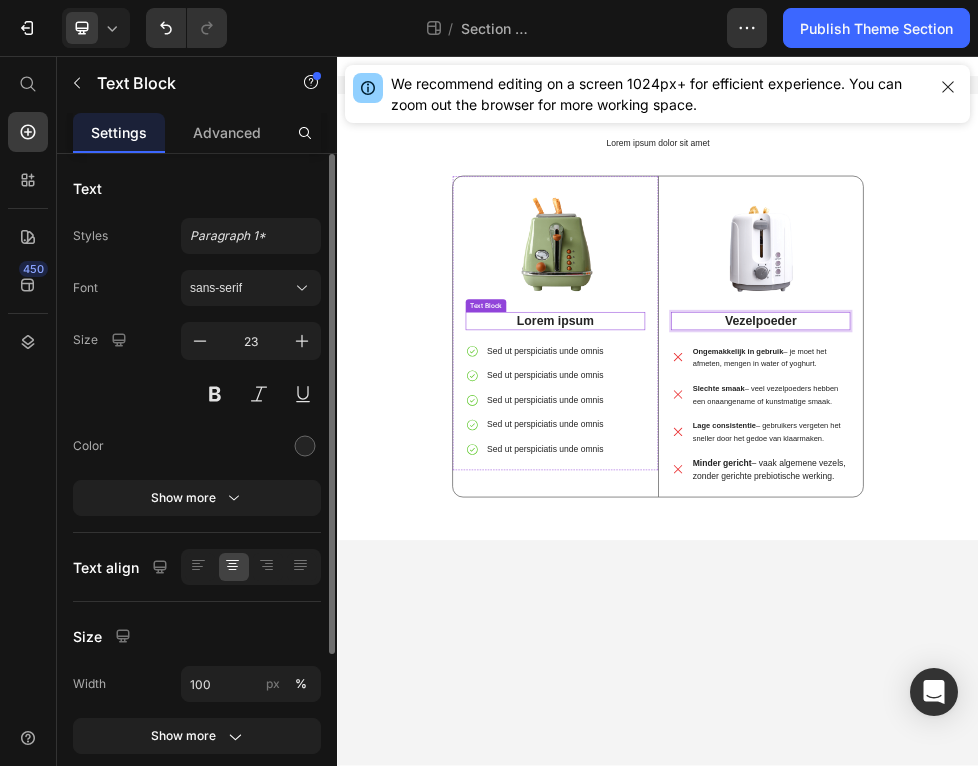 click on "Lorem ipsum" at bounding box center (745, 553) 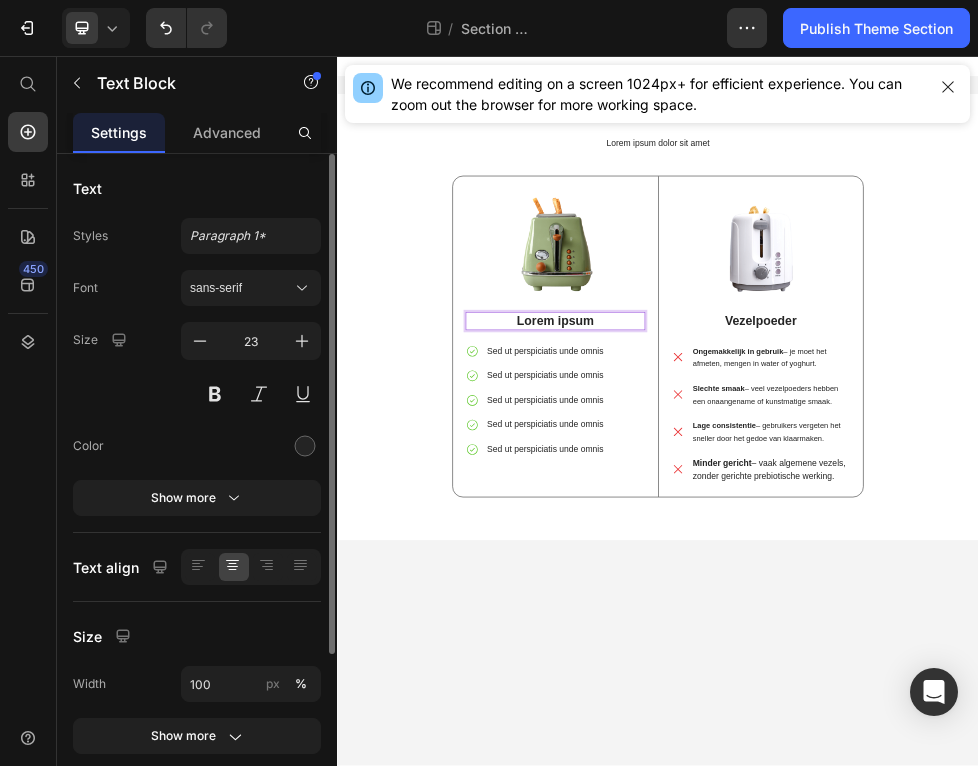 click on "Lorem ipsum" at bounding box center (745, 553) 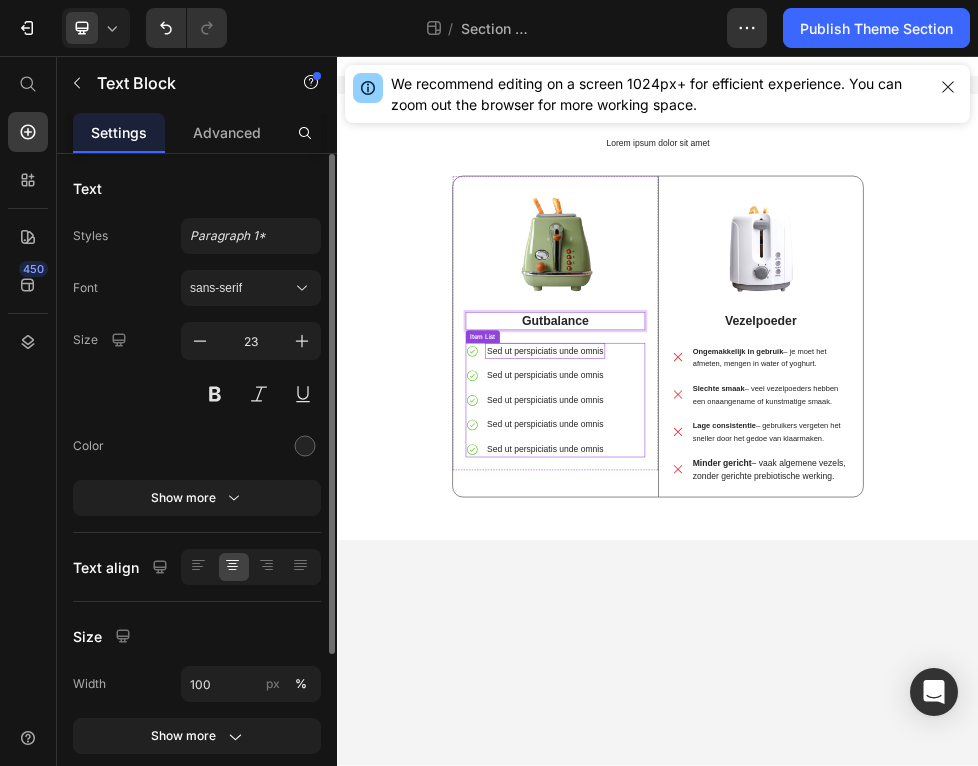 click on "Sed ut perspiciatis unde omnis" at bounding box center [726, 609] 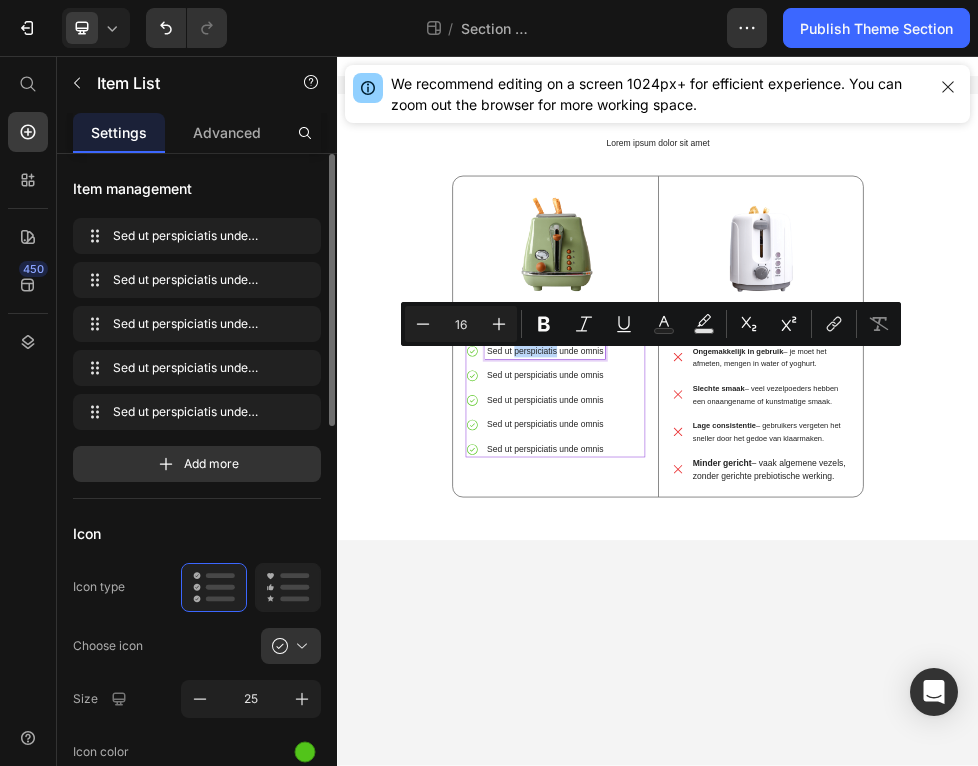 click on "Sed ut perspiciatis unde omnis" at bounding box center [726, 609] 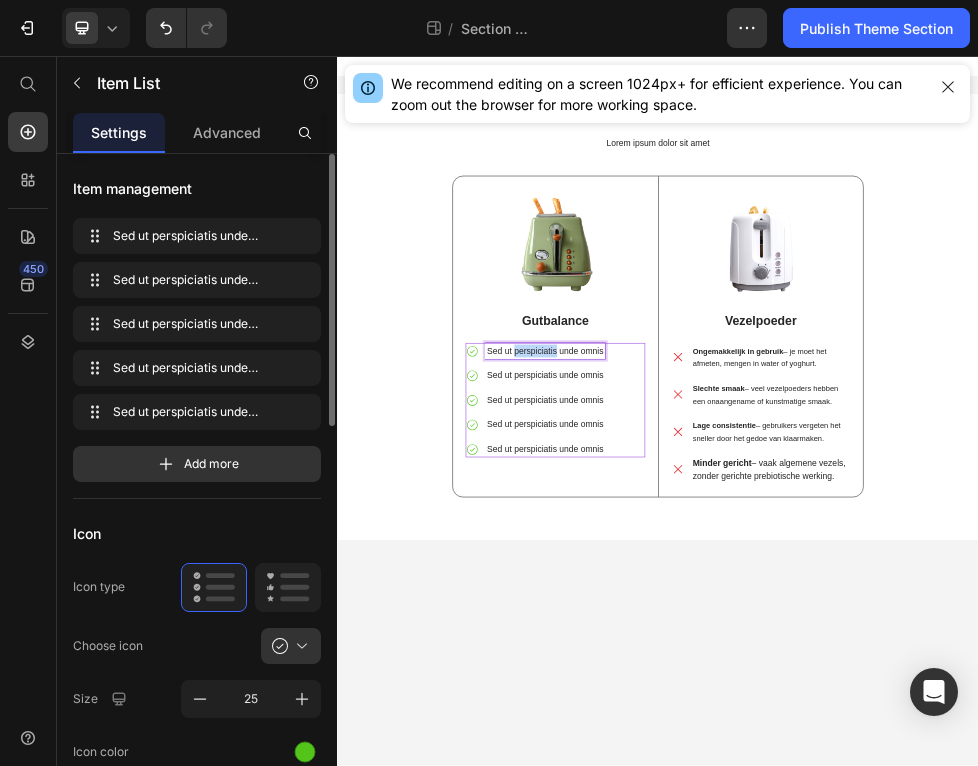 click on "Sed ut perspiciatis unde omnis" at bounding box center (726, 609) 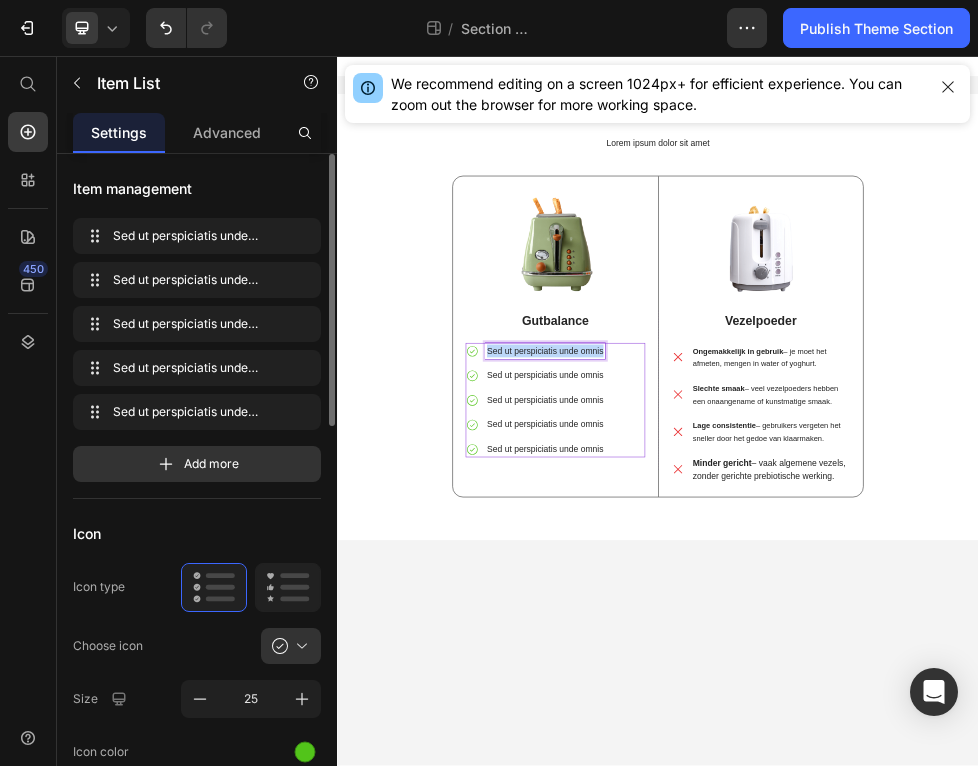 click on "Sed ut perspiciatis unde omnis" at bounding box center (726, 609) 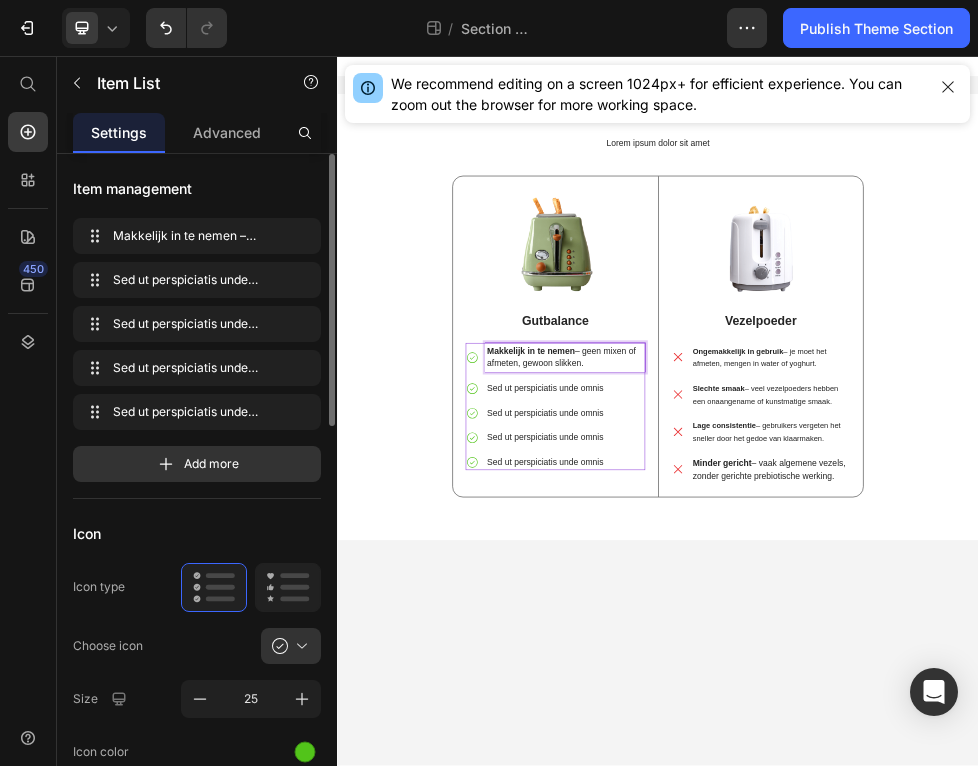 drag, startPoint x: 806, startPoint y: 635, endPoint x: 617, endPoint y: 619, distance: 189.67604 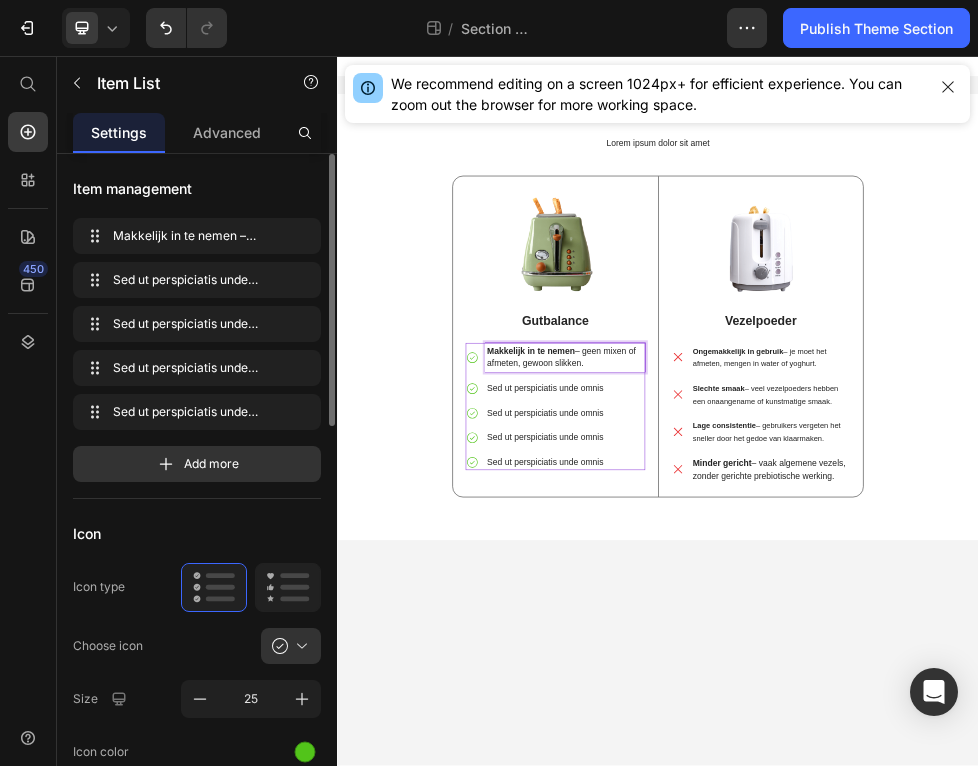 click on "Makkelijk in te nemen  – geen mixen of afmeten, gewoon slikken." at bounding box center [763, 621] 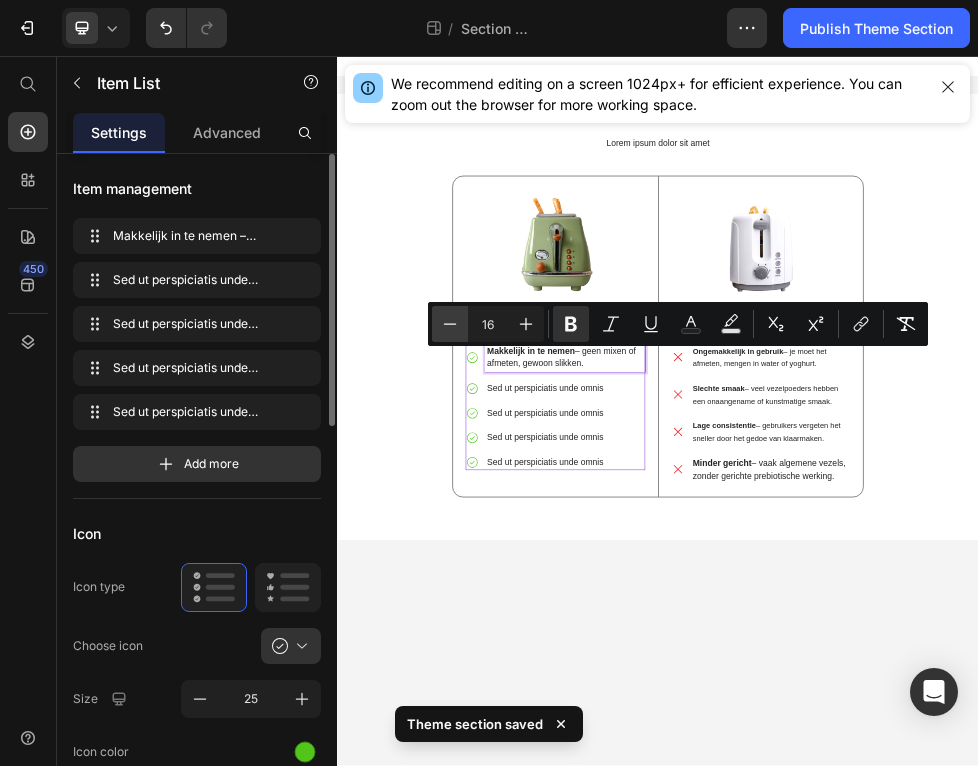 click 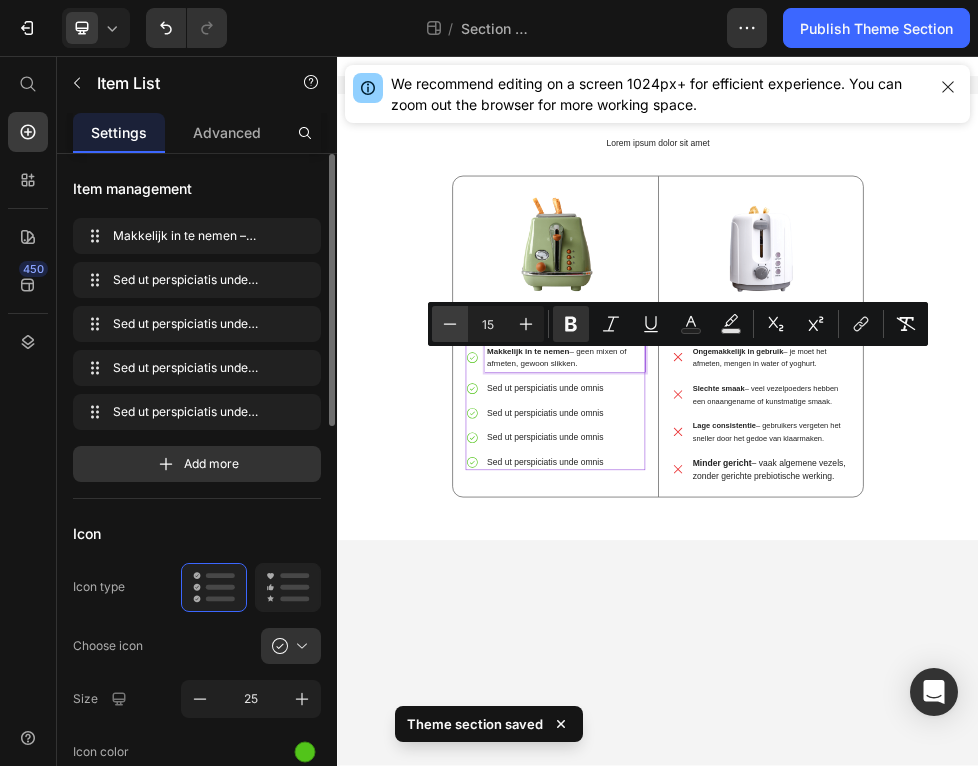 click 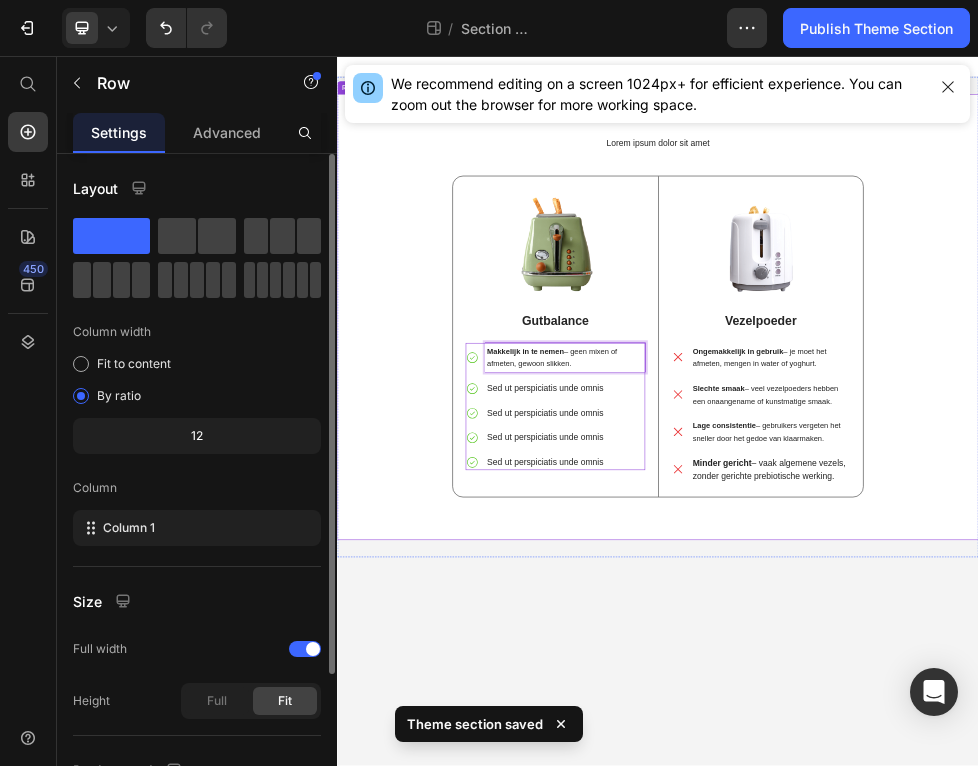 click on "Lorem ipsum dolor sit amet Heading Image Gutbalance Text Block
Makkelijk in te nemen  – geen mixen of afmeten, gewoon slikken.
Sed ut perspiciatis unde omnis
Sed ut perspiciatis unde omnis
Sed ut perspiciatis unde omnis
Sed ut perspiciatis unde omnis Item List   16 Row Image Vezelpoeder Text Block
Ongemakkelijk in gebruik  – je moet het afmeten, mengen in water of yoghurt.
Slechte smaak  – veel vezelpoeders hebben een onaangename of kunstmatige smaak.
Lage consistentie  – gebruikers vergeten het sneller door het gedoe van klaarmaken.
Minder gericht  – vaak algemene vezels, zonder gerichte prebiotische werking. Item List [GEOGRAPHIC_DATA]" at bounding box center [937, 561] 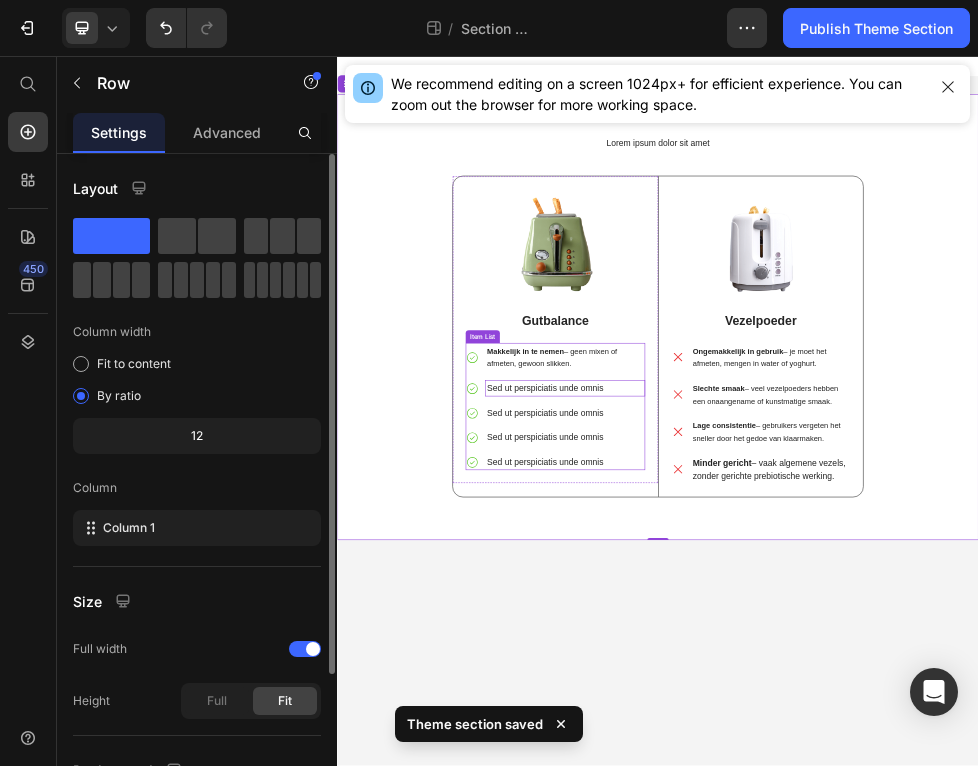 click on "Sed ut perspiciatis unde omnis" at bounding box center (763, 679) 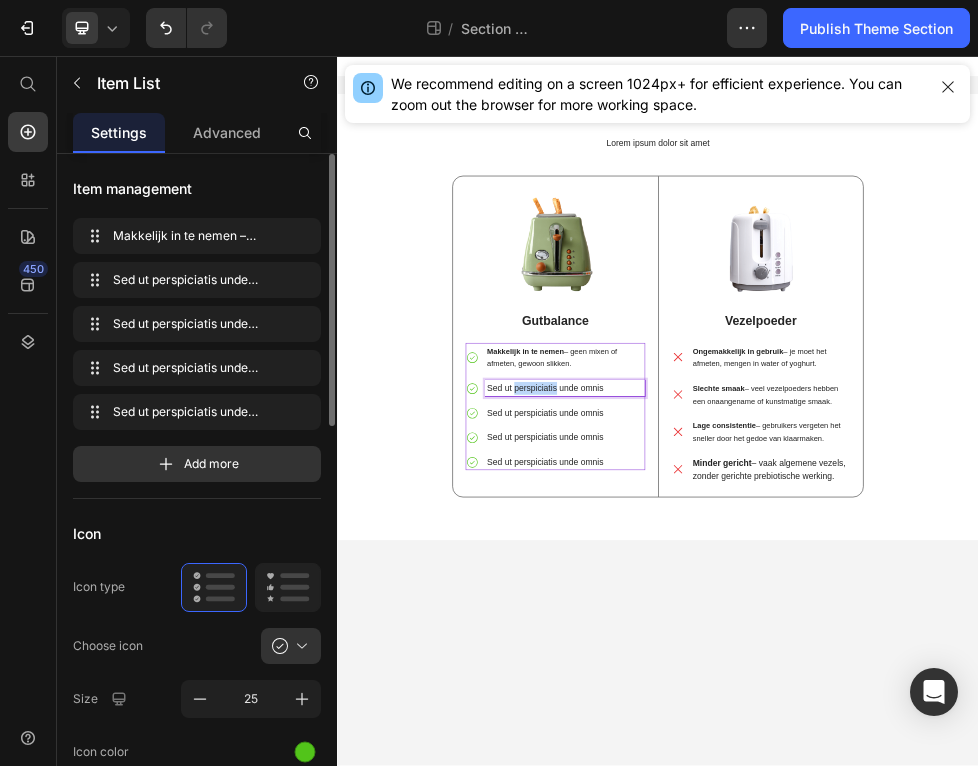 click on "Sed ut perspiciatis unde omnis" at bounding box center [763, 679] 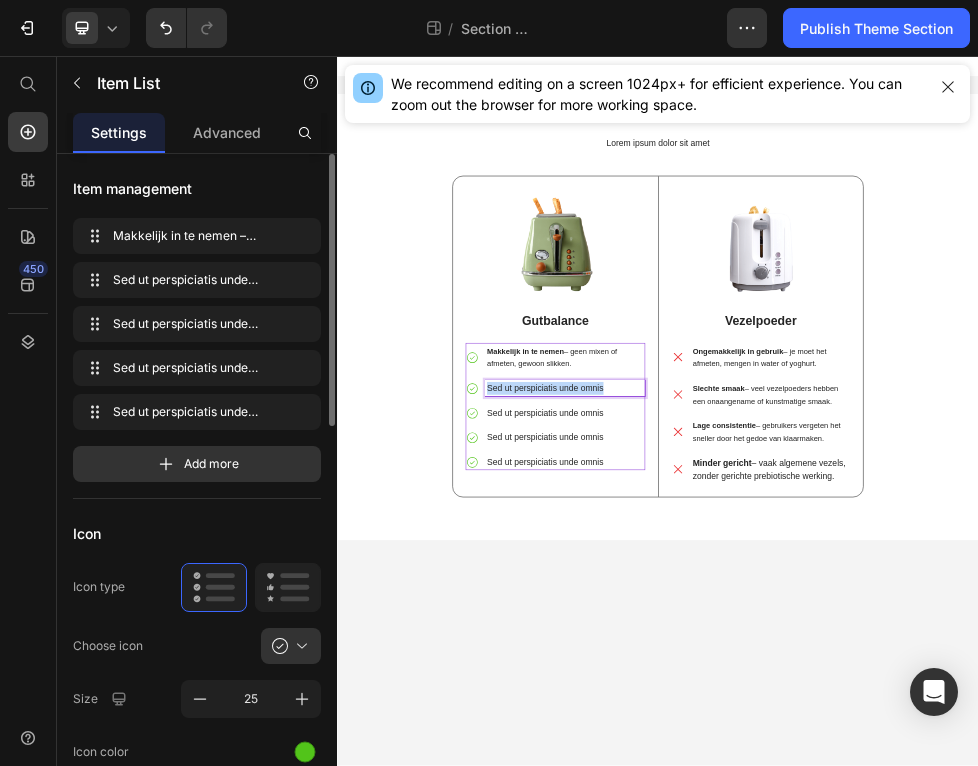 click on "Sed ut perspiciatis unde omnis" at bounding box center (763, 679) 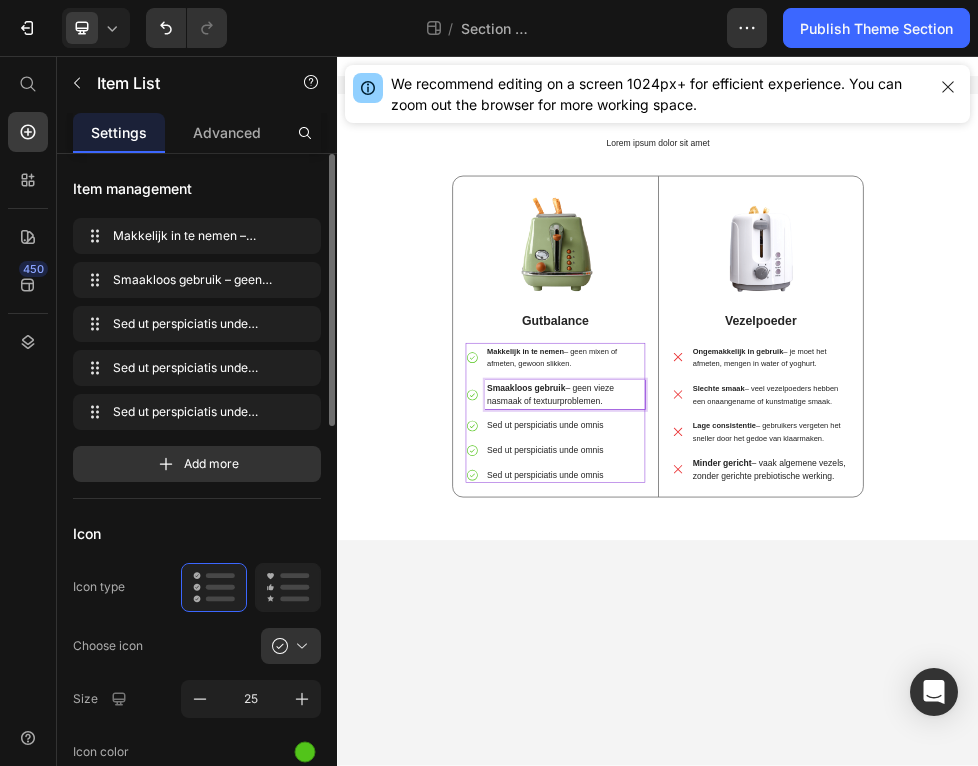 click on "Smaakloos gebruik  – geen vieze nasmaak of textuurproblemen." at bounding box center (763, 691) 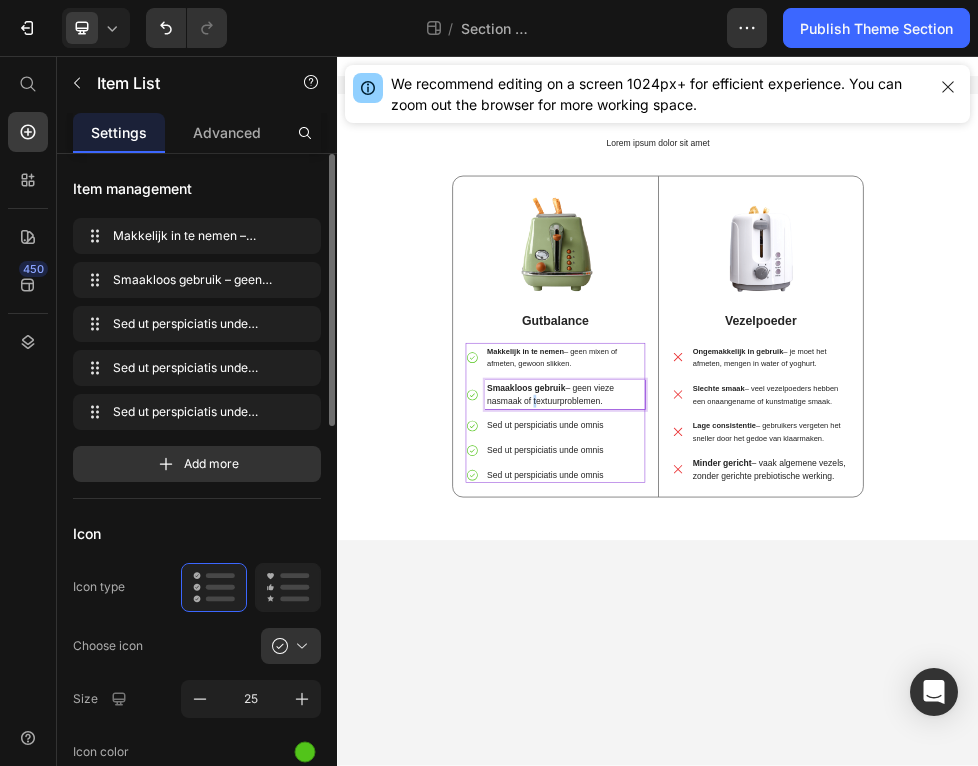 click on "Smaakloos gebruik  – geen vieze nasmaak of textuurproblemen." at bounding box center [763, 691] 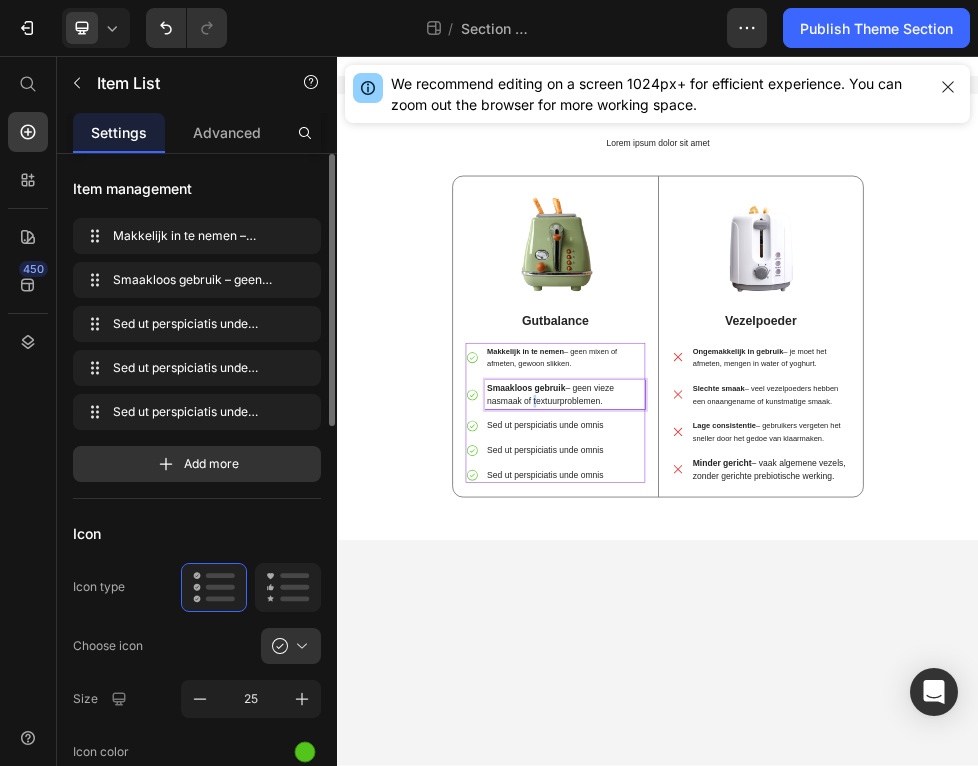 click on "Smaakloos gebruik  – geen vieze nasmaak of textuurproblemen." at bounding box center (763, 691) 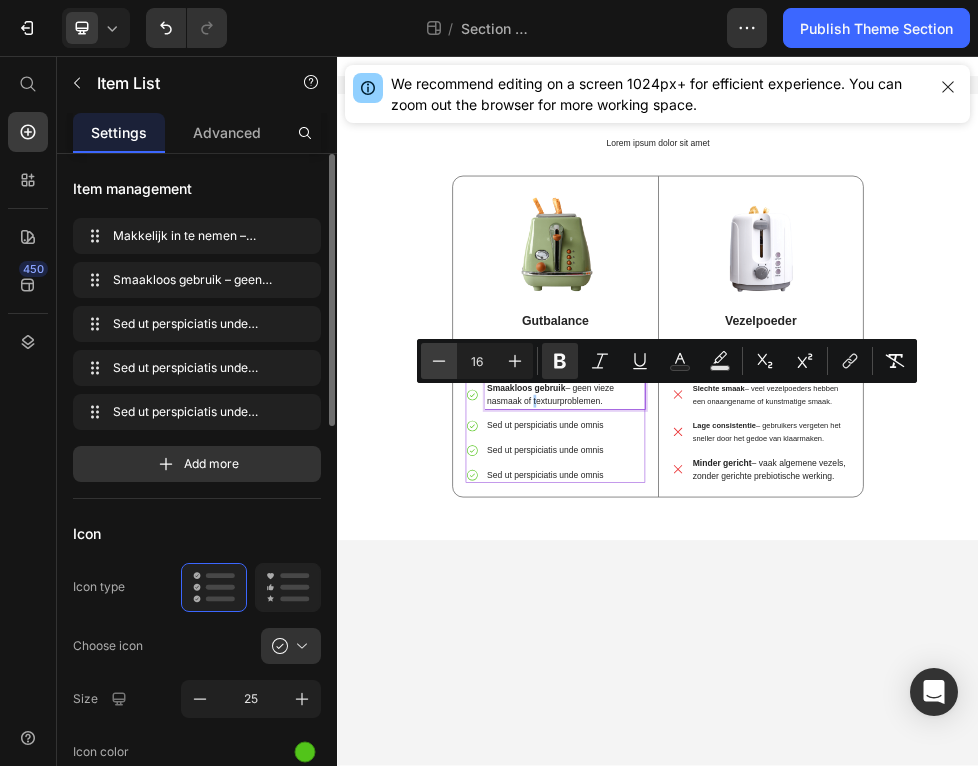 click 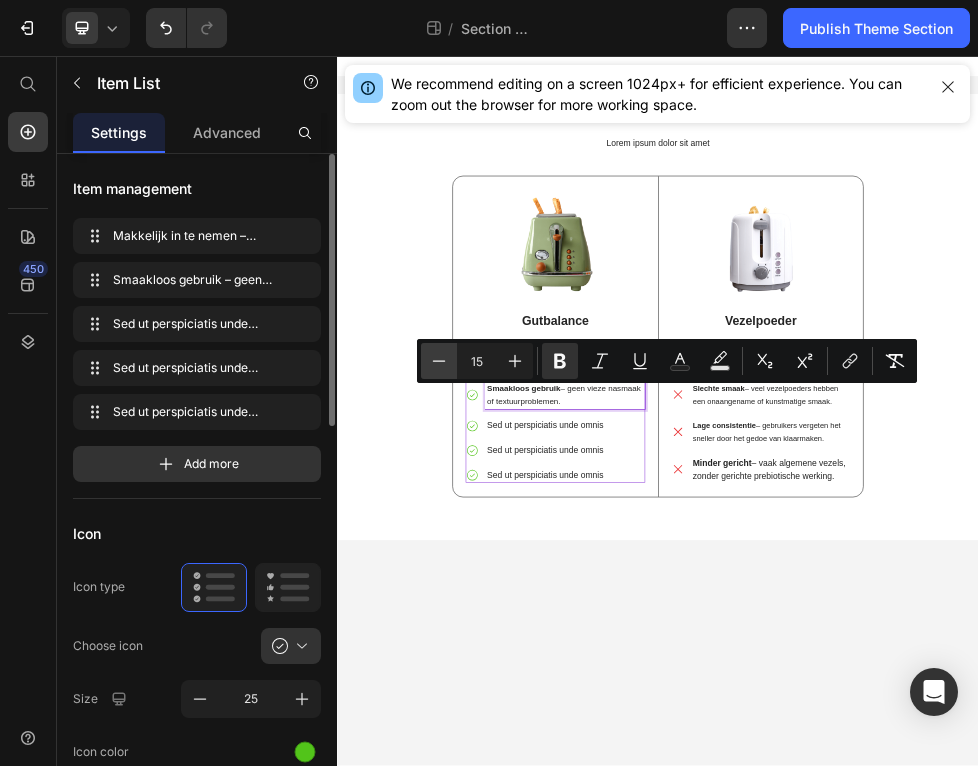 click 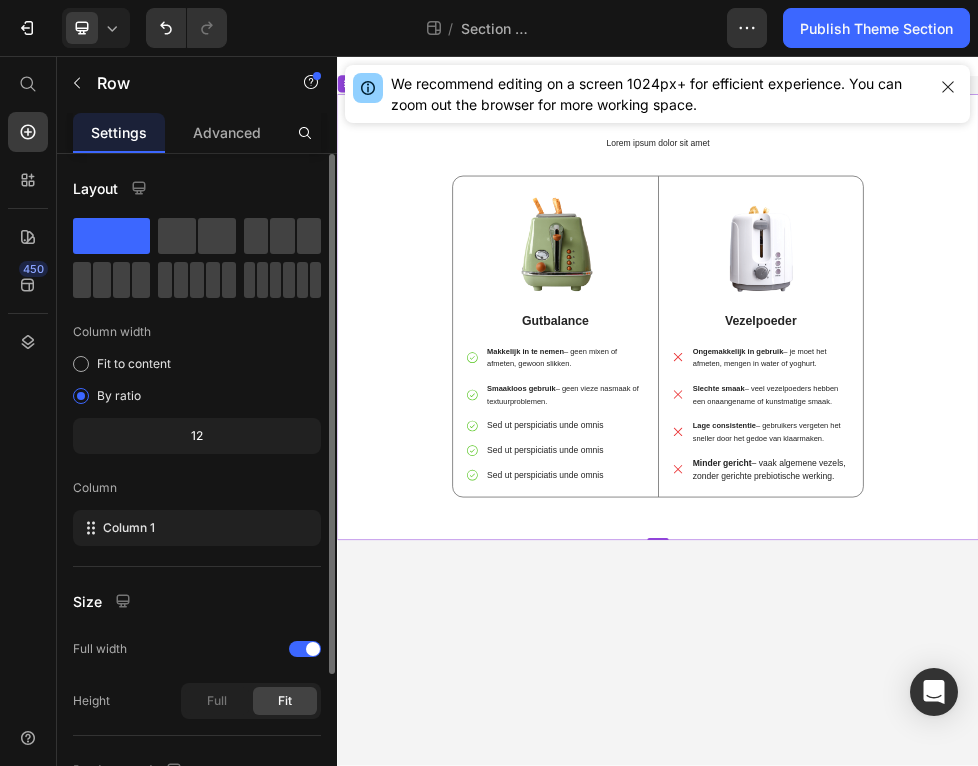 click on "Lorem ipsum dolor sit amet Heading Image Gutbalance Text Block
Makkelijk in te nemen  – geen mixen of afmeten, gewoon slikken.
Smaakloos gebruik  – geen vieze nasmaak of textuurproblemen.
Sed ut perspiciatis unde omnis
Sed ut perspiciatis unde omnis
Sed ut perspiciatis unde omnis Item List Row Image Vezelpoeder Text Block
Ongemakkelijk in gebruik  – je moet het afmeten, mengen in water of yoghurt.
Slechte smaak  – veel vezelpoeders hebben een onaangename of kunstmatige smaak.
Lage consistentie  – gebruikers vergeten het sneller door het gedoe van klaarmaken.
Minder gericht  – vaak algemene vezels, zonder gerichte prebiotische werking. Item List [GEOGRAPHIC_DATA]" at bounding box center [937, 561] 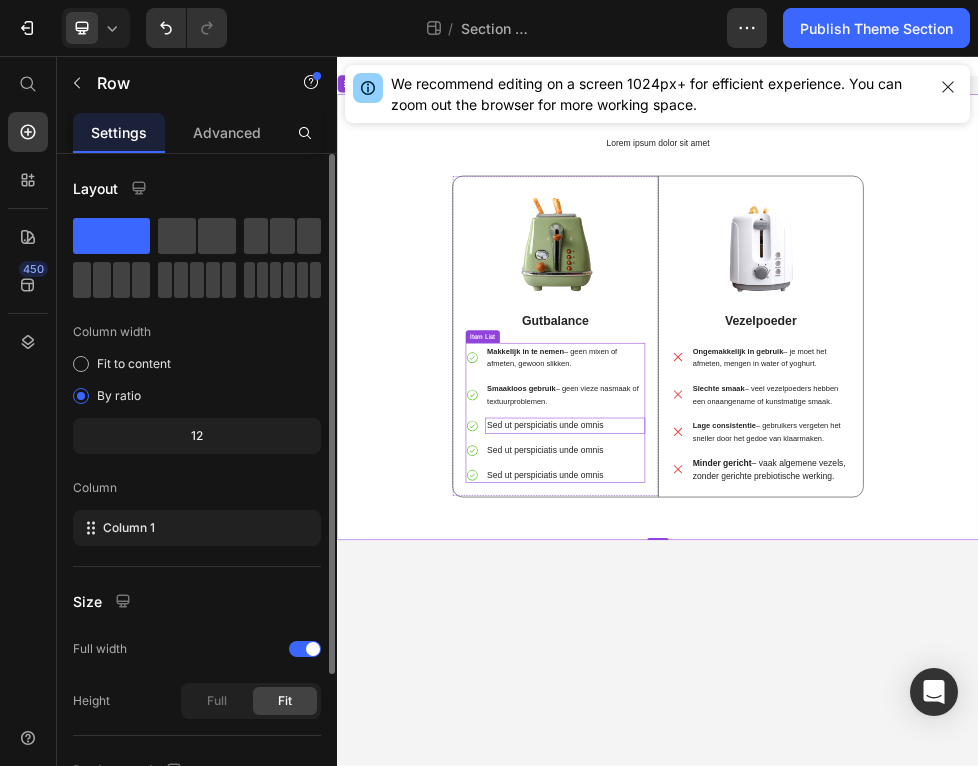 click on "Sed ut perspiciatis unde omnis" at bounding box center [763, 749] 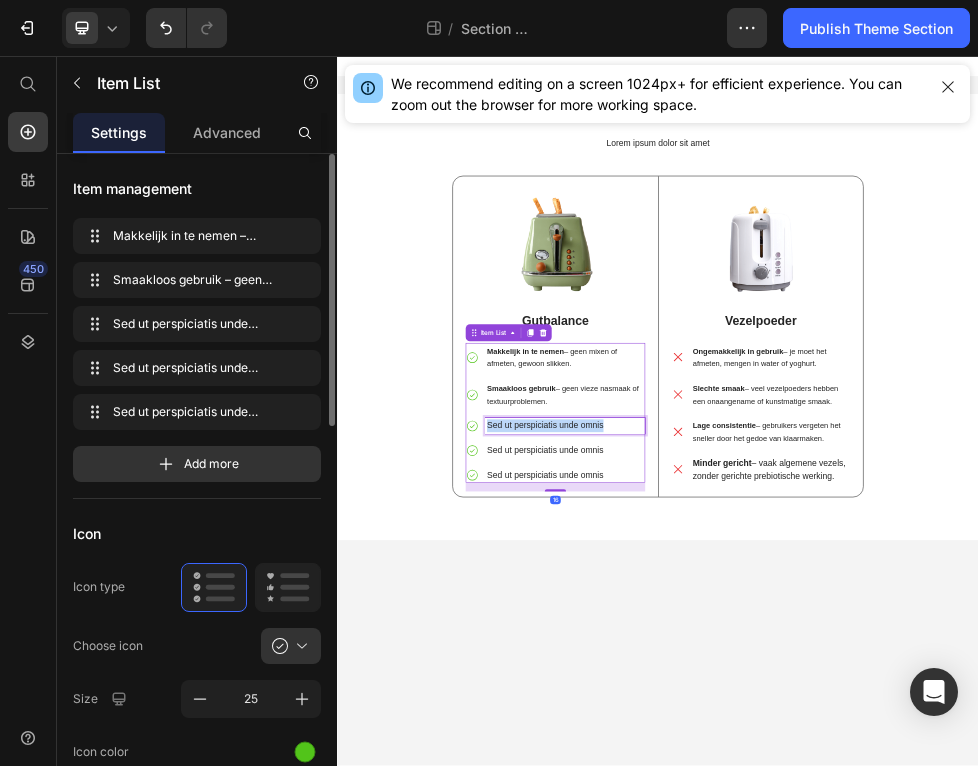 click on "Sed ut perspiciatis unde omnis" at bounding box center (763, 749) 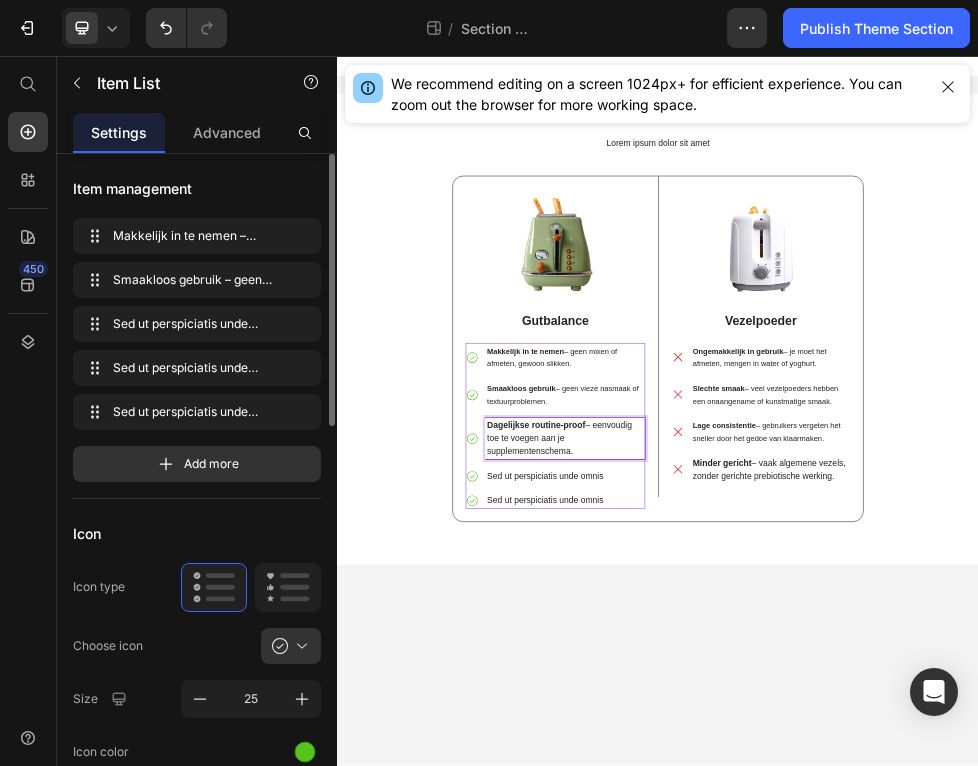 scroll, scrollTop: 60, scrollLeft: 0, axis: vertical 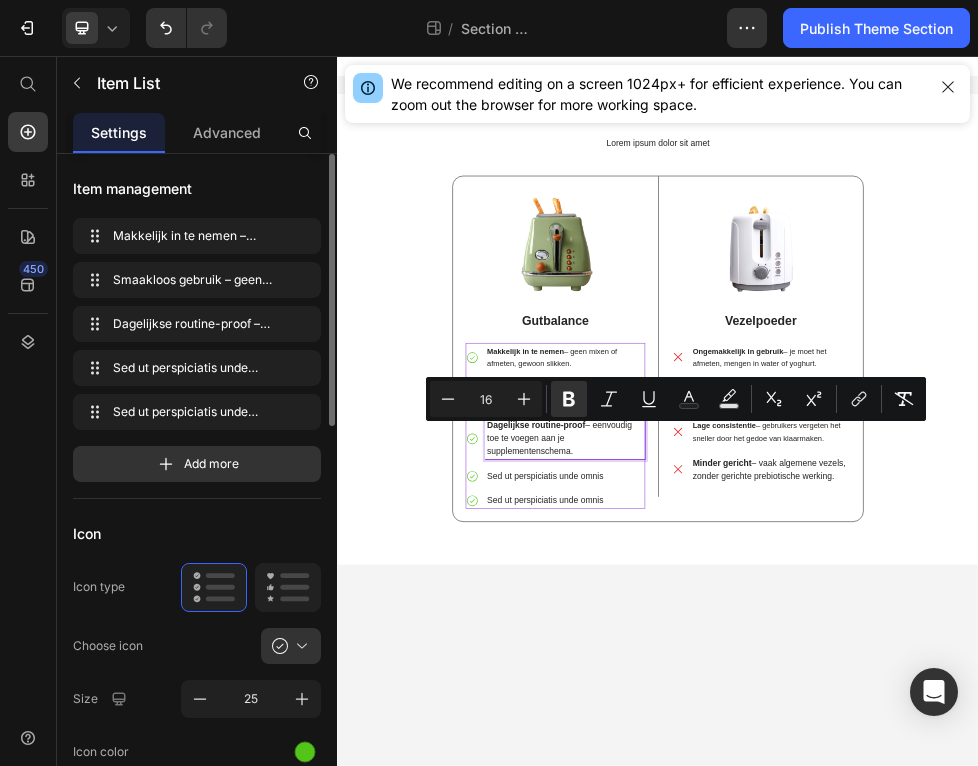 drag, startPoint x: 779, startPoint y: 788, endPoint x: 602, endPoint y: 718, distance: 190.33917 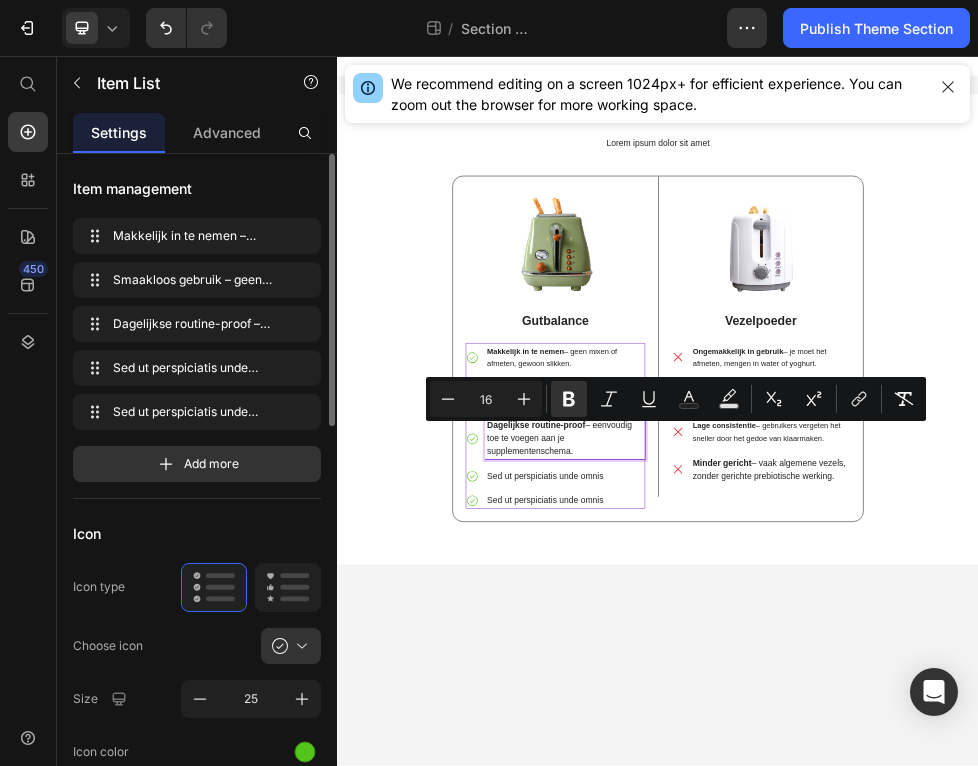 click on "Makkelijk in te nemen  – geen mixen of afmeten, gewoon slikken.
Smaakloos gebruik  – geen vieze nasmaak of textuurproblemen.
Dagelijkse routine-proof  – eenvoudig toe te voegen aan je supplementenschema.
Sed ut perspiciatis unde omnis
Sed ut perspiciatis unde omnis" at bounding box center (745, 749) 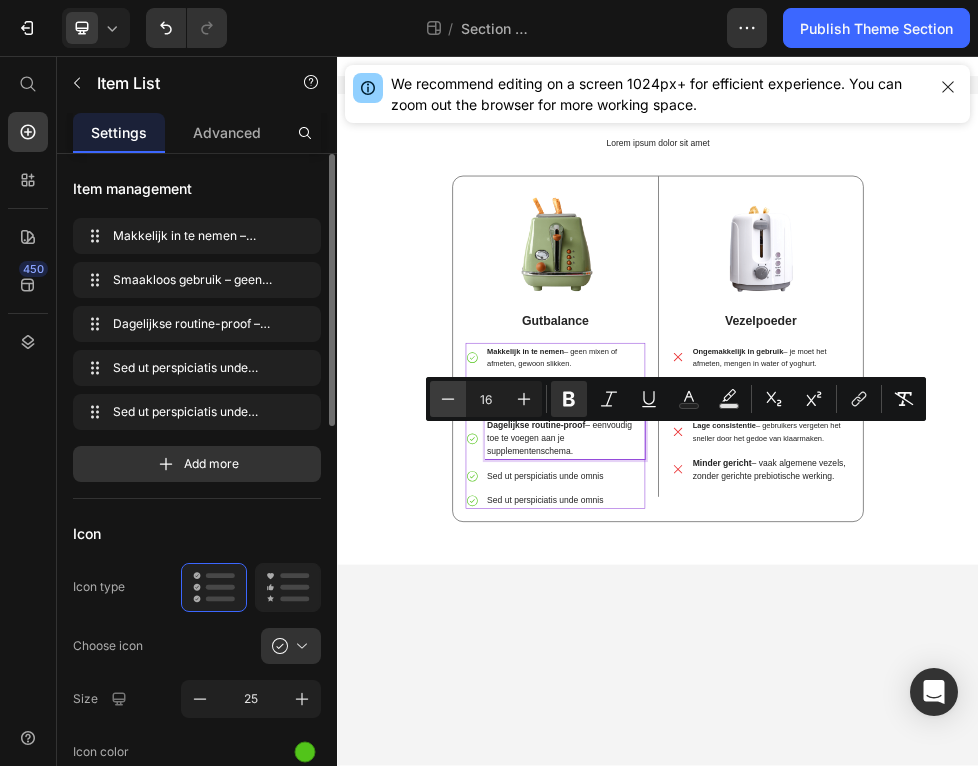 click 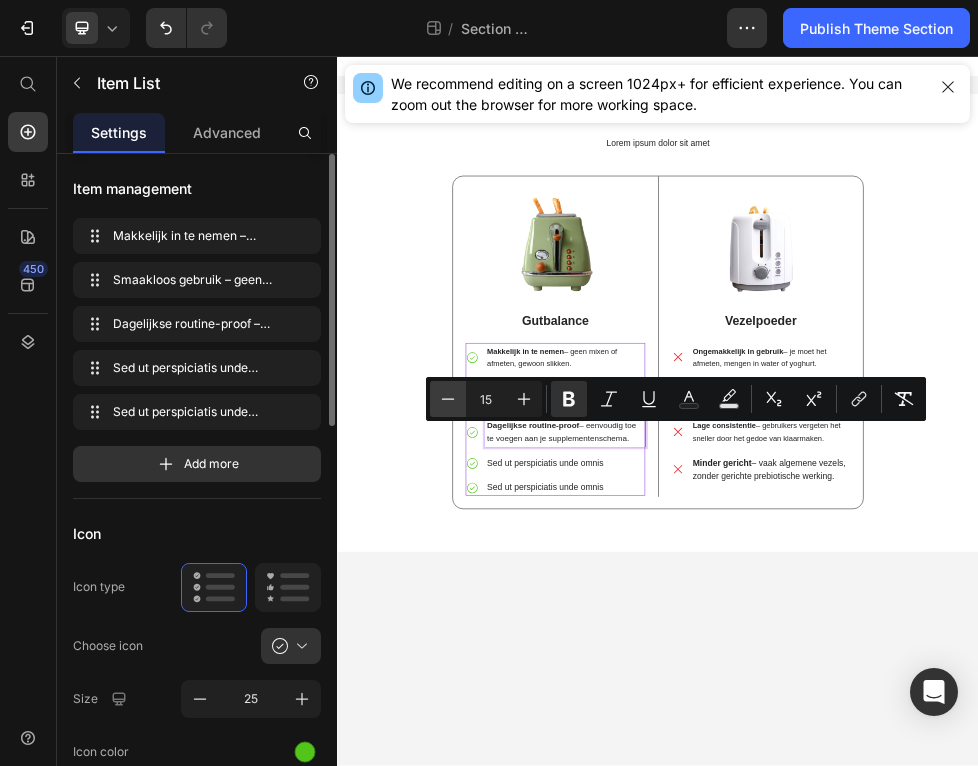 click 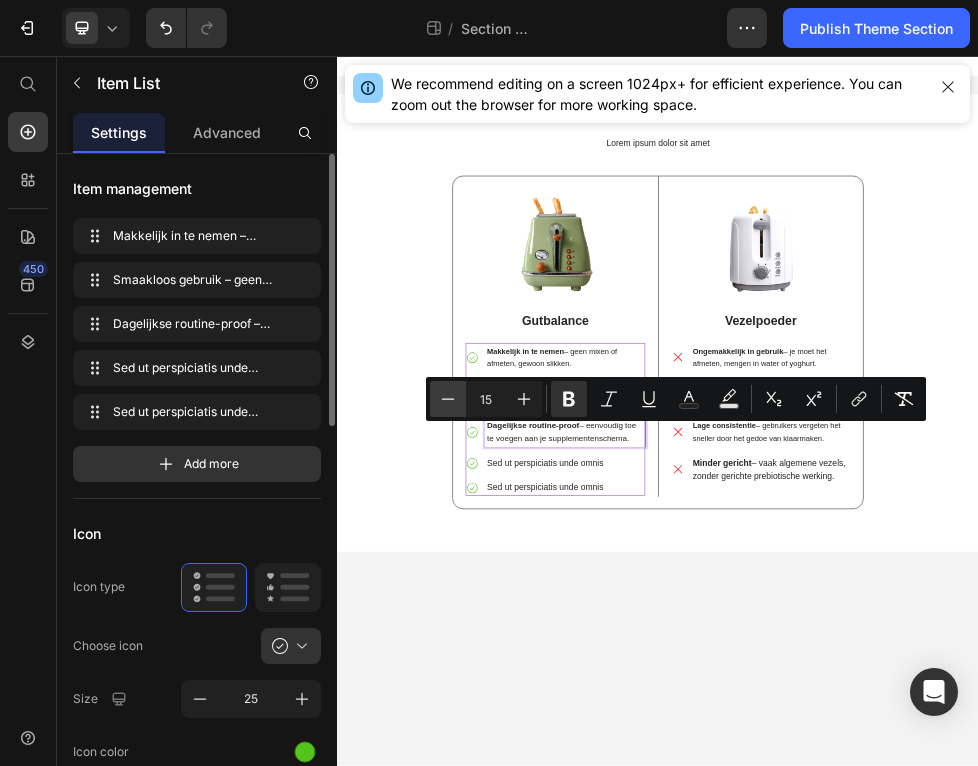type on "14" 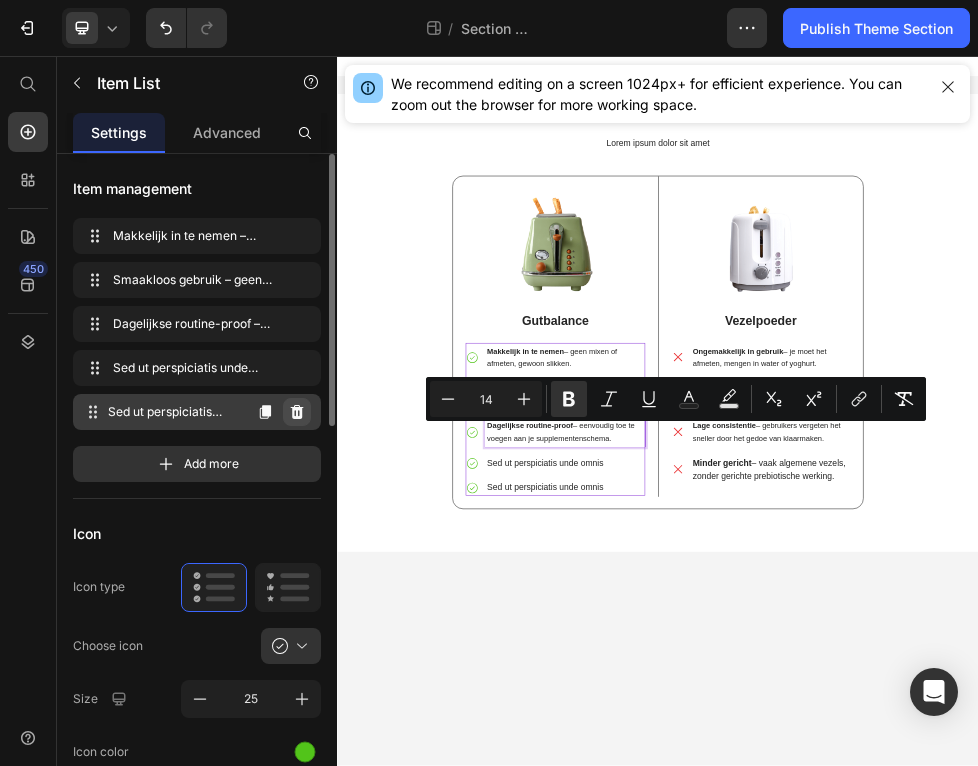 click 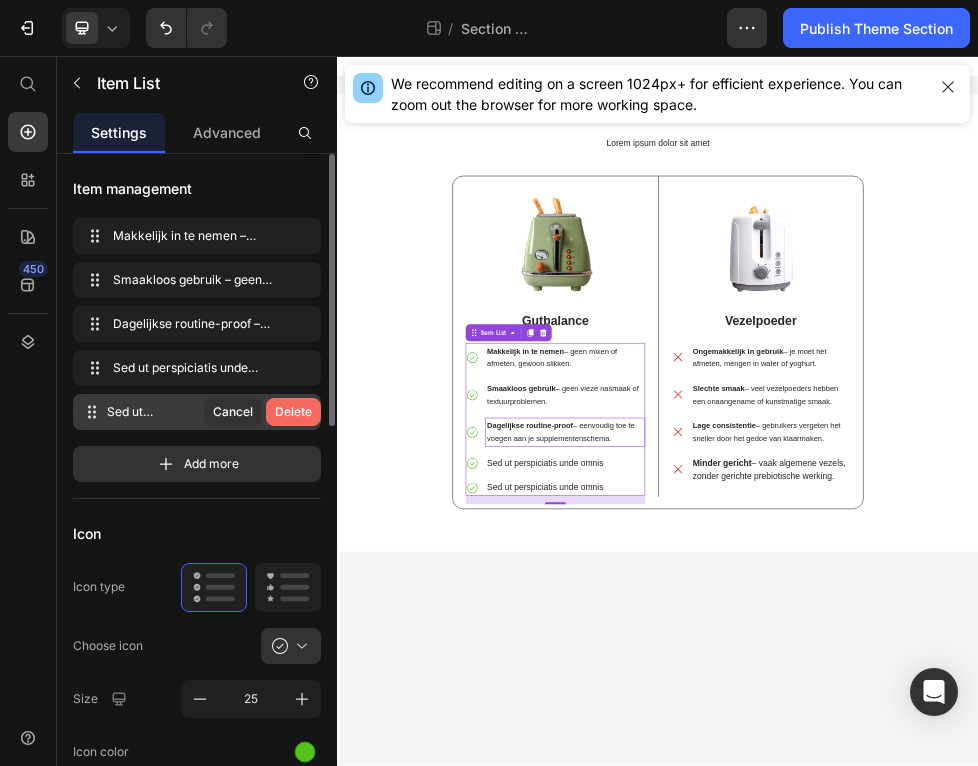 click on "Delete" at bounding box center (293, 412) 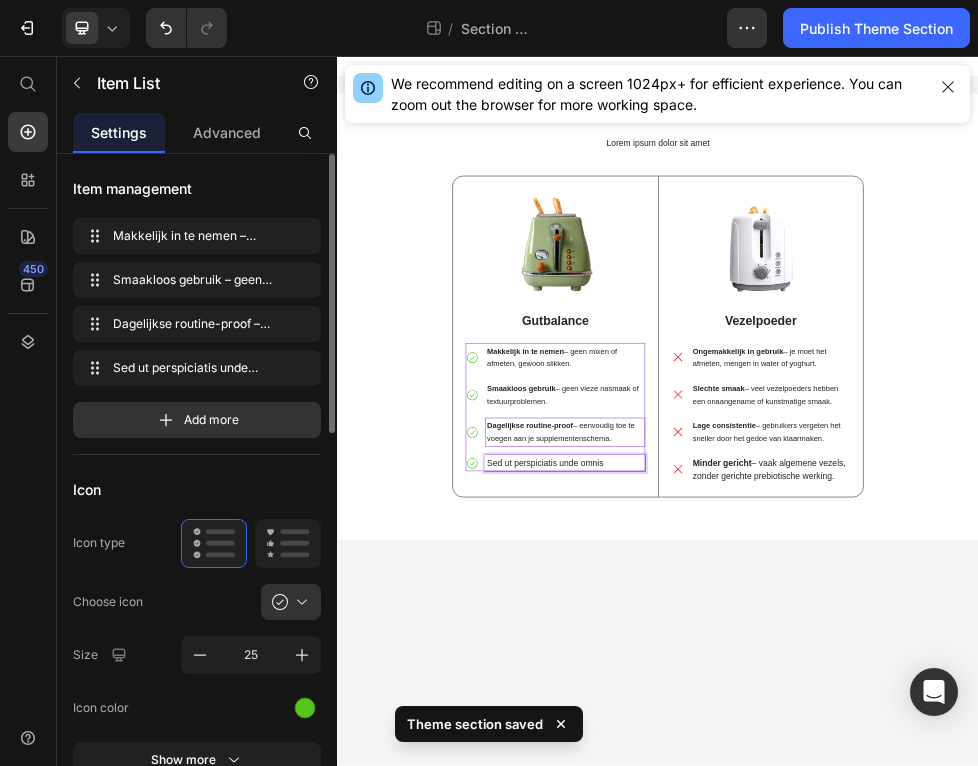 click on "Sed ut perspiciatis unde omnis" at bounding box center (763, 819) 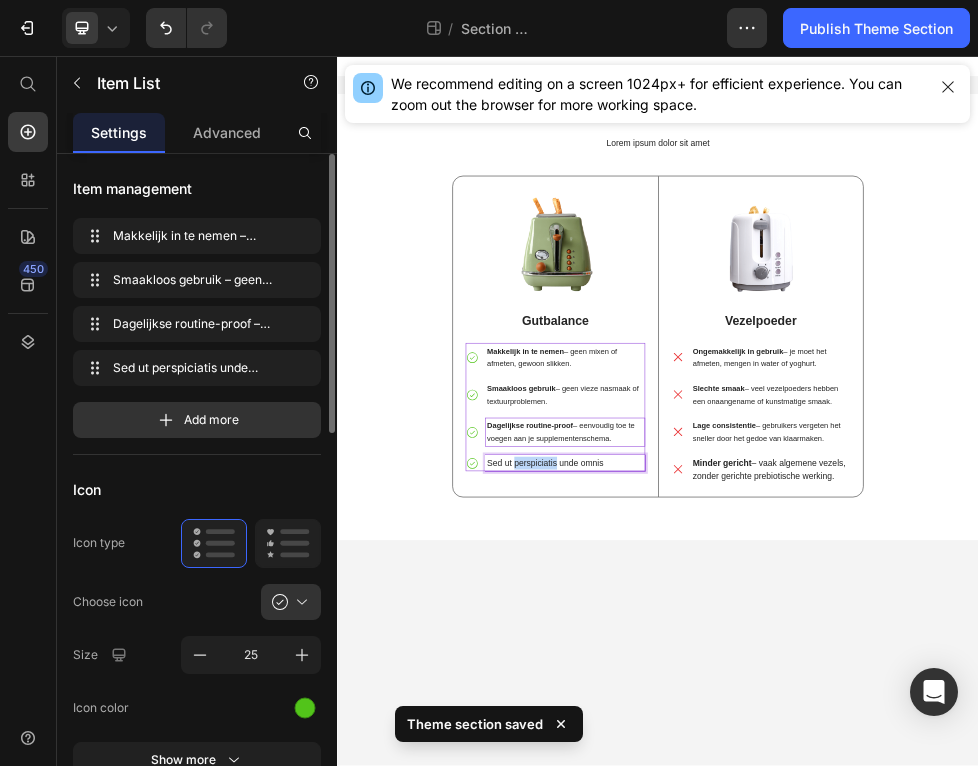 click on "Sed ut perspiciatis unde omnis" at bounding box center [763, 819] 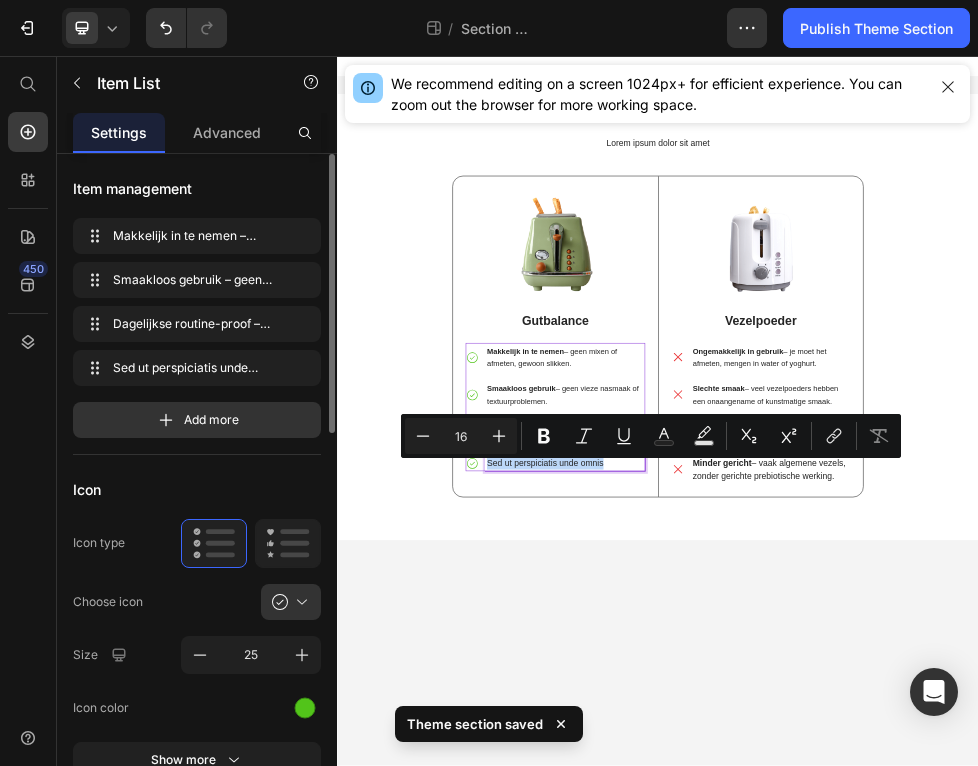 click on "Sed ut perspiciatis unde omnis" at bounding box center (763, 819) 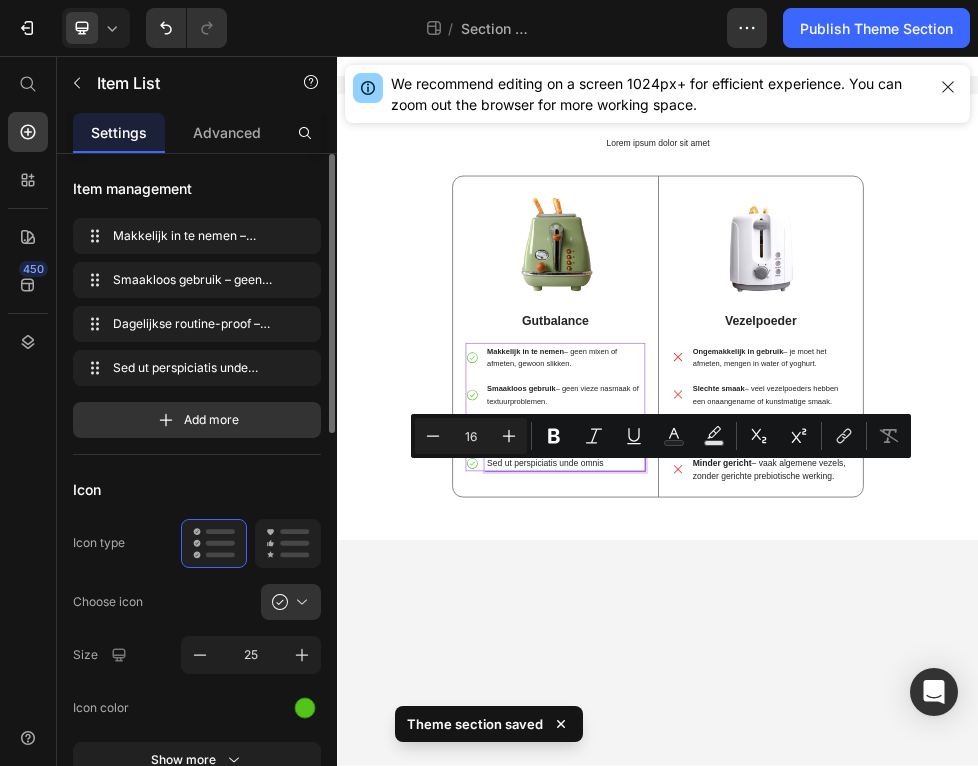 scroll, scrollTop: 167, scrollLeft: 0, axis: vertical 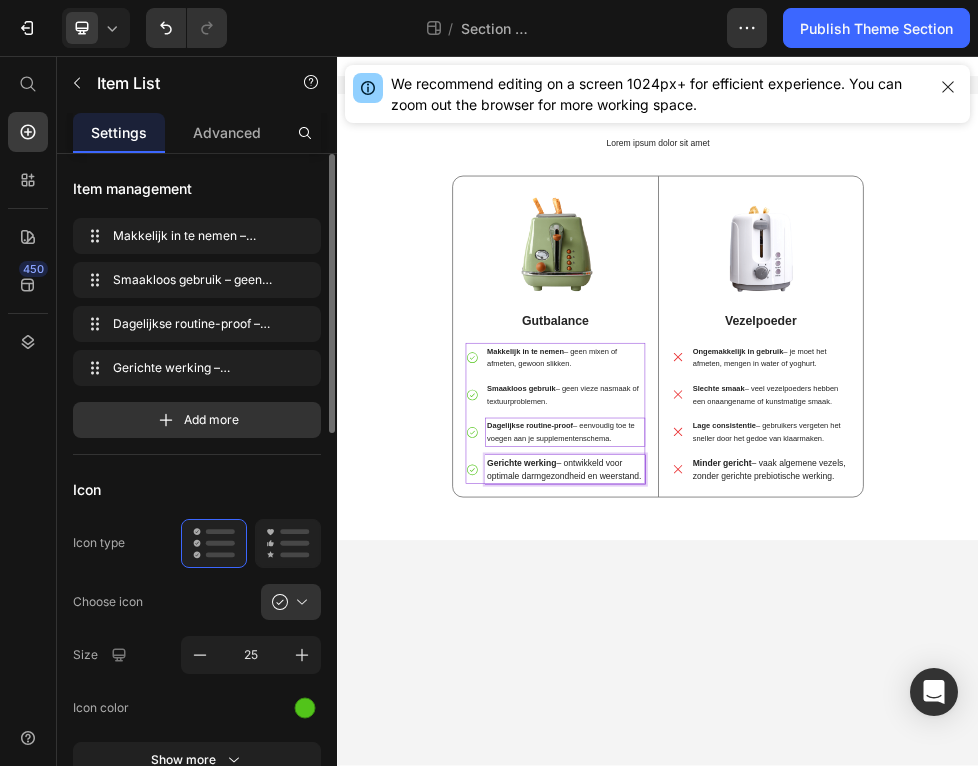 click on "Gerichte werking  – ontwikkeld voor optimale darmgezondheid en weerstand." at bounding box center (763, 831) 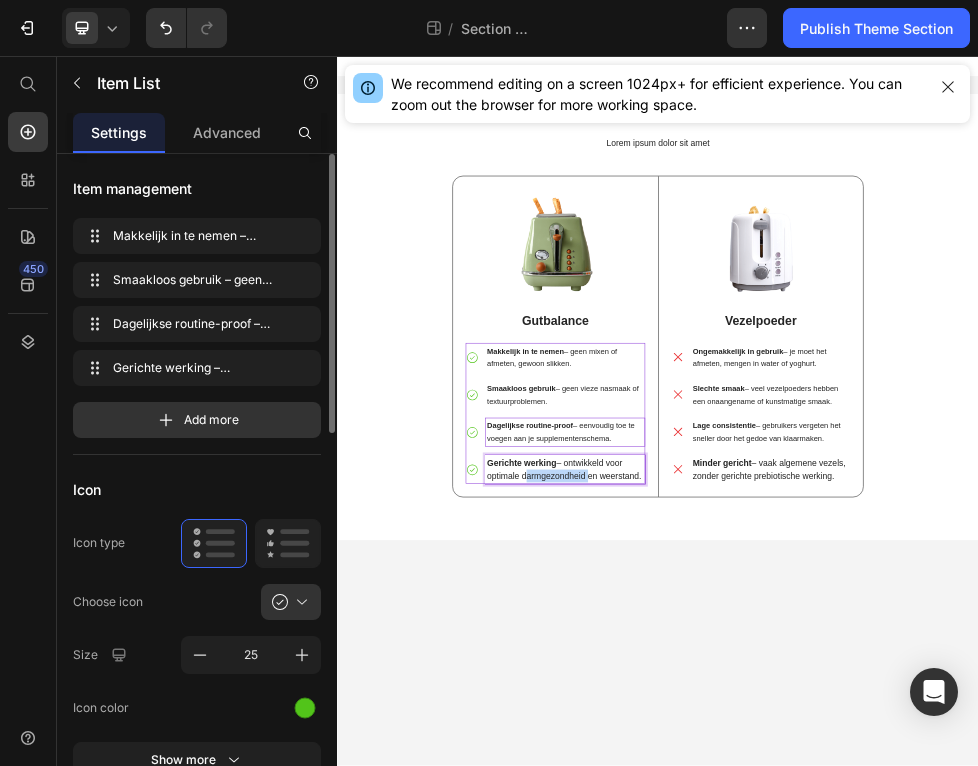 click on "Gerichte werking  – ontwikkeld voor optimale darmgezondheid en weerstand." at bounding box center (763, 831) 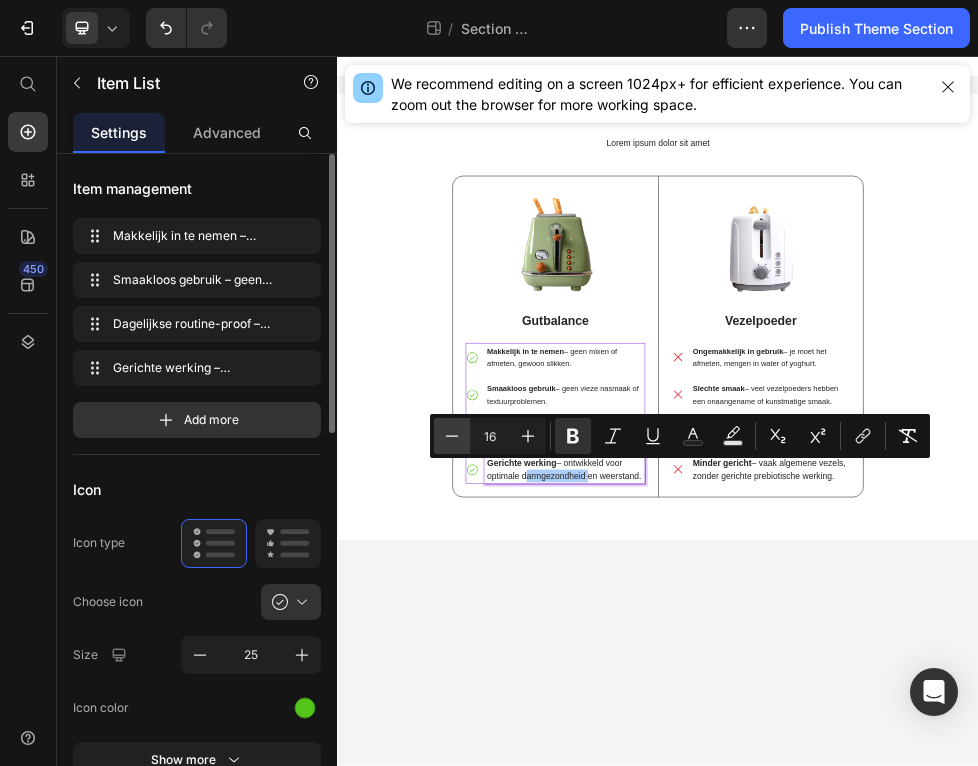 click 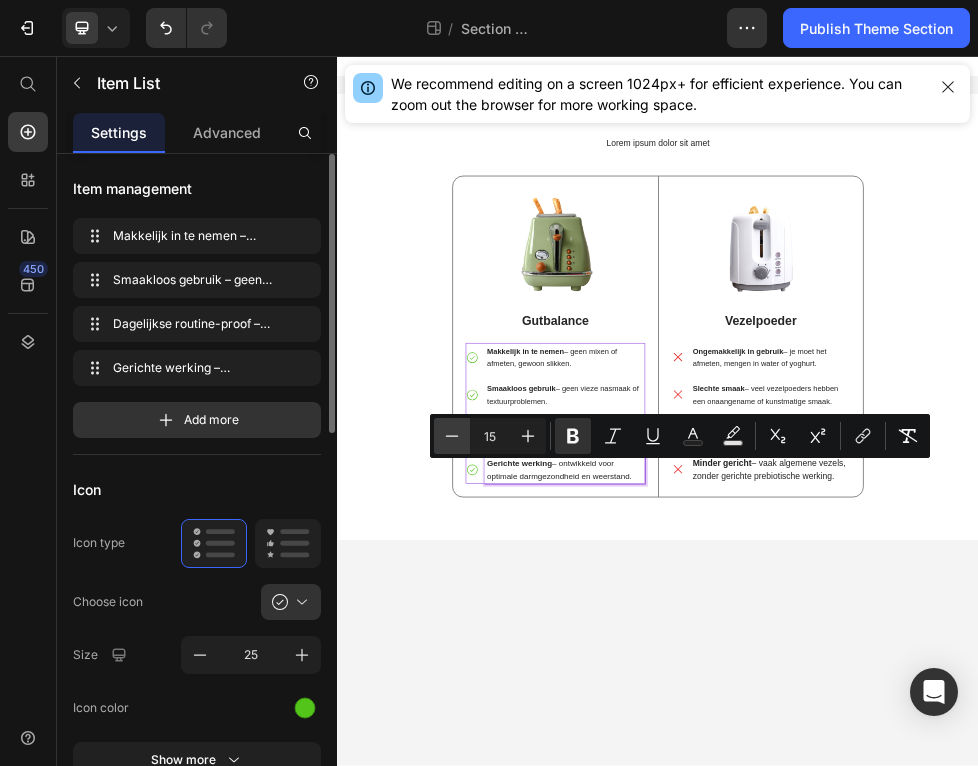 click 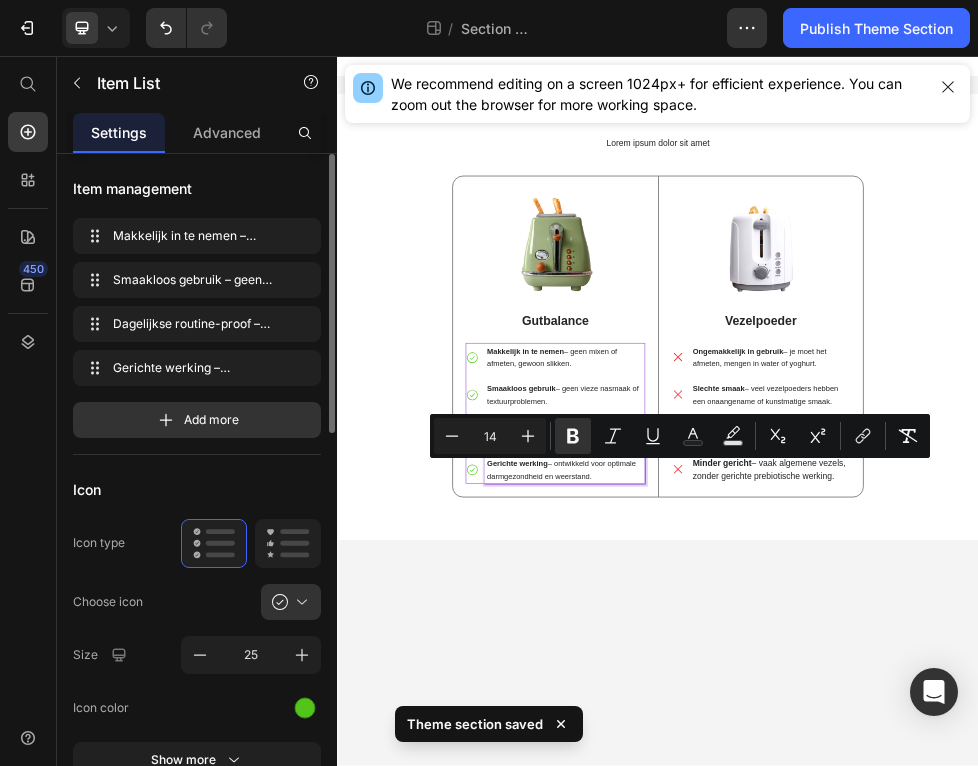 scroll, scrollTop: 0, scrollLeft: 0, axis: both 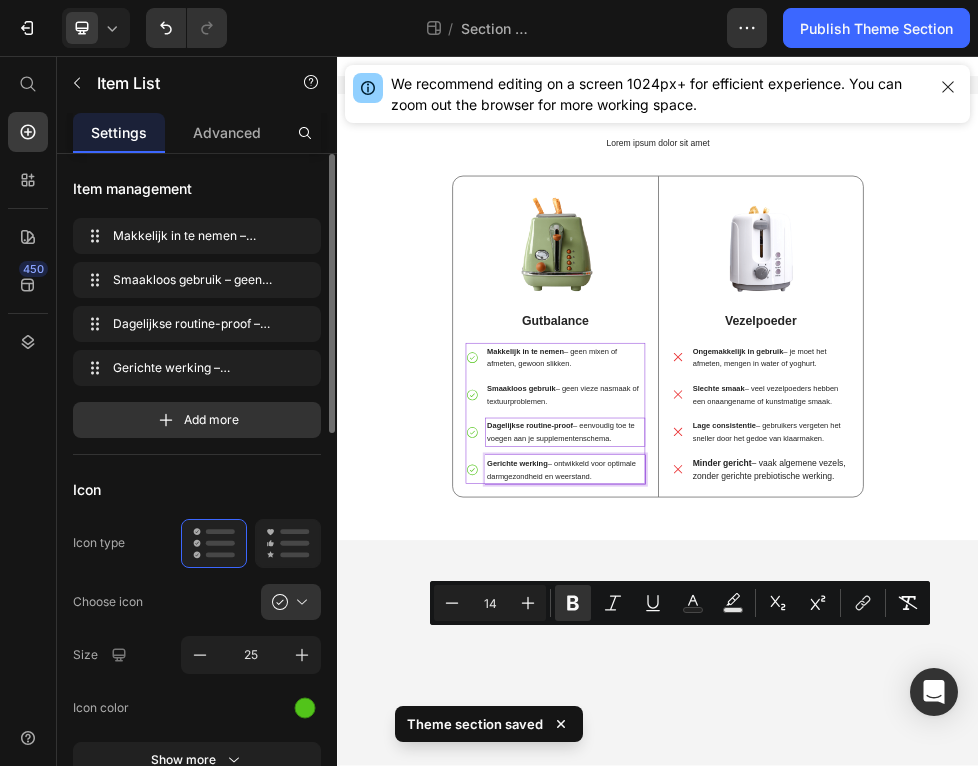 click on "Lorem ipsum dolor sit amet Heading Image Gutbalance Text Block
Makkelijk in te nemen  – geen mixen of afmeten, gewoon slikken.
Smaakloos gebruik  – geen vieze nasmaak of textuurproblemen.
Dagelijkse routine-proof  – eenvoudig toe te voegen aan je supplementenschema.
Gerichte werking  – ontwikkeld voor optimale darmgezondheid en weerstand. Item List   16 Row Image Vezelpoeder Text Block
Ongemakkelijk in gebruik  – je moet het afmeten, mengen in water of yoghurt.
Slechte smaak  – veel vezelpoeders hebben een onaangename of kunstmatige smaak.
Lage consistentie  – gebruikers vergeten het sneller door het gedoe van klaarmaken.
Minder gericht  – vaak algemene vezels, zonder gerichte prebiotische werking. Item List Row Row Row Row Root" at bounding box center (937, 720) 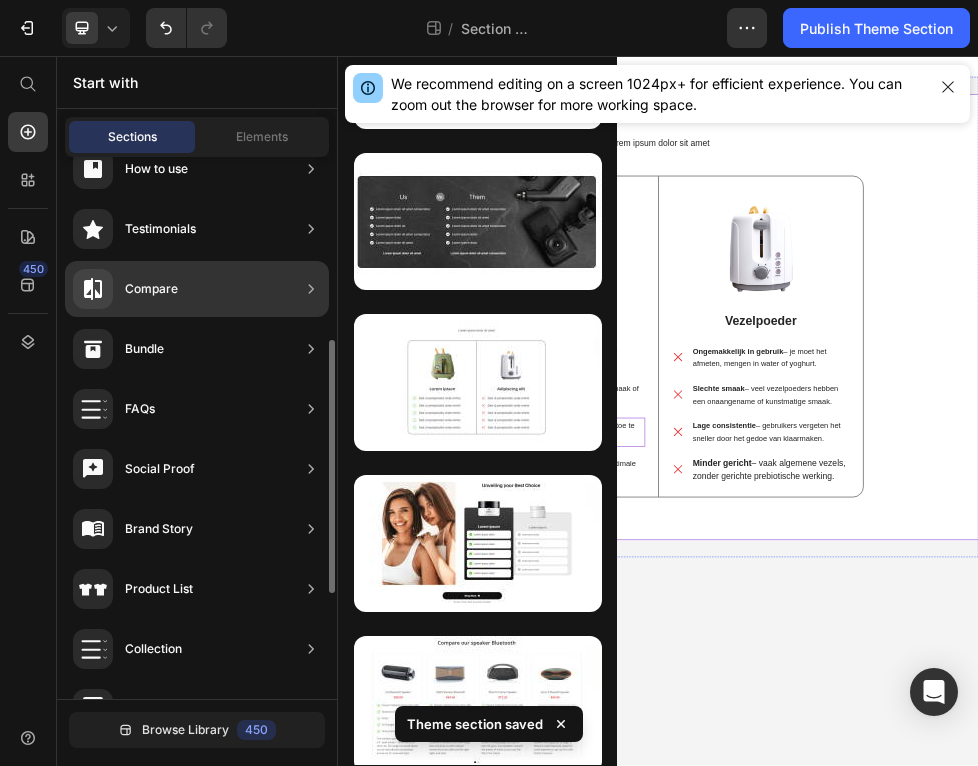 scroll, scrollTop: 942, scrollLeft: 0, axis: vertical 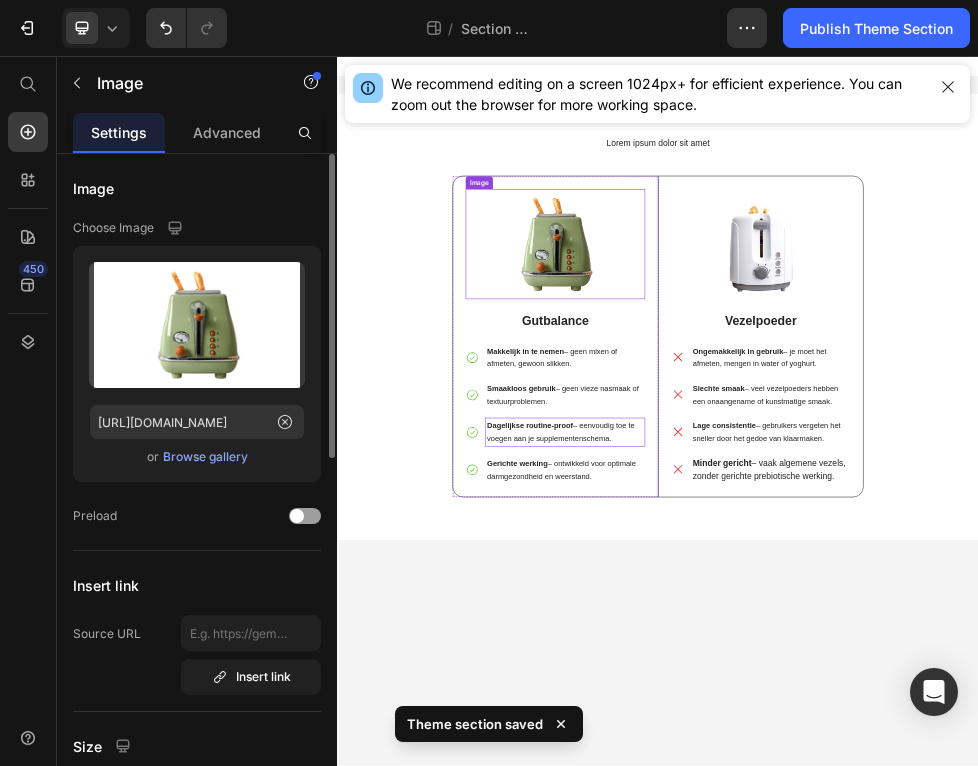 click at bounding box center (745, 409) 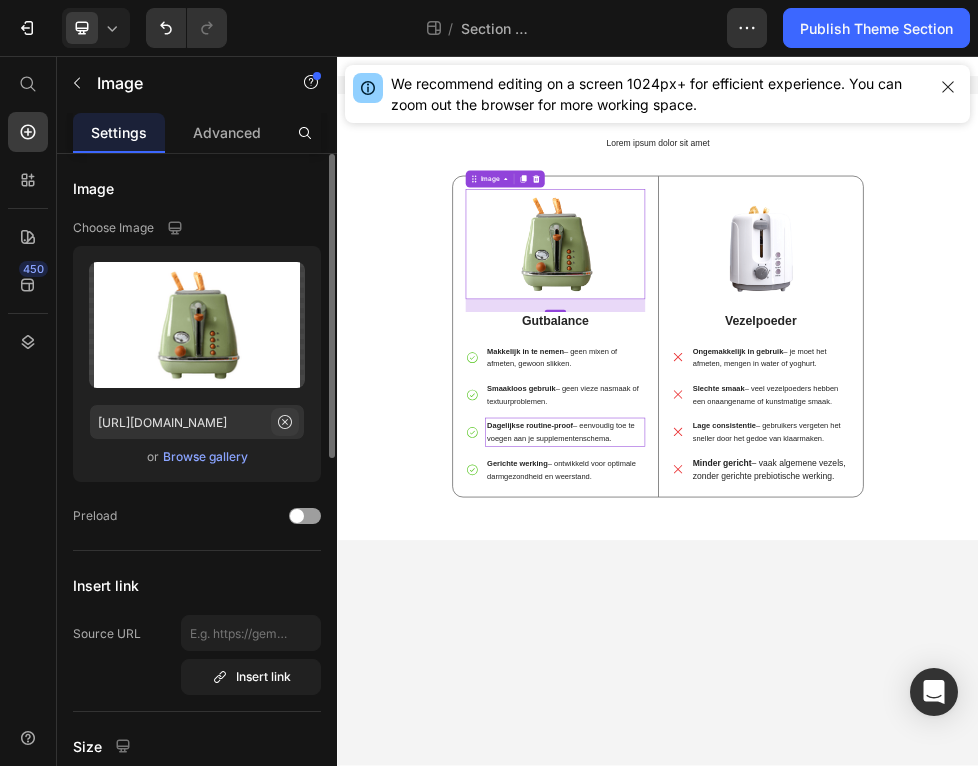 click 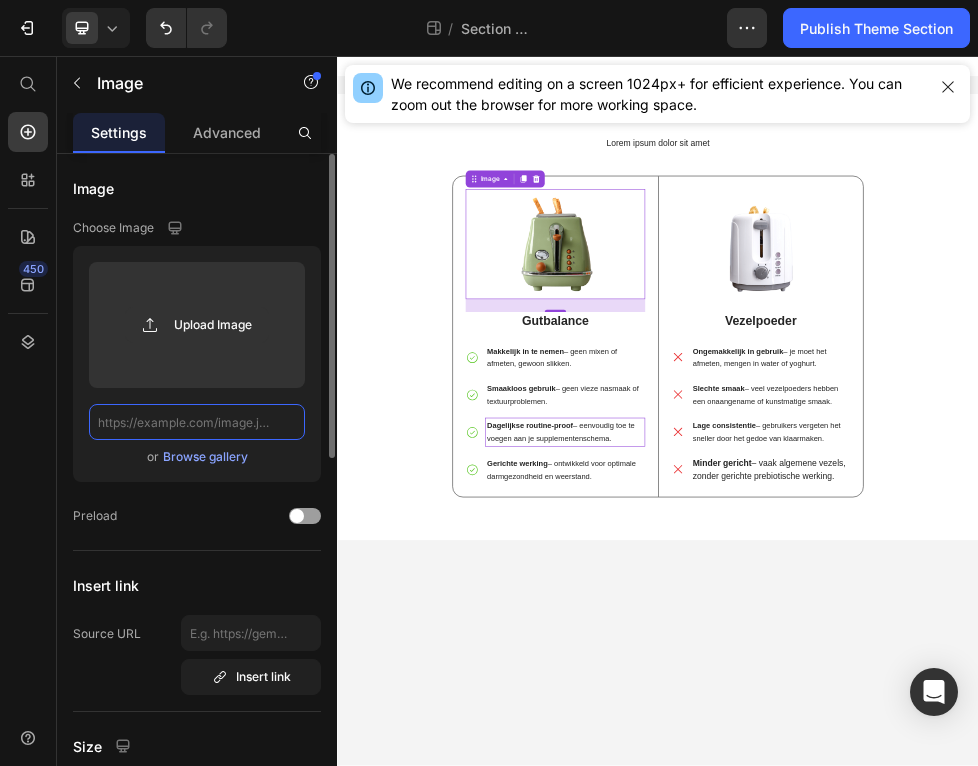 scroll, scrollTop: 0, scrollLeft: 0, axis: both 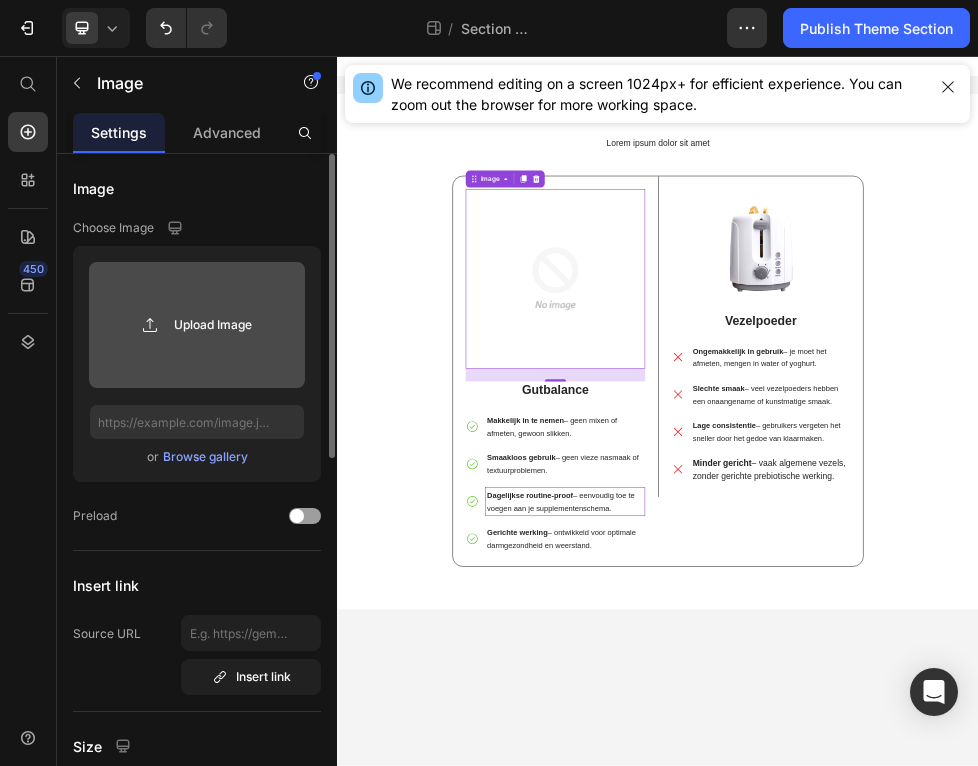 click 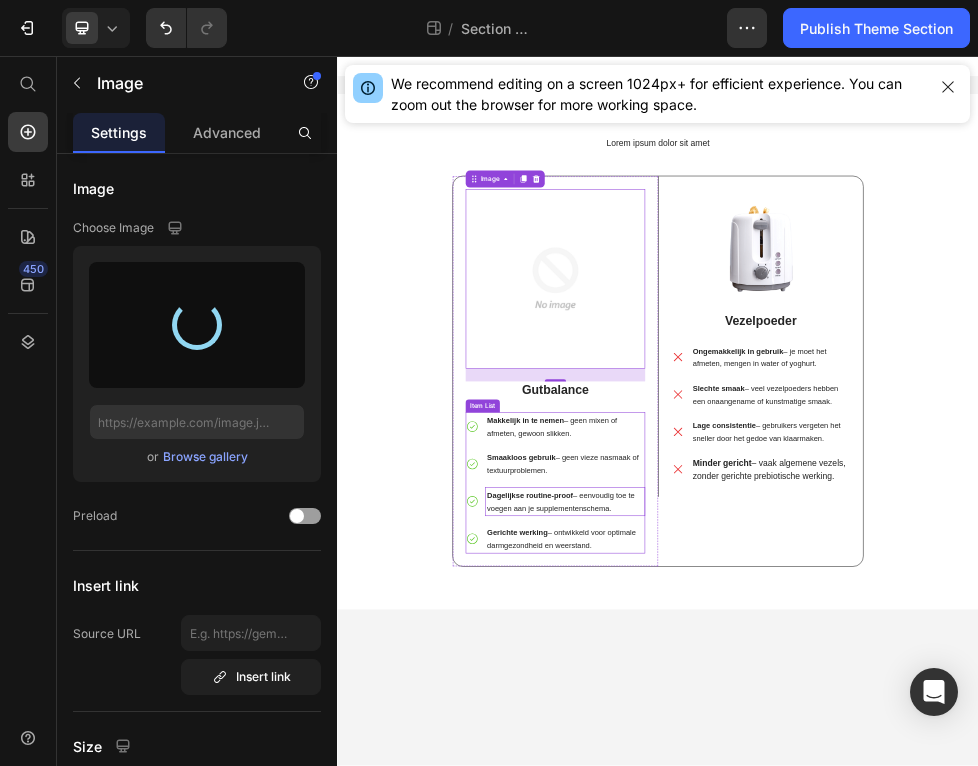 type on "[URL][DOMAIN_NAME]" 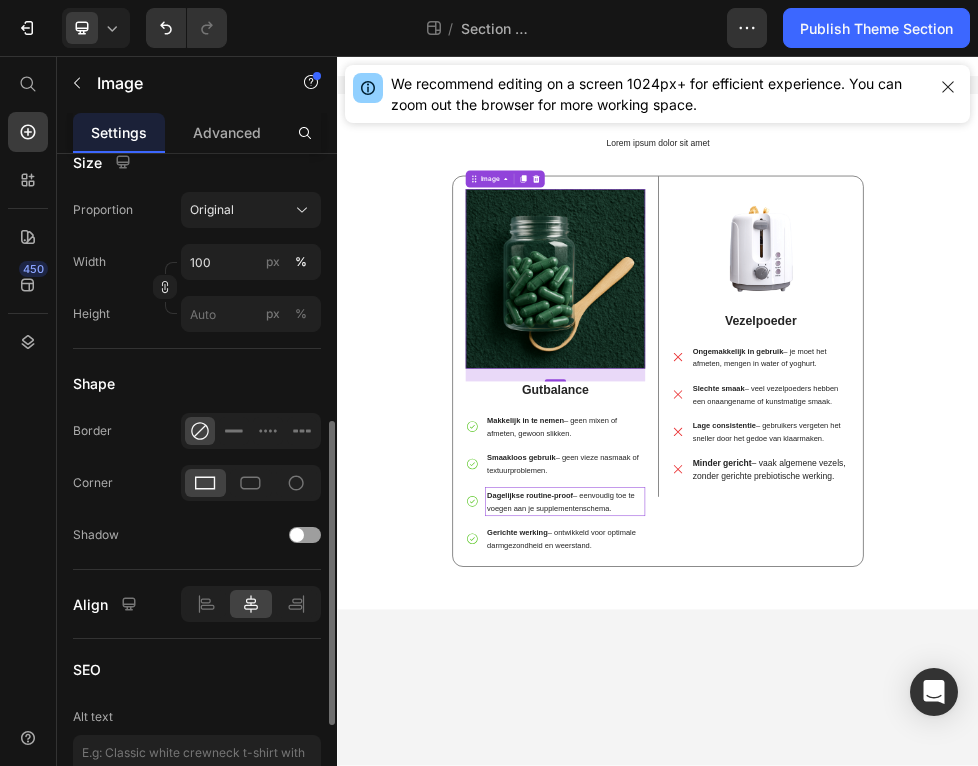 scroll, scrollTop: 585, scrollLeft: 0, axis: vertical 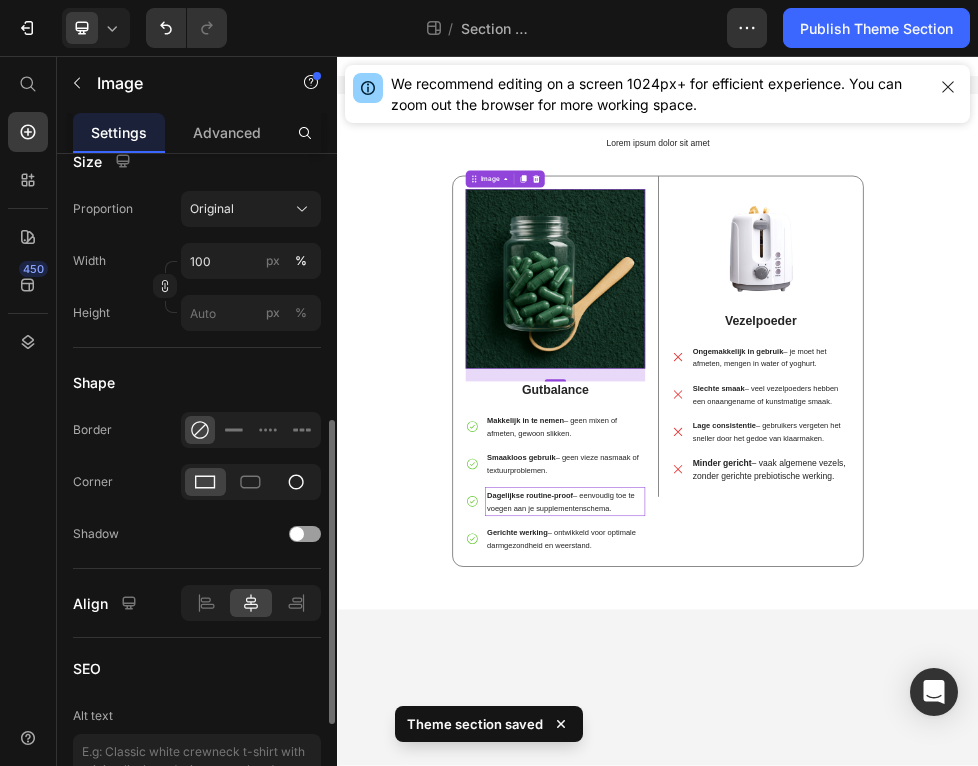 click 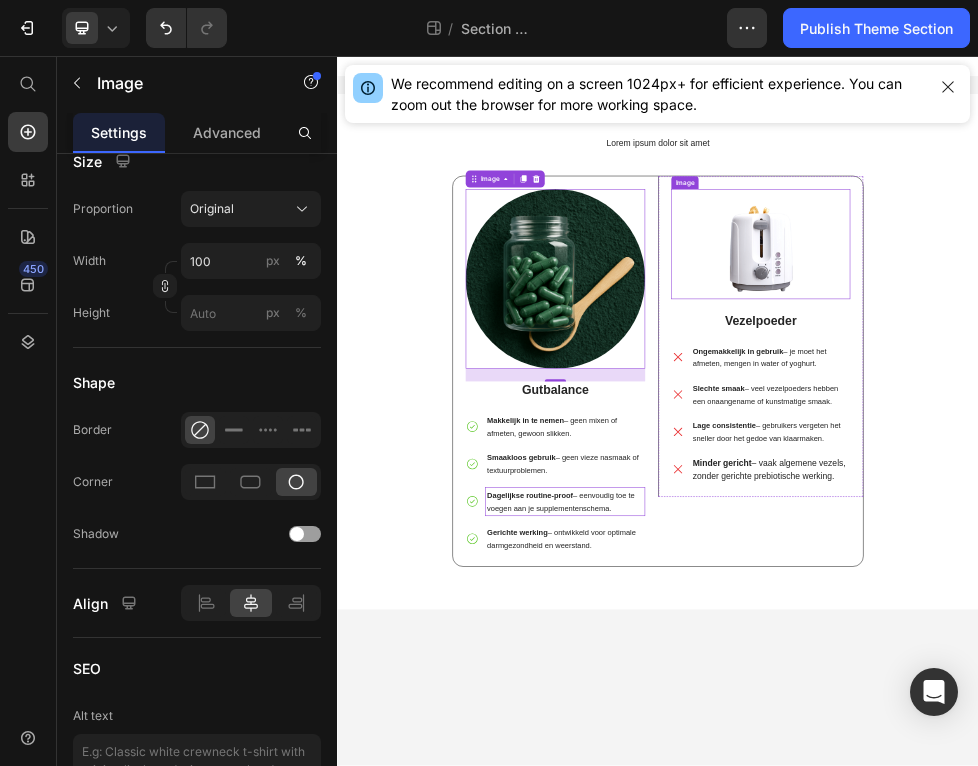 click at bounding box center (1129, 409) 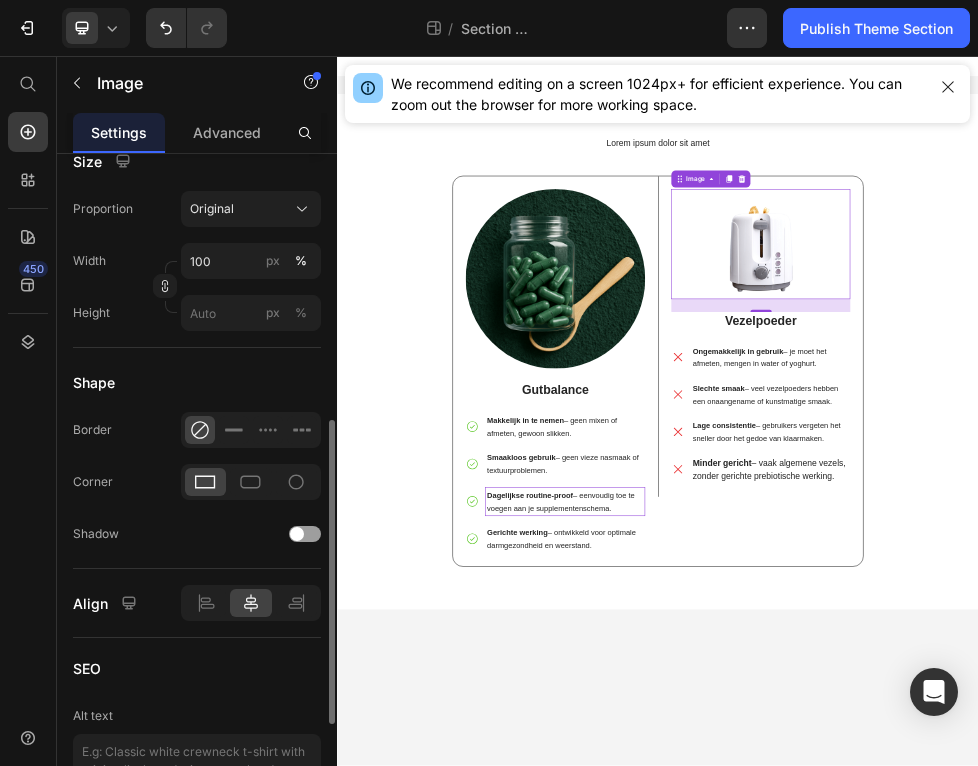 scroll, scrollTop: 0, scrollLeft: 0, axis: both 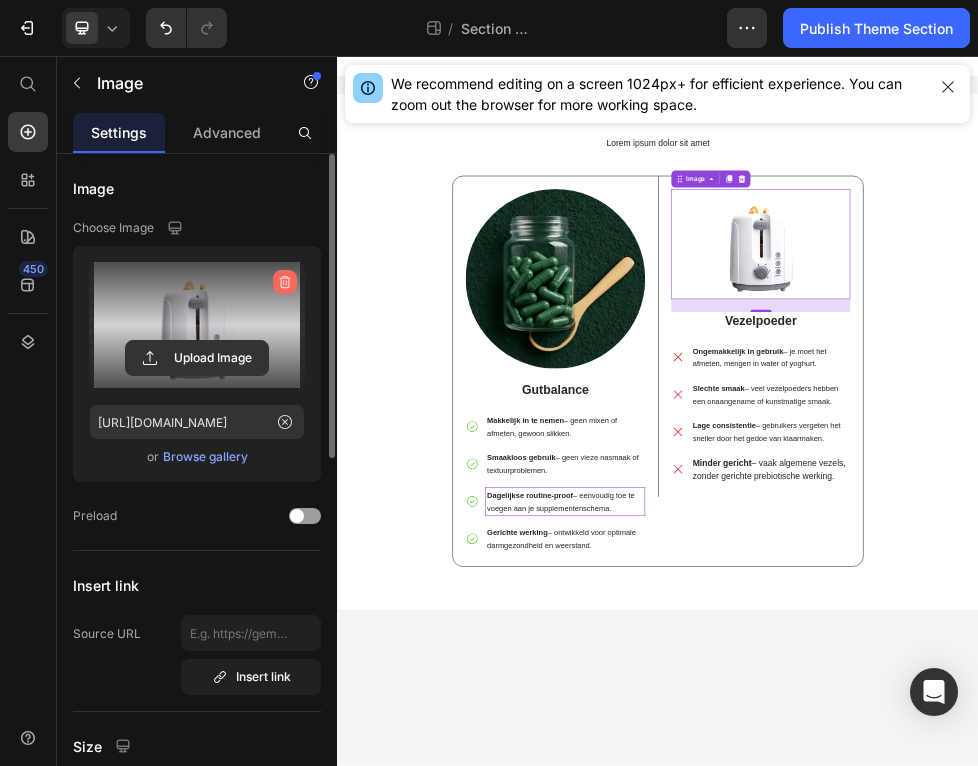 click 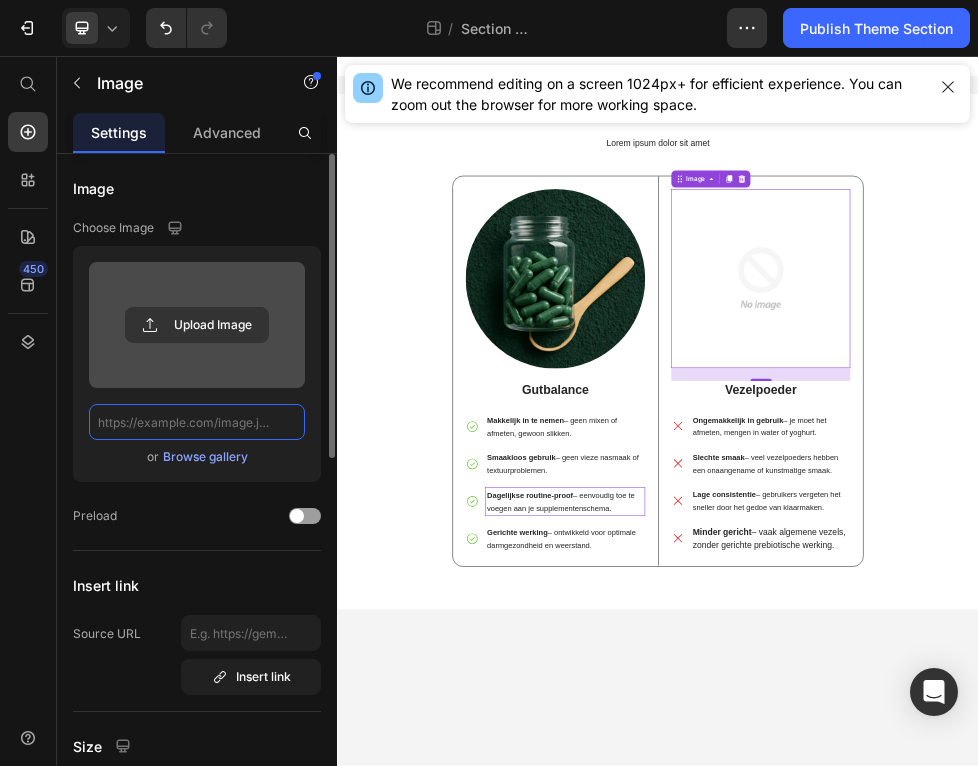 scroll, scrollTop: 0, scrollLeft: 0, axis: both 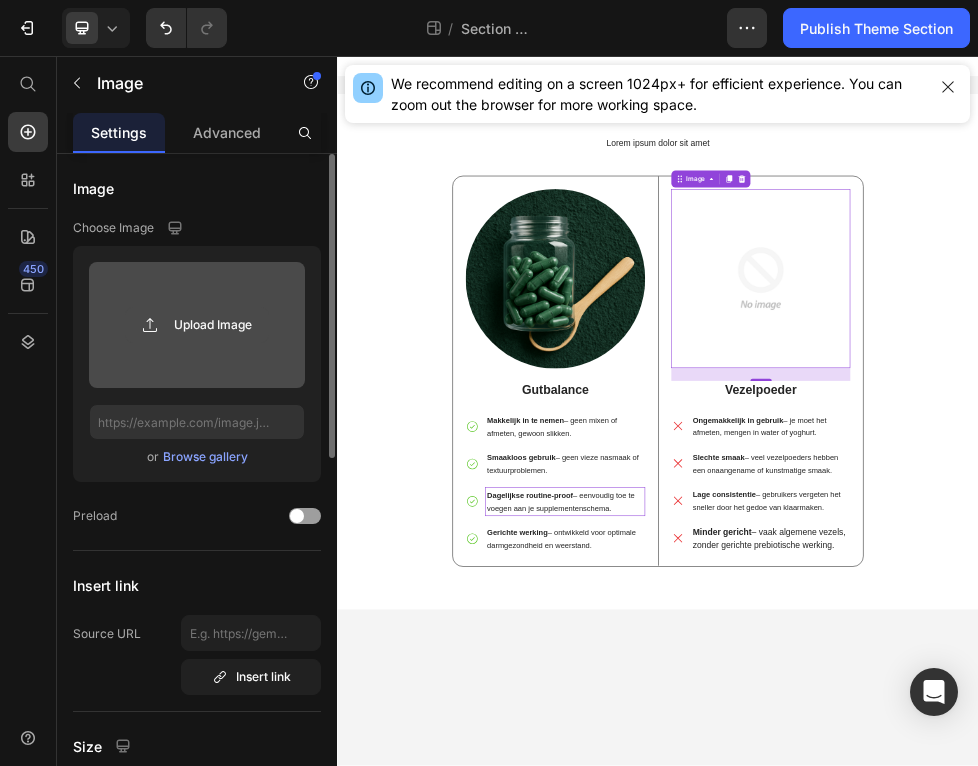 click 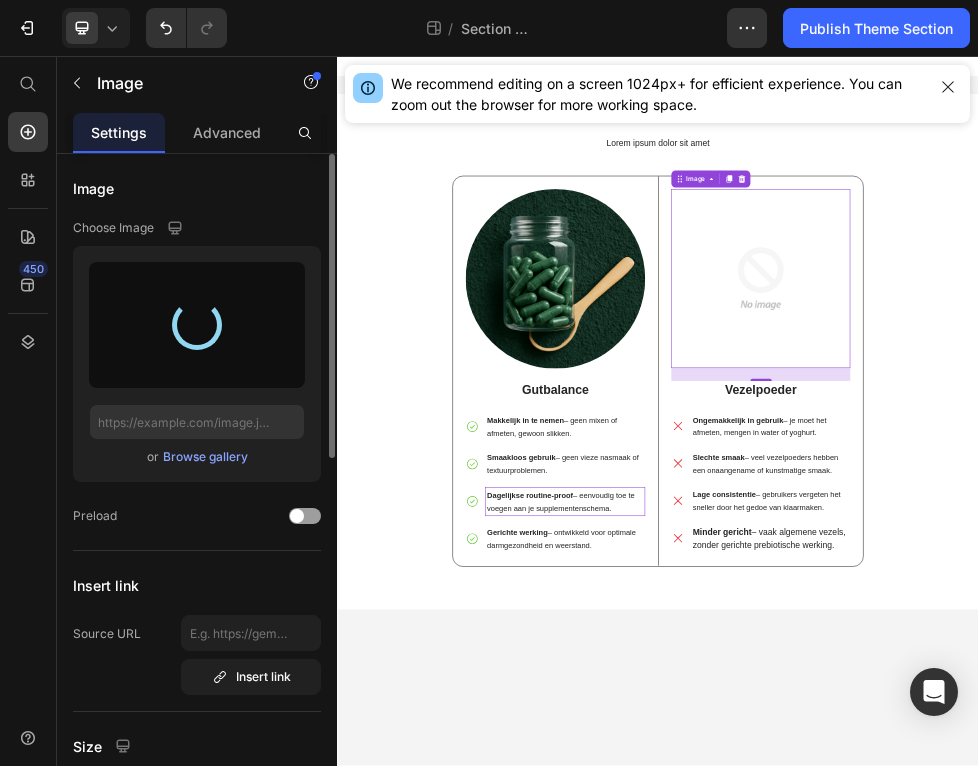 type on "[URL][DOMAIN_NAME]" 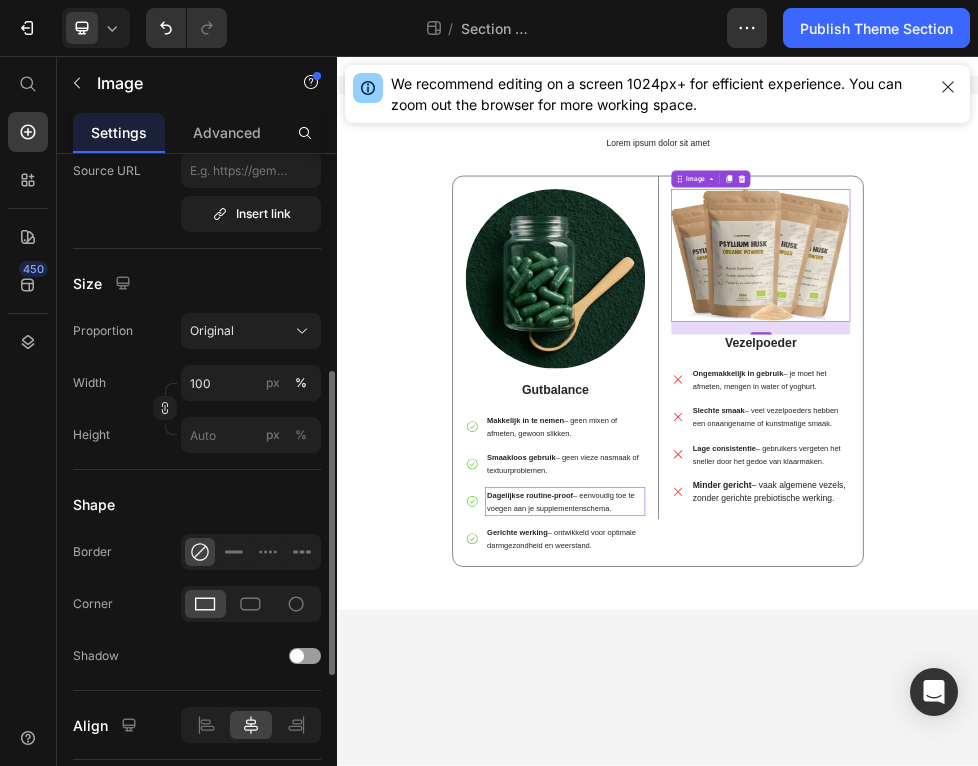 scroll, scrollTop: 469, scrollLeft: 0, axis: vertical 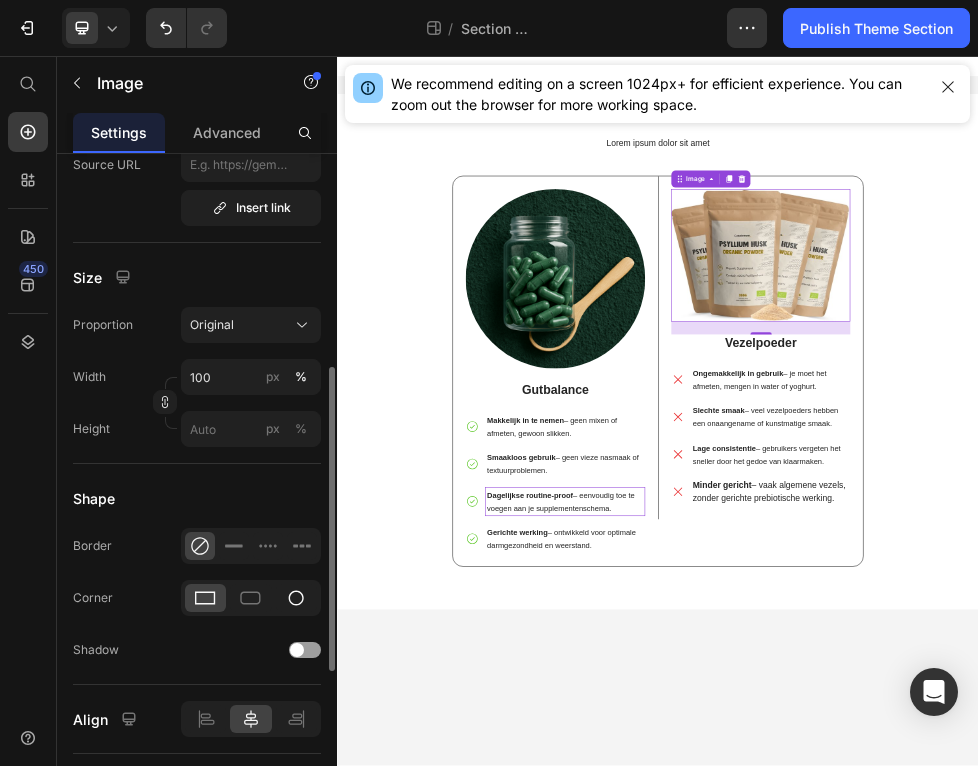 click 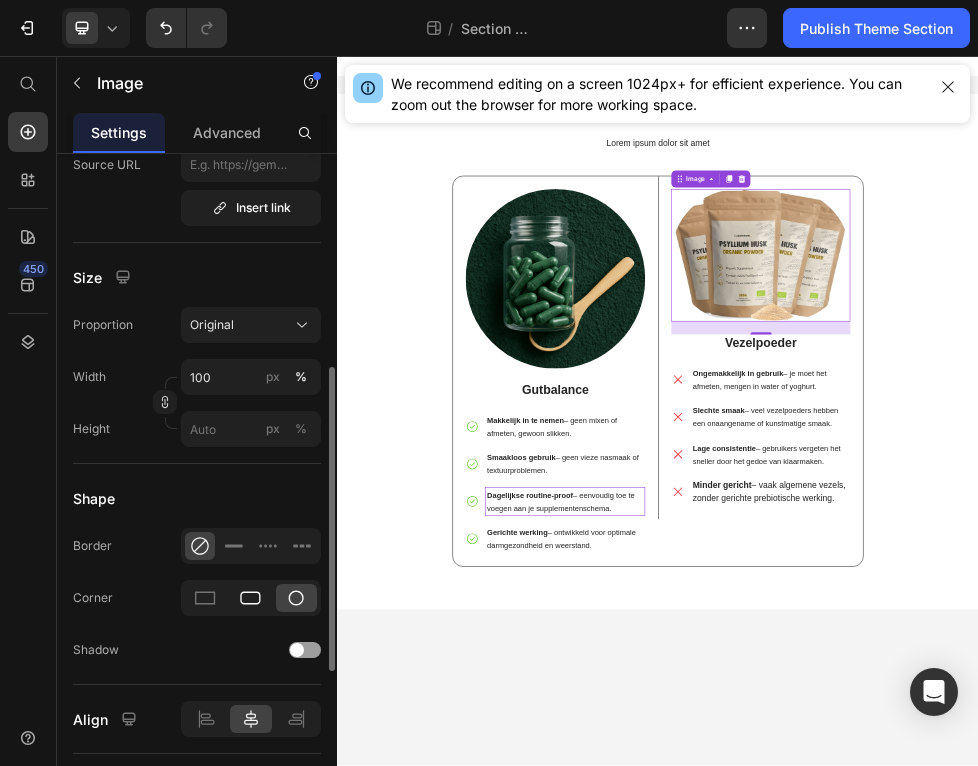 click 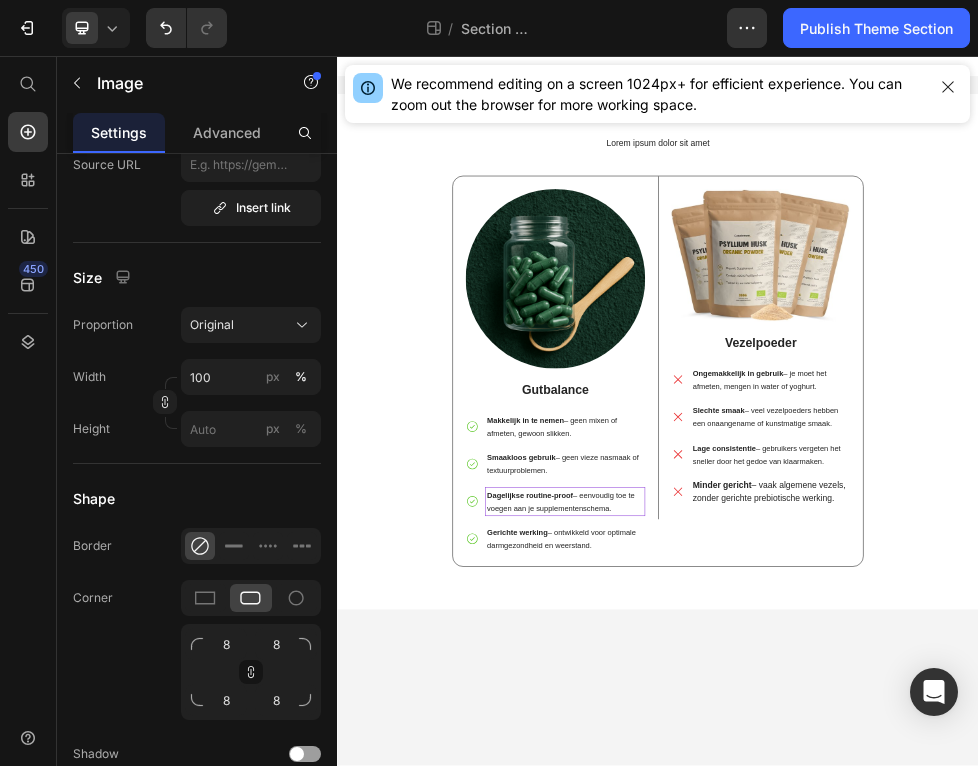 click on "Lorem ipsum dolor sit amet Heading Image Gutbalance Text Block
Makkelijk in te nemen  – geen mixen of afmeten, gewoon slikken.
Smaakloos gebruik  – geen vieze nasmaak of textuurproblemen.
Dagelijkse routine-proof  – eenvoudig toe te voegen aan je supplementenschema.
Gerichte werking  – ontwikkeld voor optimale darmgezondheid en weerstand. Item List Row Image Vezelpoeder Text Block
Ongemakkelijk in gebruik  – je moet het afmeten, mengen in water of yoghurt.
Slechte smaak  – veel vezelpoeders hebben een onaangename of kunstmatige smaak.
Lage consistentie  – gebruikers vergeten het sneller door het gedoe van klaarmaken.
Minder gericht  – vaak algemene vezels, zonder gerichte prebiotische werking. Item List Row Row Row Row Root" at bounding box center [937, 720] 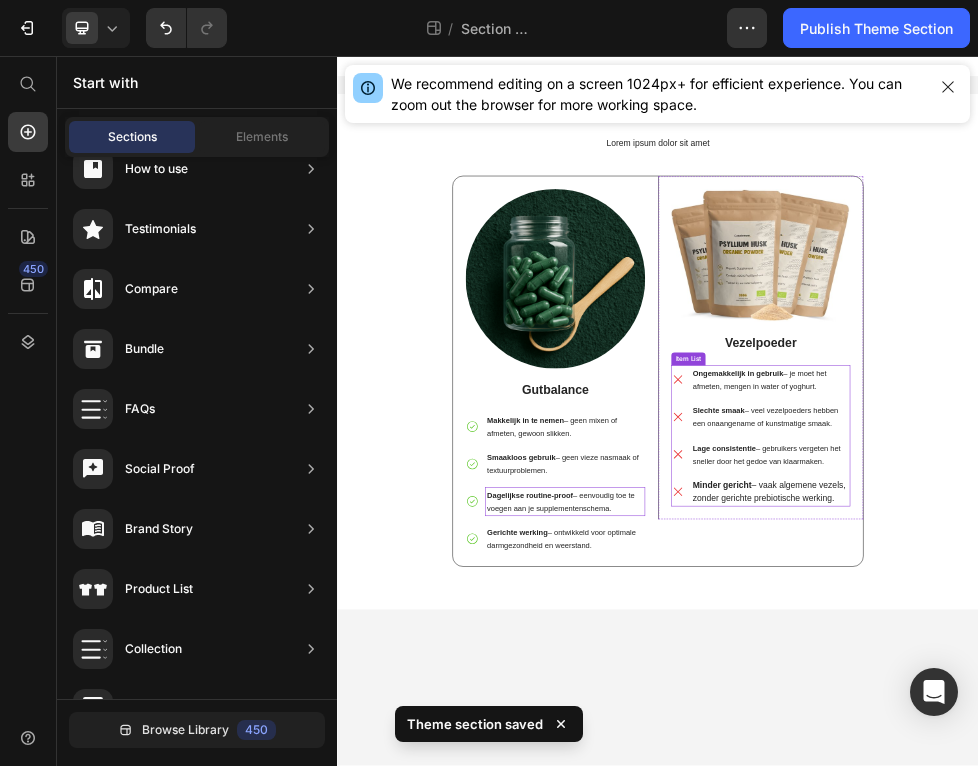 click on "Ongemakkelijk in gebruik  – je moet het afmeten, mengen in water of yoghurt.
Slechte smaak  – veel vezelpoeders hebben een onaangename of kunstmatige smaak.
Lage consistentie  – gebruikers vergeten het sneller door het gedoe van klaarmaken.
Minder gericht  – vaak algemene vezels, zonder gerichte prebiotische werking." at bounding box center [1129, 768] 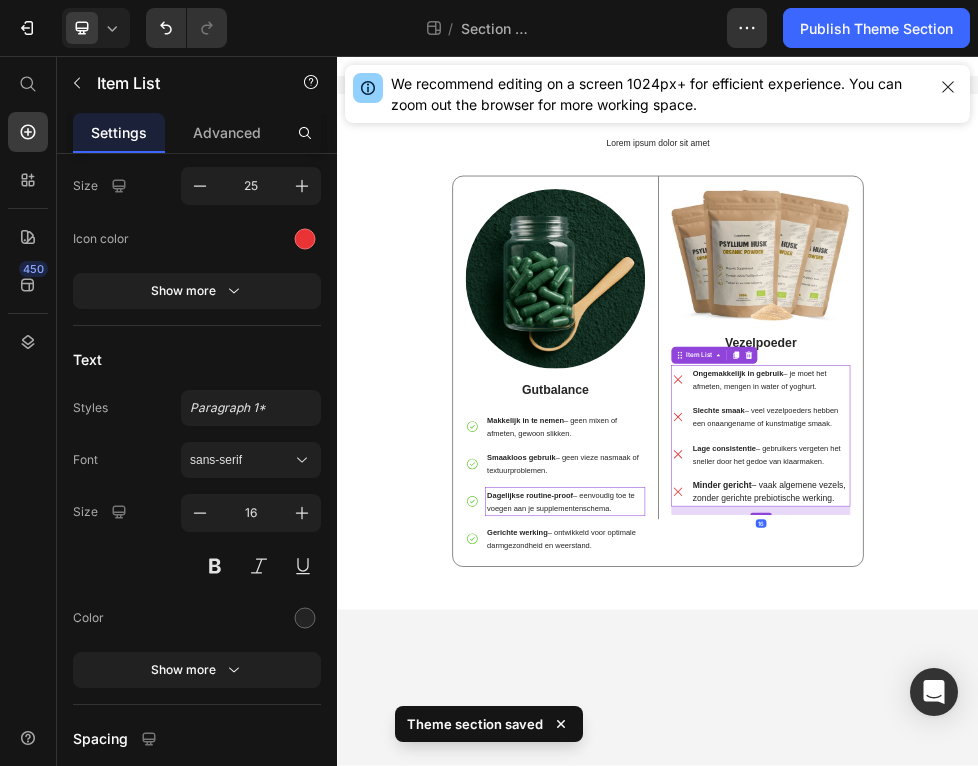 scroll, scrollTop: 0, scrollLeft: 0, axis: both 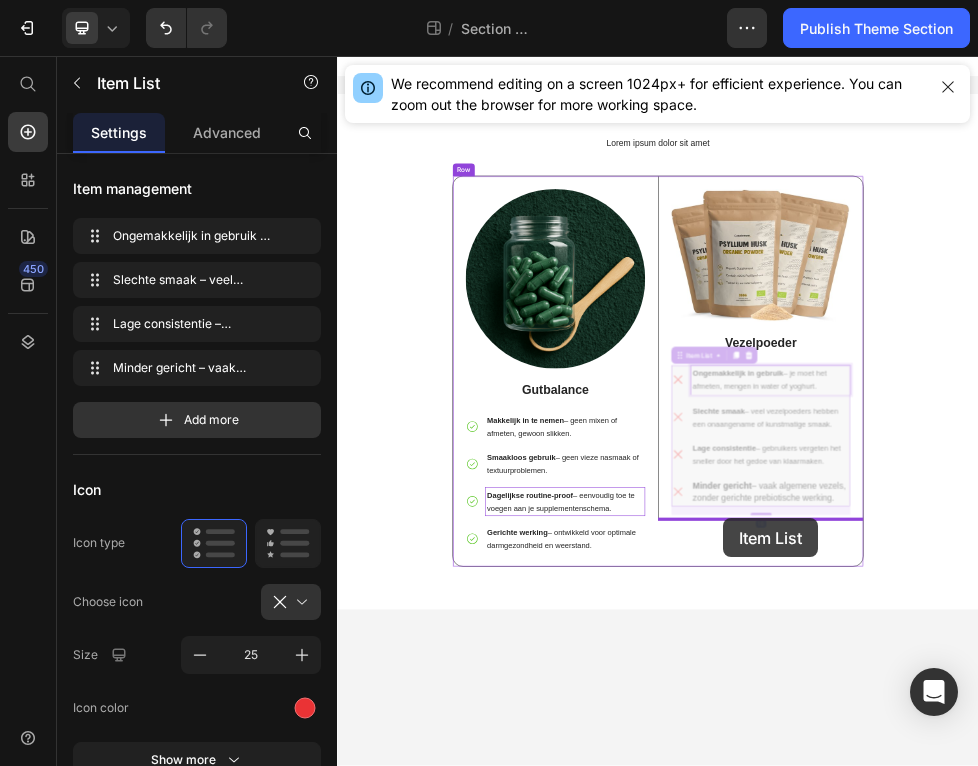 drag, startPoint x: 1181, startPoint y: 635, endPoint x: 1059, endPoint y: 921, distance: 310.93408 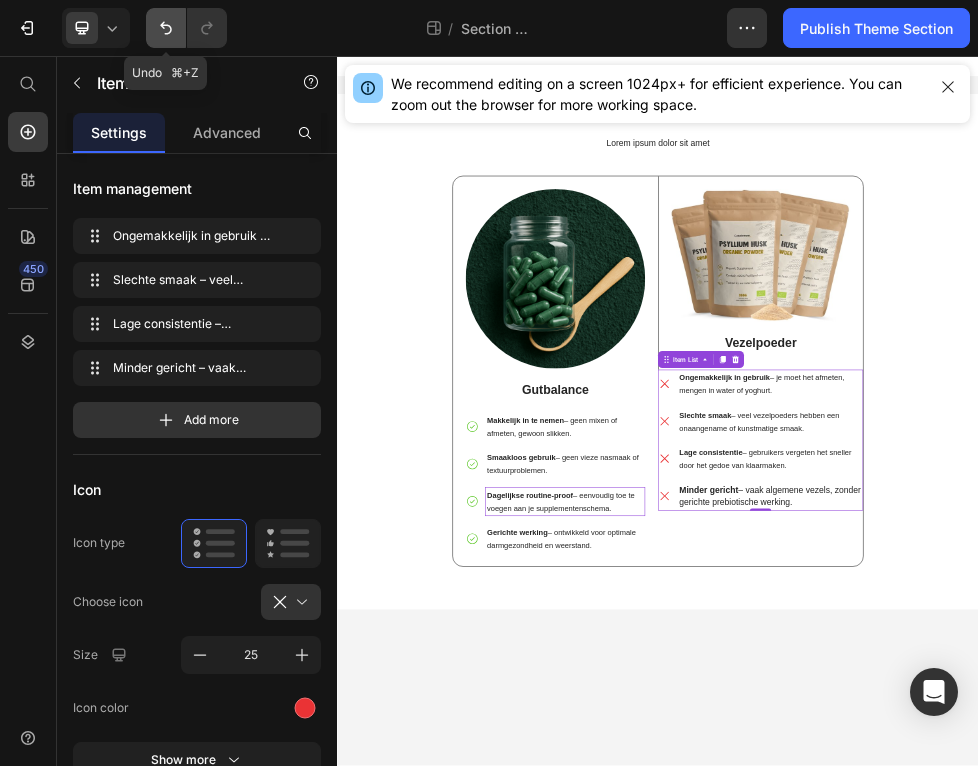 click 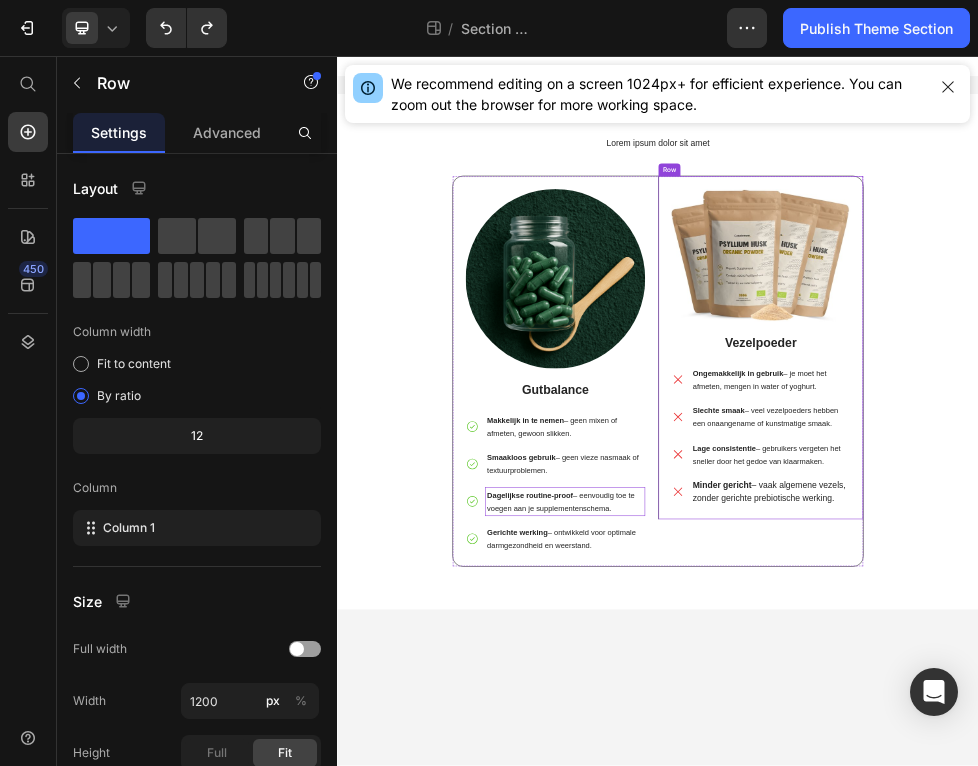 click on "Image Vezelpoeder Text Block
Ongemakkelijk in gebruik  – je moet het afmeten, mengen in water of yoghurt.
Slechte smaak  – veel vezelpoeders hebben een onaangename of kunstmatige smaak.
Lage consistentie  – gebruikers vergeten het sneller door het gedoe van klaarmaken.
Minder gericht  – vaak algemene vezels, zonder gerichte prebiotische werking. Item List" at bounding box center (1129, 611) 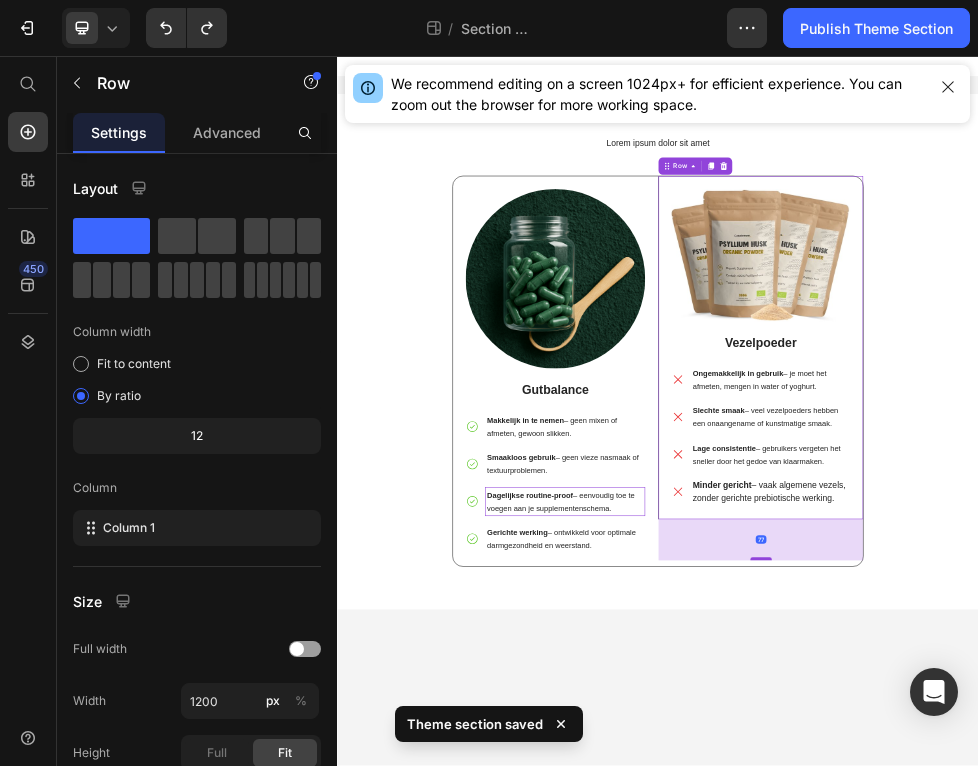 drag, startPoint x: 1133, startPoint y: 919, endPoint x: 1128, endPoint y: 1005, distance: 86.145226 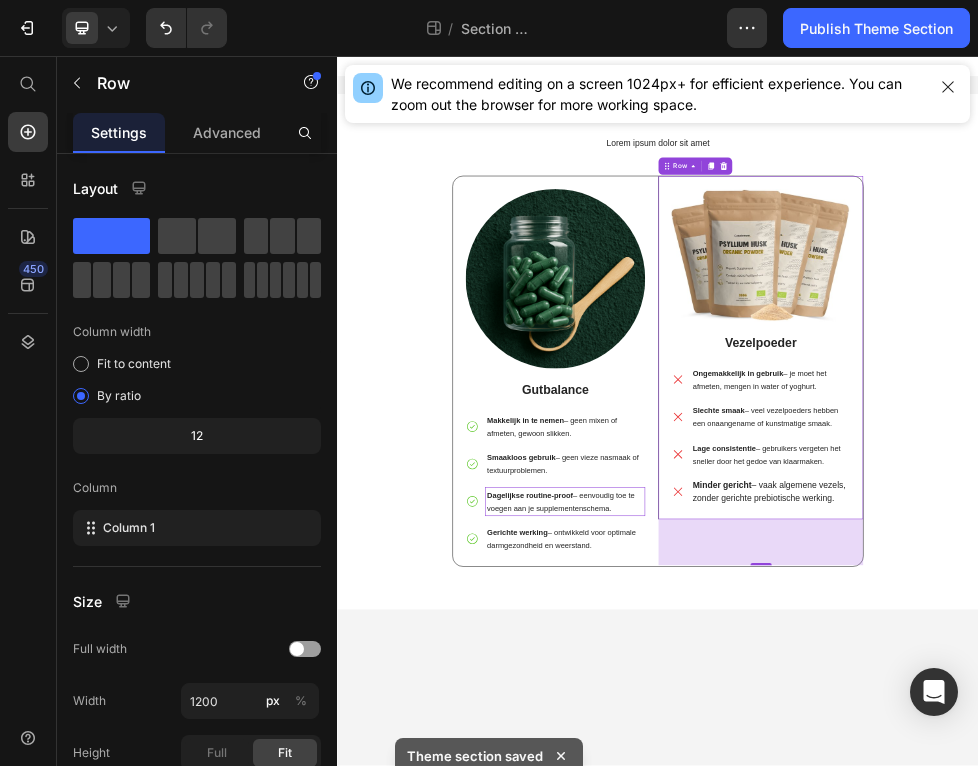 click on "86" at bounding box center (1129, 967) 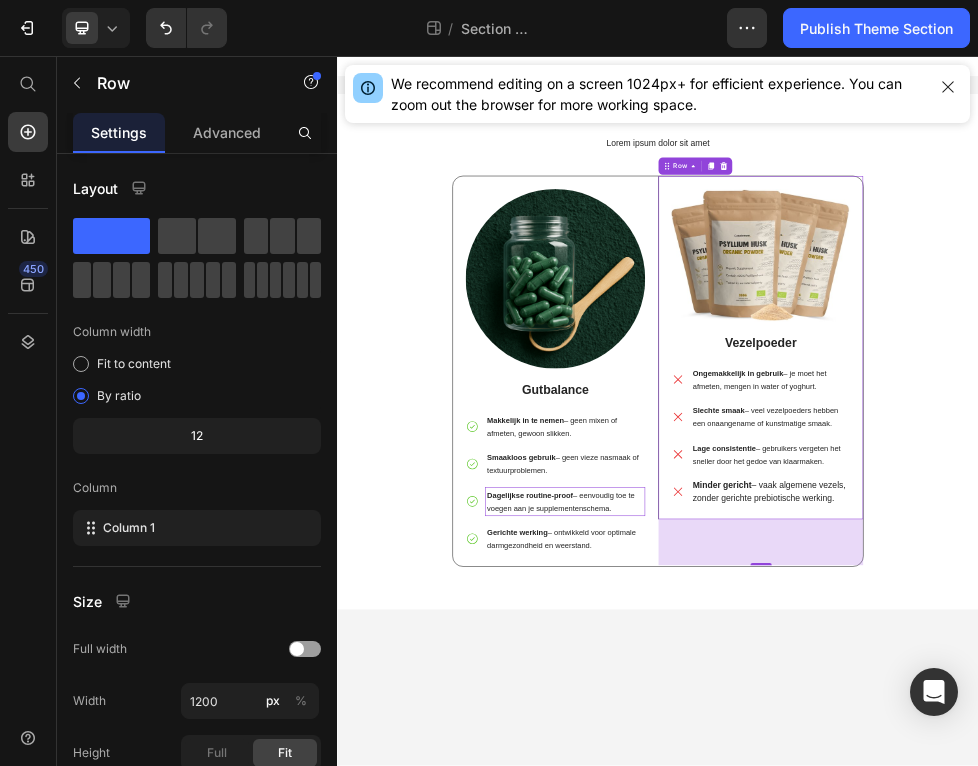 drag, startPoint x: 1124, startPoint y: 1002, endPoint x: 1137, endPoint y: 941, distance: 62.369865 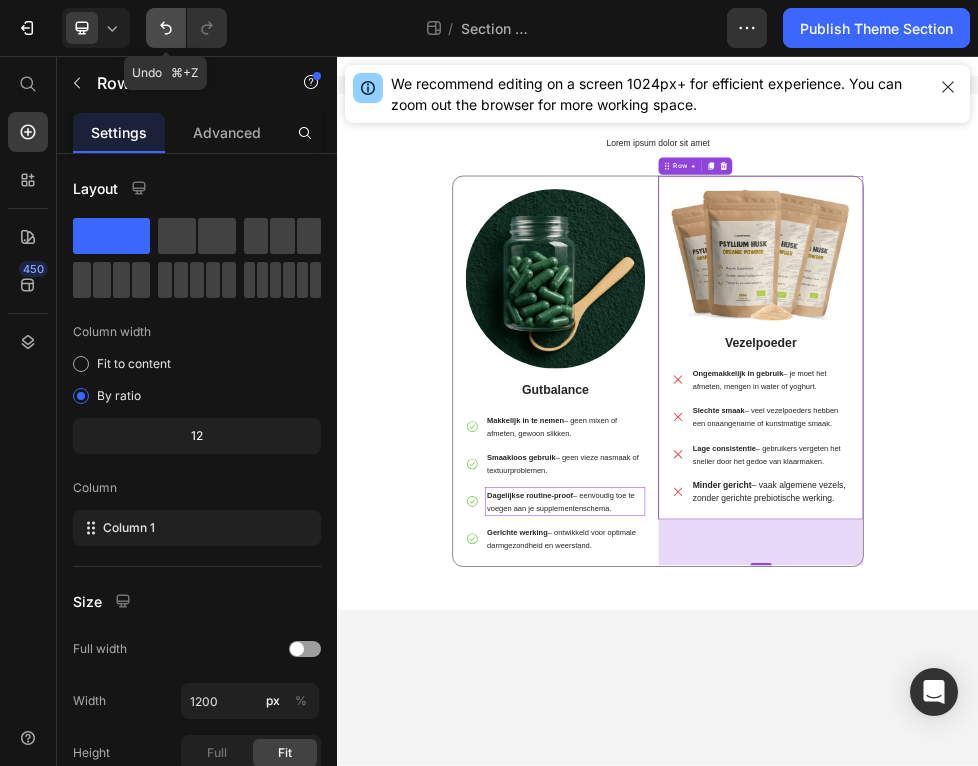 click 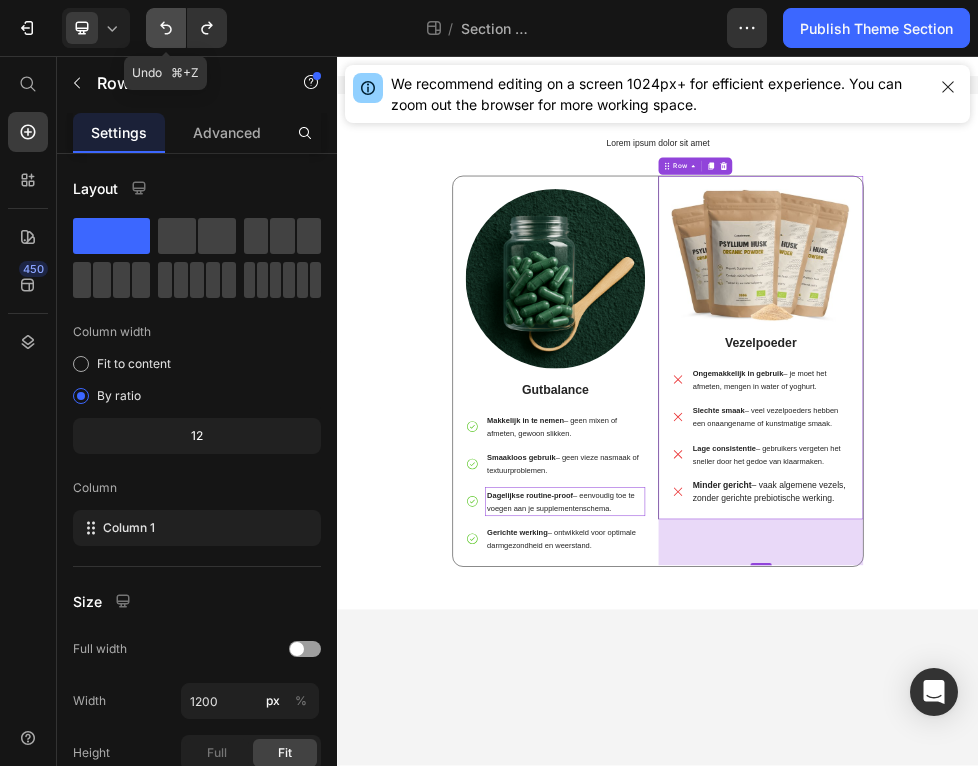 click 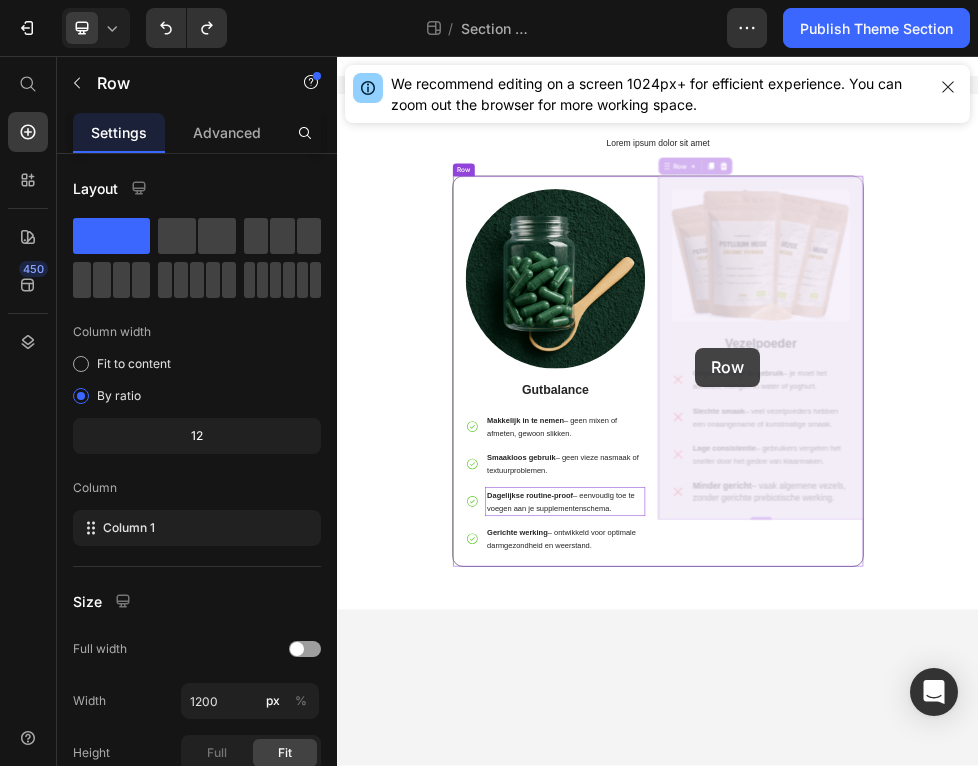 drag, startPoint x: 1024, startPoint y: 288, endPoint x: 1007, endPoint y: 602, distance: 314.45987 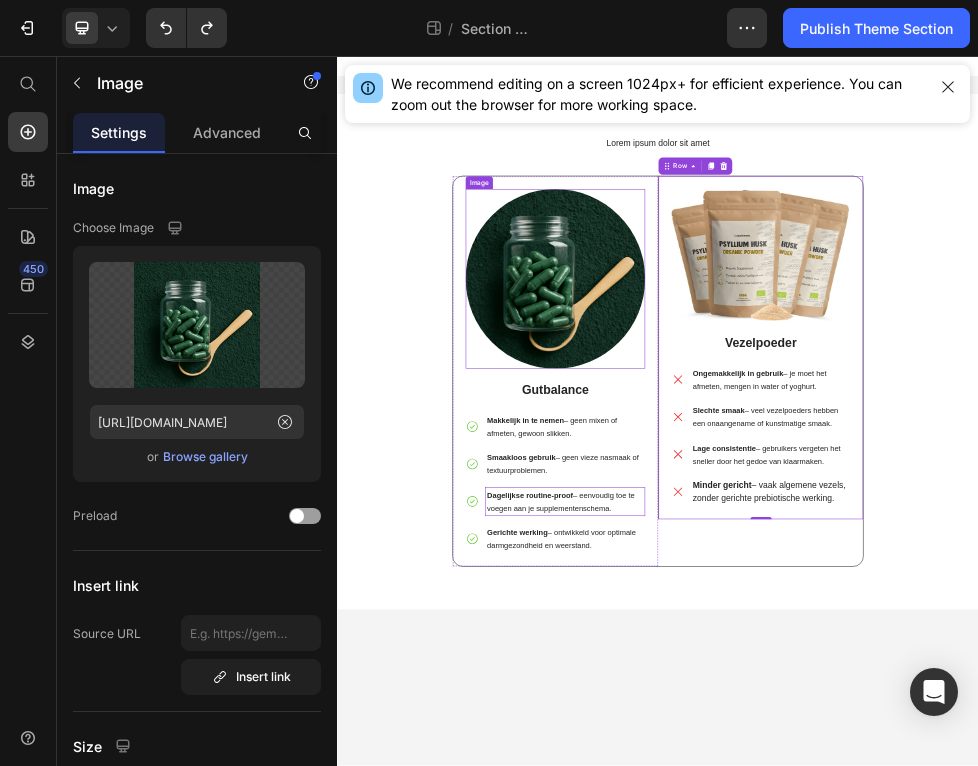 click at bounding box center [745, 474] 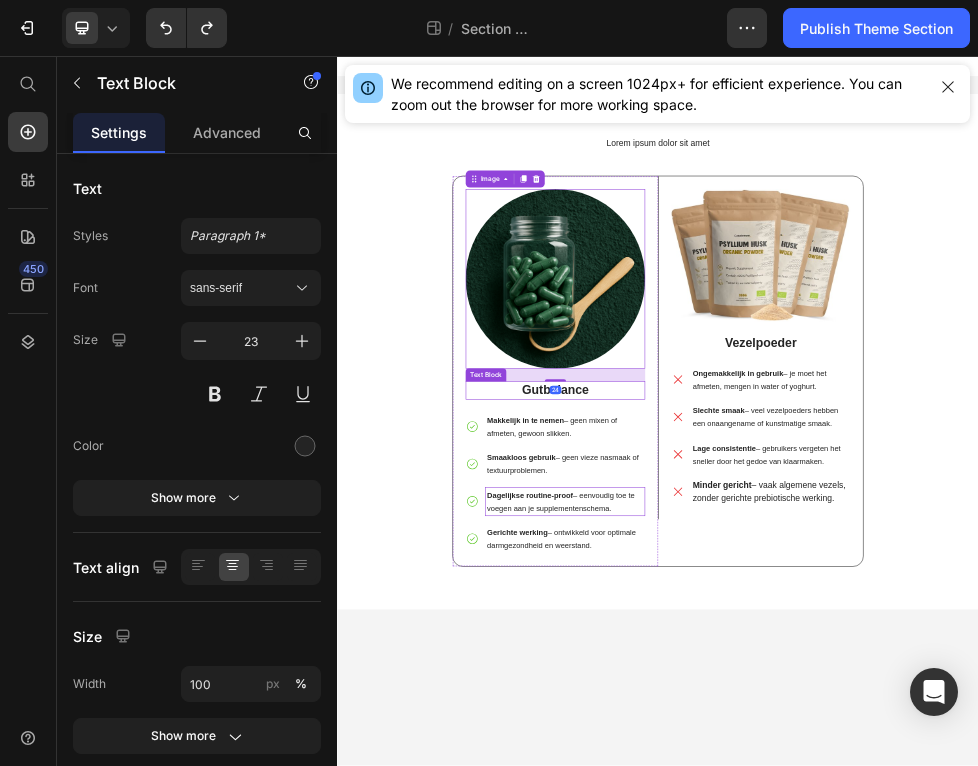click on "Gutbalance" at bounding box center [745, 683] 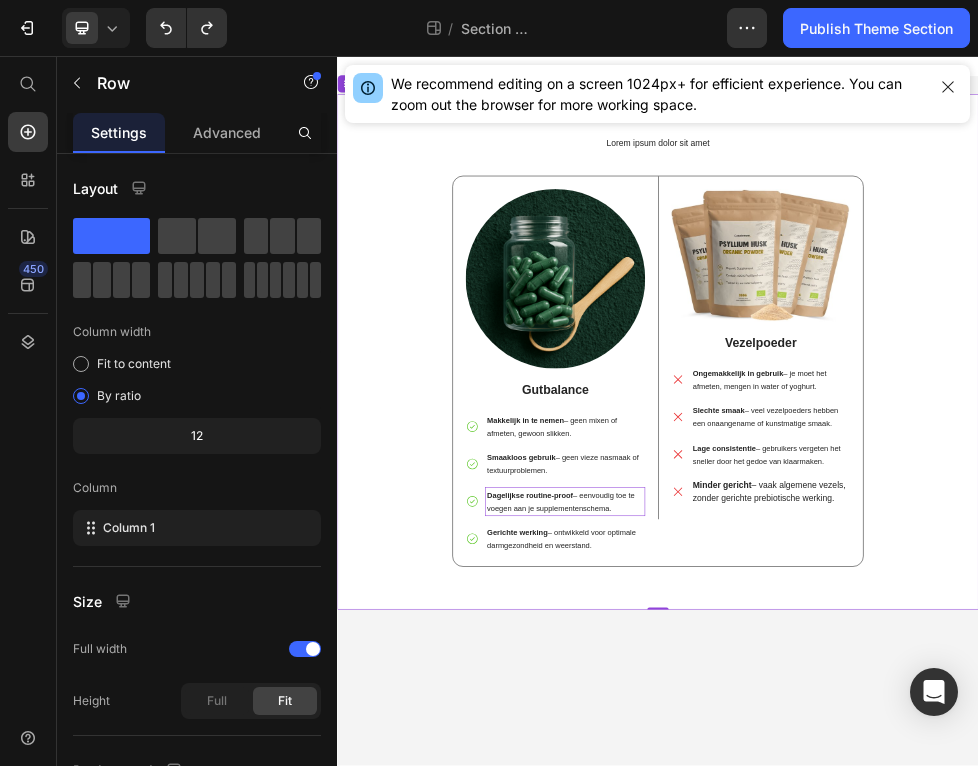 click on "Lorem ipsum dolor sit amet Heading Image Gutbalance Text Block
Makkelijk in te nemen  – geen mixen of afmeten, gewoon slikken.
Smaakloos gebruik  – geen vieze nasmaak of textuurproblemen.
Dagelijkse routine-proof  – eenvoudig toe te voegen aan je supplementenschema.
Gerichte werking  – ontwikkeld voor optimale darmgezondheid en weerstand. Item List Row Image Vezelpoeder Text Block
Ongemakkelijk in gebruik  – je moet het afmeten, mengen in water of yoghurt.
Slechte smaak  – veel vezelpoeders hebben een onaangename of kunstmatige smaak.
Lage consistentie  – gebruikers vergeten het sneller door het gedoe van klaarmaken.
Minder gericht  – vaak algemene vezels, zonder gerichte prebiotische werking. Item List [GEOGRAPHIC_DATA]" at bounding box center (937, 626) 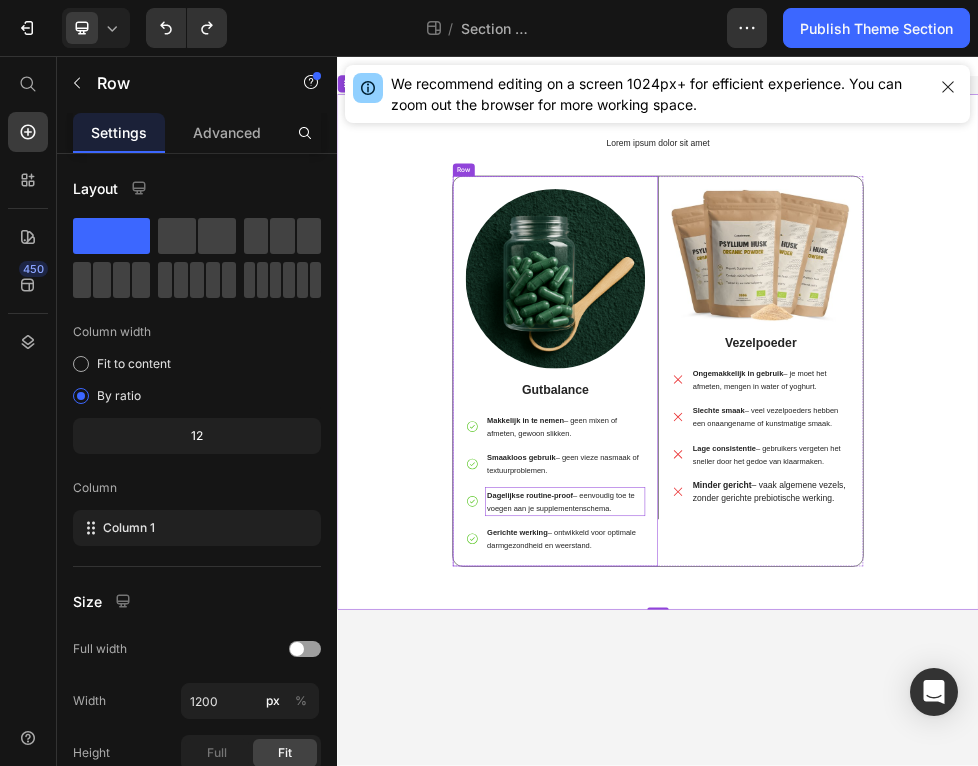 click on "Image Gutbalance Text Block
Makkelijk in te nemen  – geen mixen of afmeten, gewoon slikken.
Smaakloos gebruik  – geen vieze nasmaak of textuurproblemen.
Dagelijkse routine-proof  – eenvoudig toe te voegen aan je supplementenschema.
Gerichte werking  – ontwikkeld voor optimale darmgezondheid en weerstand. Item List Row" at bounding box center [745, 647] 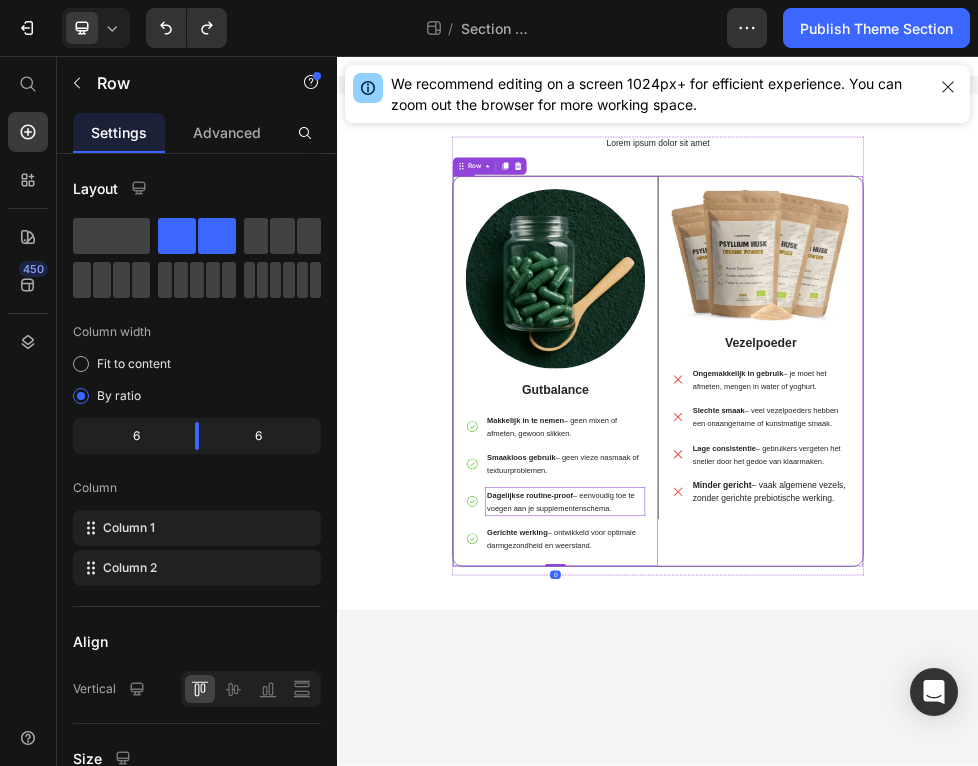 click on "Image Vezelpoeder Text Block
Ongemakkelijk in gebruik  – je moet het afmeten, mengen in water of yoghurt.
Slechte smaak  – veel vezelpoeders hebben een onaangename of kunstmatige smaak.
Lage consistentie  – gebruikers vergeten het sneller door het gedoe van klaarmaken.
Minder gericht  – vaak algemene vezels, zonder gerichte prebiotische werking. Item List Row" at bounding box center [1129, 647] 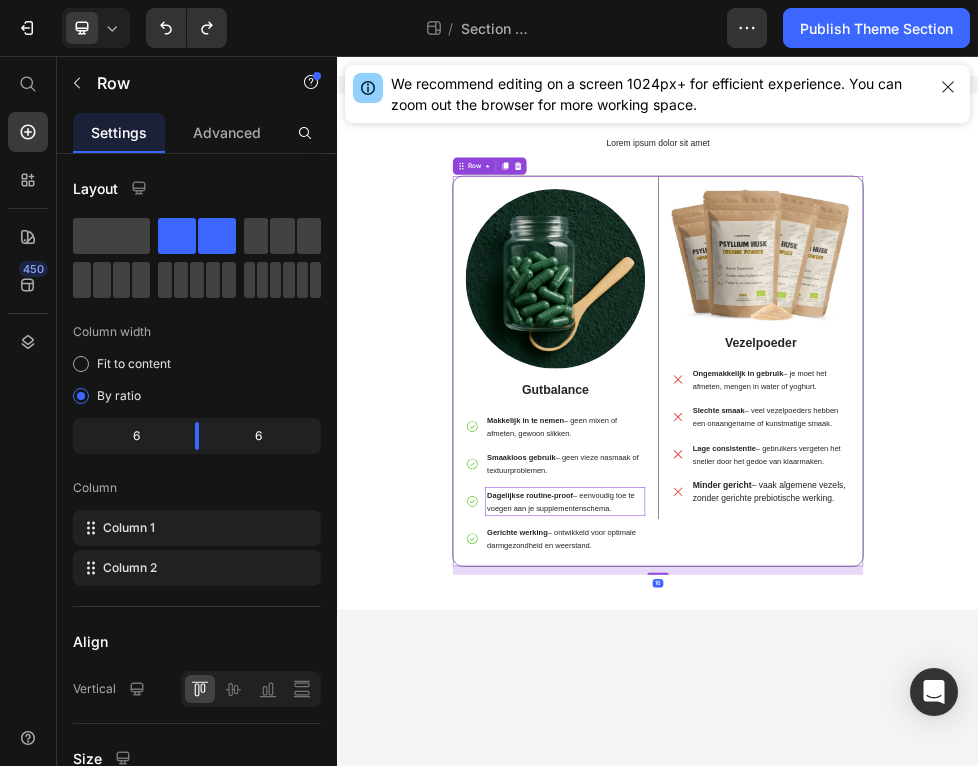 click on "Image Vezelpoeder Text Block
Ongemakkelijk in gebruik  – je moet het afmeten, mengen in water of yoghurt.
Slechte smaak  – veel vezelpoeders hebben een onaangename of kunstmatige smaak.
Lage consistentie  – gebruikers vergeten het sneller door het gedoe van klaarmaken.
Minder gericht  – vaak algemene vezels, zonder gerichte prebiotische werking. Item List Row" at bounding box center [1129, 647] 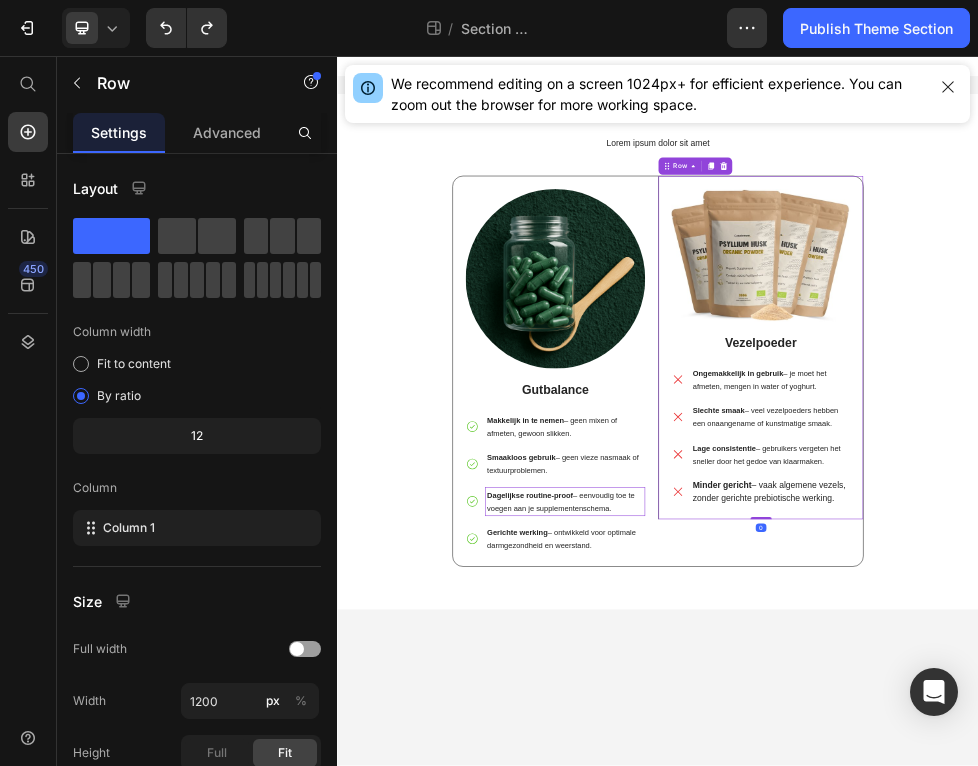click on "Image Vezelpoeder Text Block
Ongemakkelijk in gebruik  – je moet het afmeten, mengen in water of yoghurt.
Slechte smaak  – veel vezelpoeders hebben een onaangename of kunstmatige smaak.
Lage consistentie  – gebruikers vergeten het sneller door het gedoe van klaarmaken.
Minder gericht  – vaak algemene vezels, zonder gerichte prebiotische werking. Item List Row   0" at bounding box center [1129, 603] 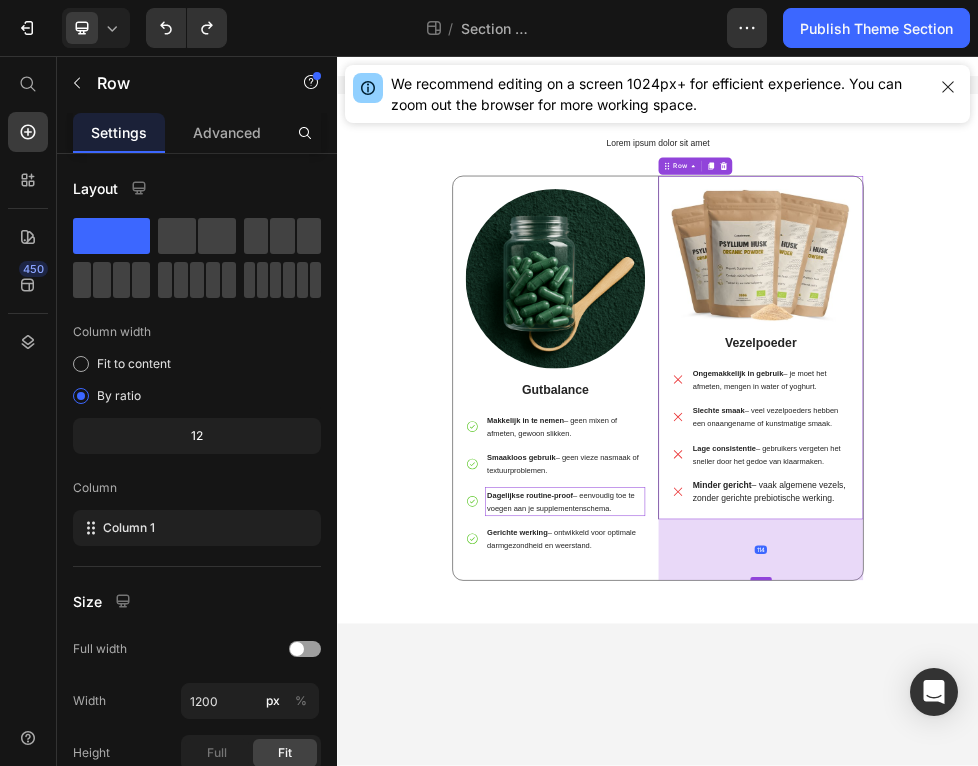 drag, startPoint x: 1131, startPoint y: 922, endPoint x: 1121, endPoint y: 1036, distance: 114.43776 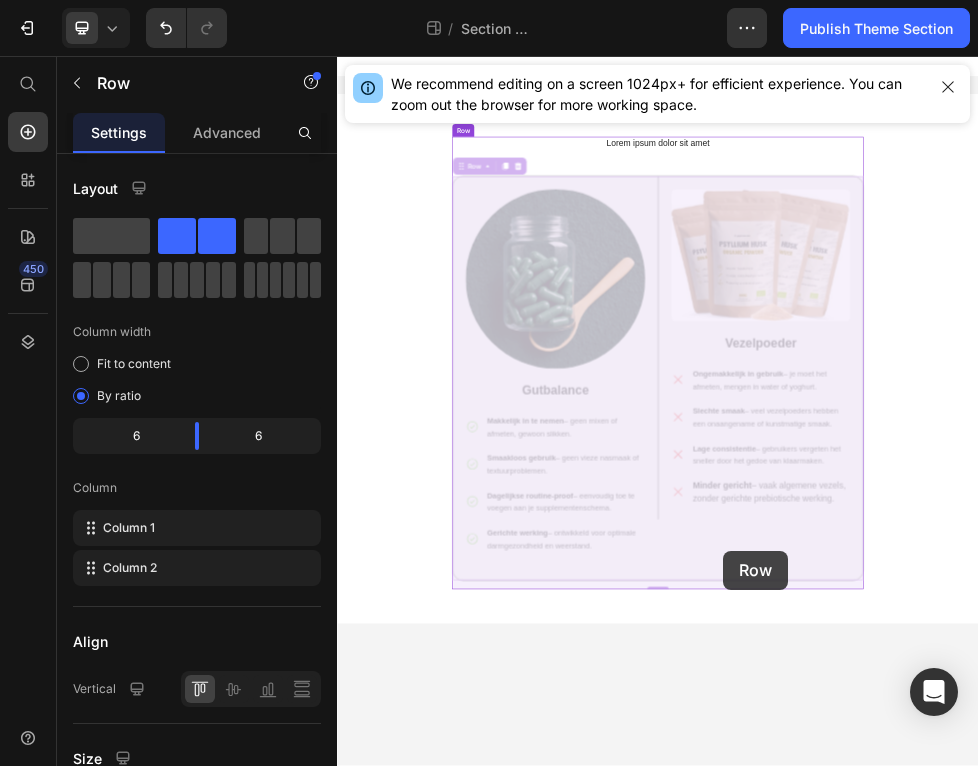 drag, startPoint x: 1051, startPoint y: 1030, endPoint x: 1059, endPoint y: 982, distance: 48.6621 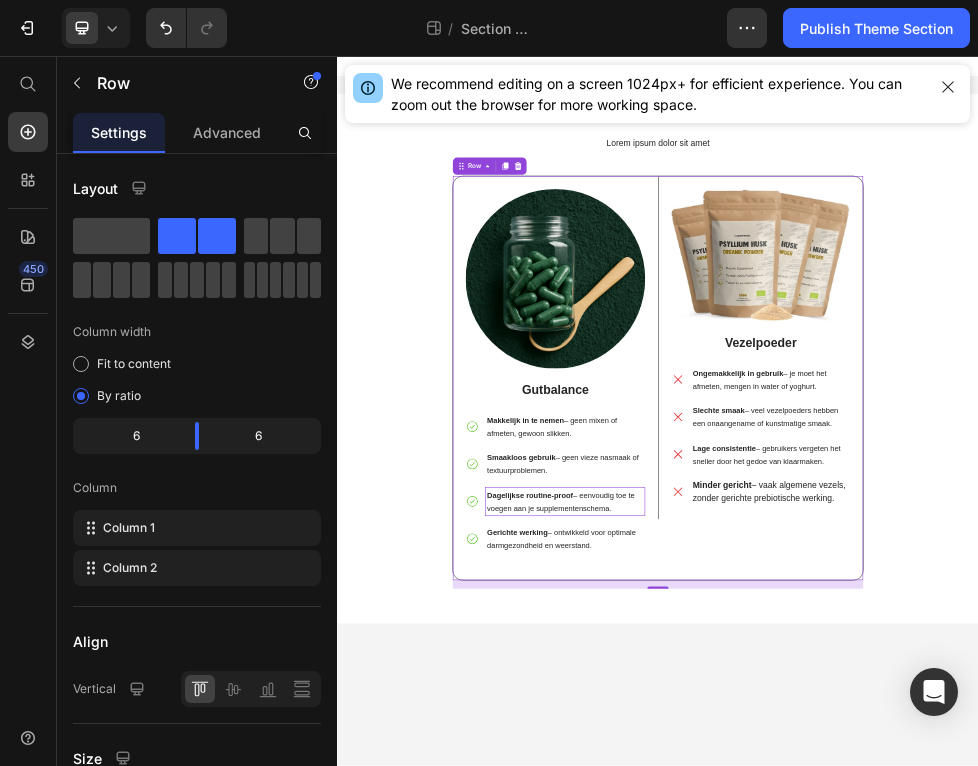 click on "Image Vezelpoeder Text Block
Ongemakkelijk in gebruik  – je moet het afmeten, mengen in water of yoghurt.
Slechte smaak  – veel vezelpoeders hebben een onaangename of kunstmatige smaak.
Lage consistentie  – gebruikers vergeten het sneller door het gedoe van klaarmaken.
Minder gericht  – vaak algemene vezels, zonder gerichte prebiotische werking. Item List Row" at bounding box center [1129, 660] 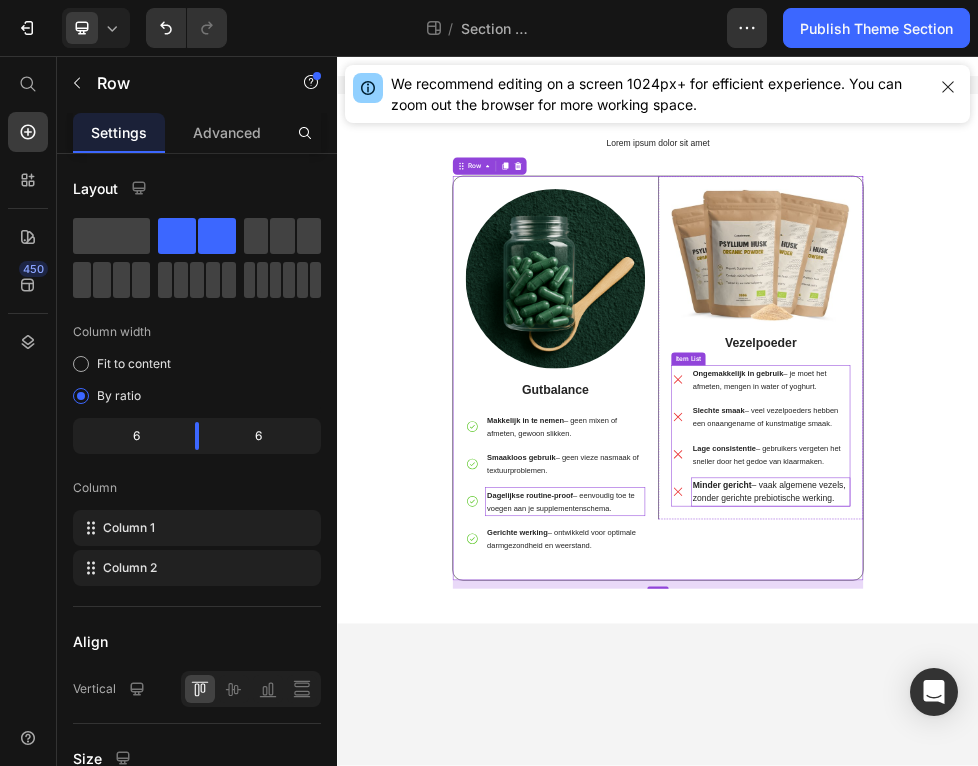 click on "Minder gericht  – vaak algemene vezels, zonder gerichte prebiotische werking." at bounding box center (1148, 873) 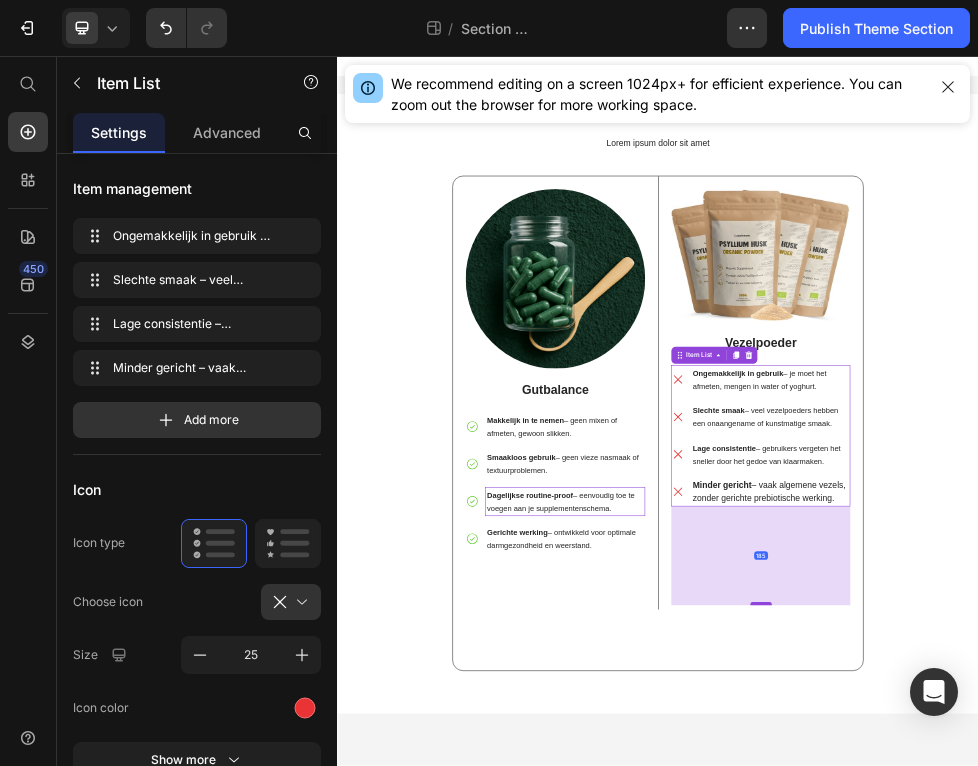 drag, startPoint x: 1127, startPoint y: 913, endPoint x: 1110, endPoint y: 1082, distance: 169.85287 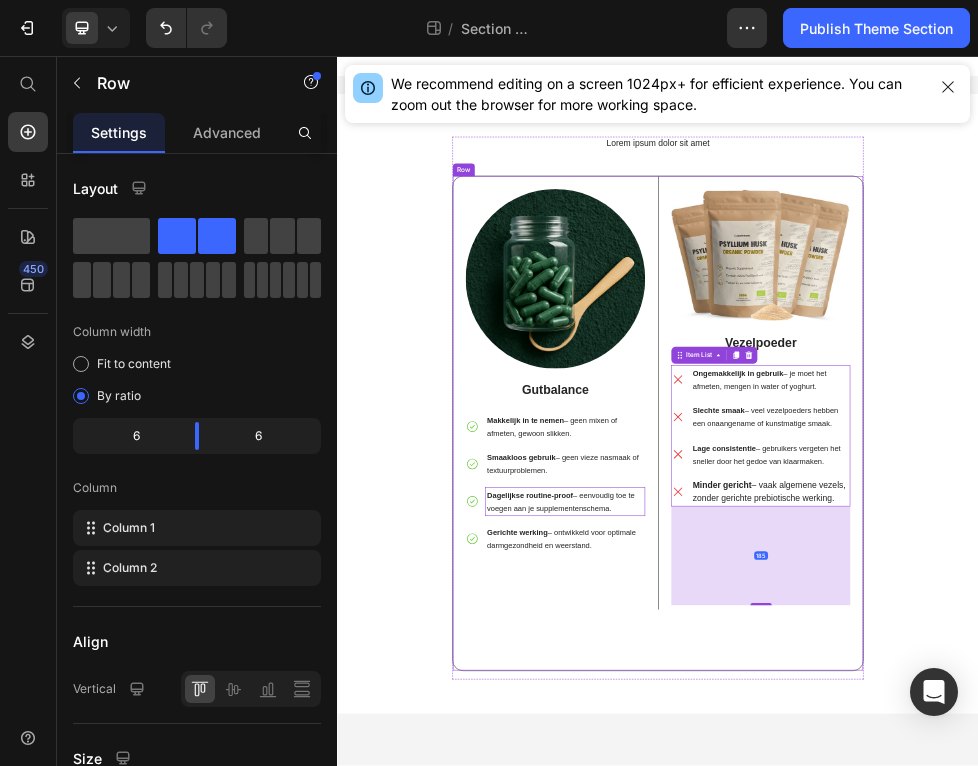 click on "Image Vezelpoeder Text Block
Ongemakkelijk in gebruik  – je moet het afmeten, mengen in water of yoghurt.
Slechte smaak  – veel vezelpoeders hebben een onaangename of kunstmatige smaak.
Lage consistentie  – gebruikers vergeten het sneller door het gedoe van klaarmaken.
Minder gericht  – vaak algemene vezels, zonder gerichte prebiotische werking. Item List   [STREET_ADDRESS]" at bounding box center (1129, 744) 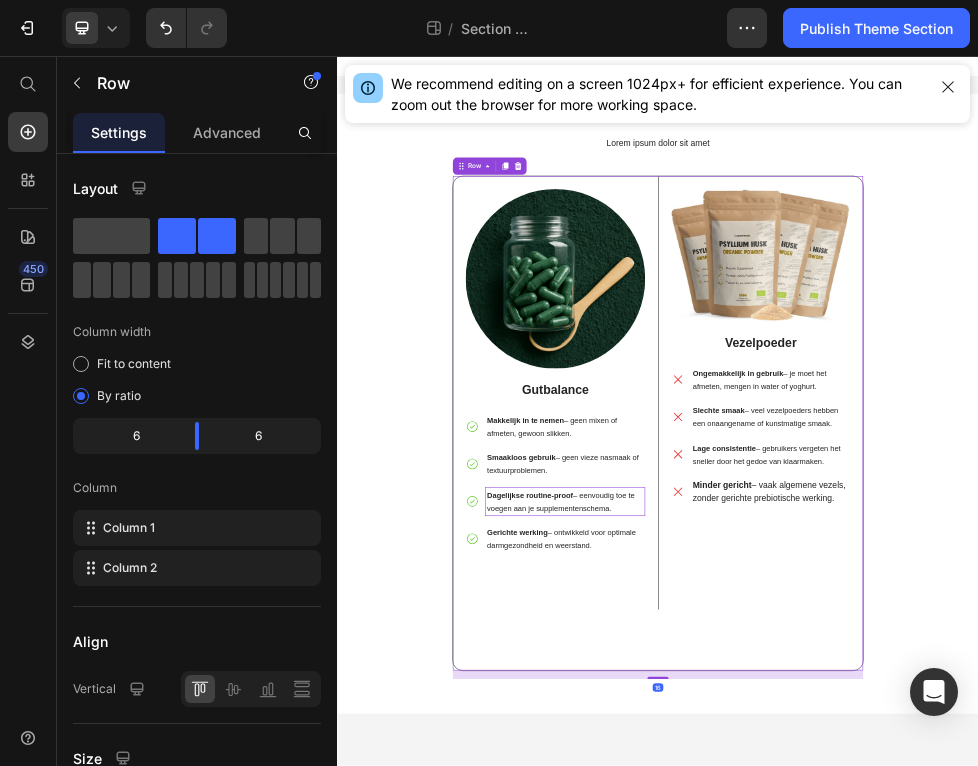click on "16" at bounding box center [937, 1215] 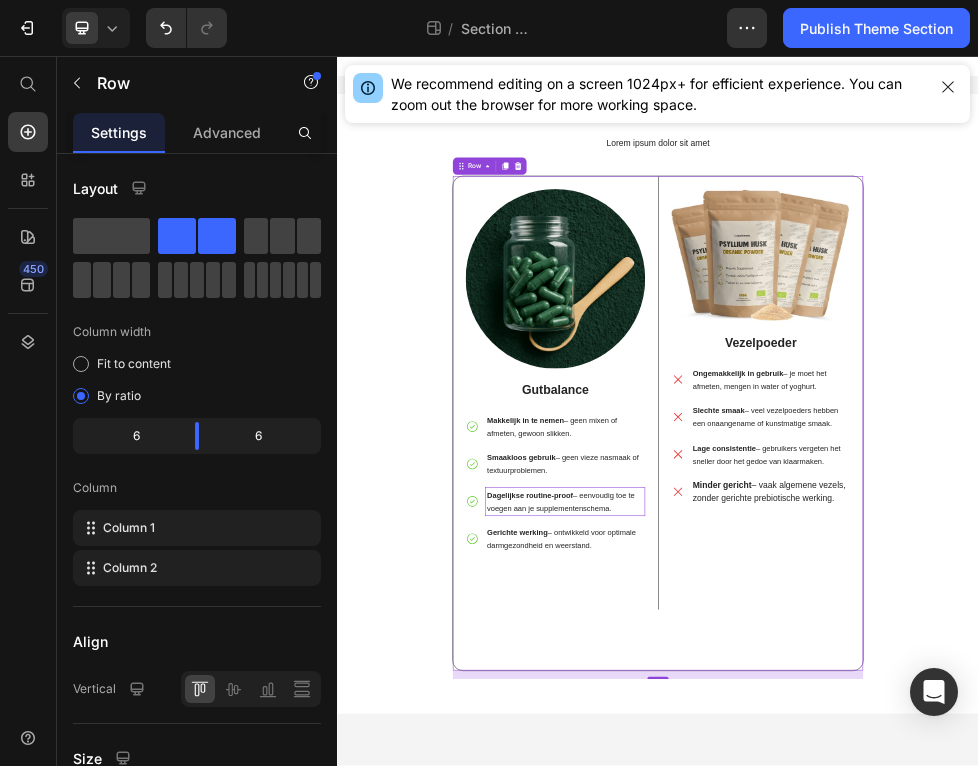 drag, startPoint x: 934, startPoint y: 1214, endPoint x: 961, endPoint y: 1125, distance: 93.00538 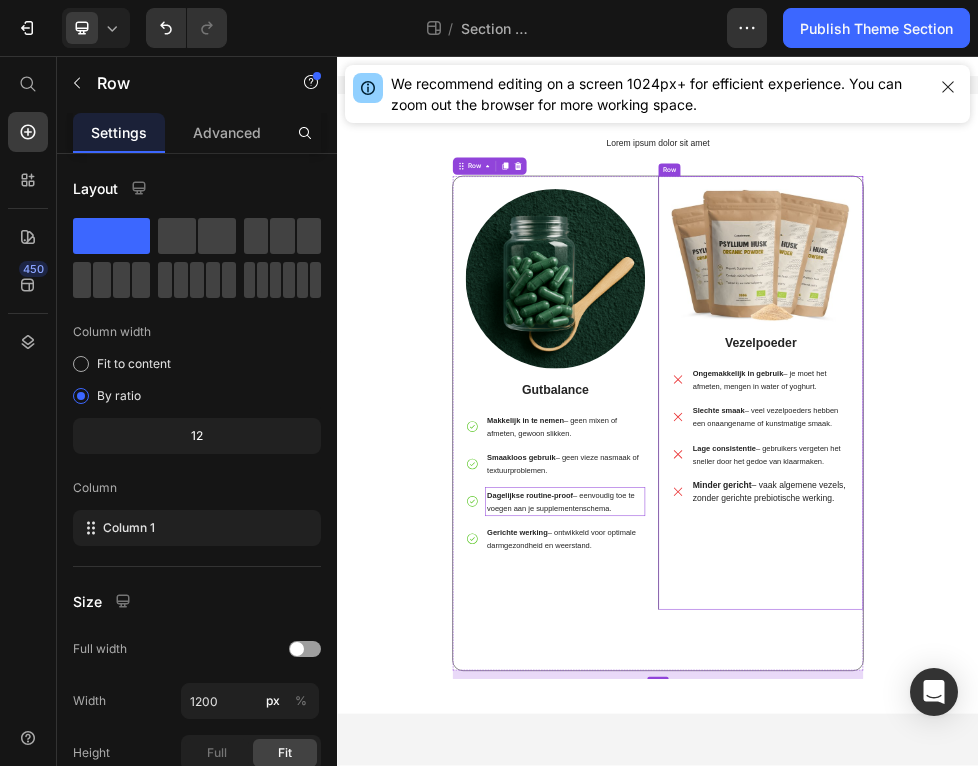 click on "Image Vezelpoeder Text Block
Ongemakkelijk in gebruik  – je moet het afmeten, mengen in water of yoghurt.
Slechte smaak  – veel vezelpoeders hebben een onaangename of kunstmatige smaak.
Lage consistentie  – gebruikers vergeten het sneller door het gedoe van klaarmaken.
Minder gericht  – vaak algemene vezels, zonder gerichte prebiotische werking. Item List" at bounding box center [1129, 695] 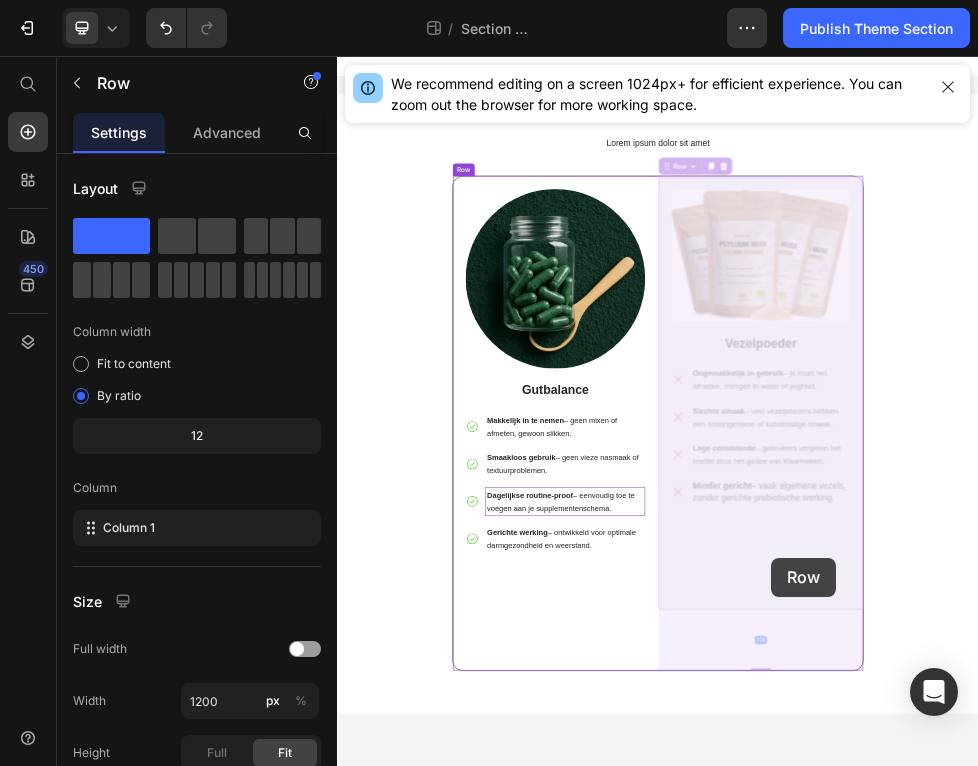 drag, startPoint x: 1132, startPoint y: 1084, endPoint x: 1145, endPoint y: 1002, distance: 83.02409 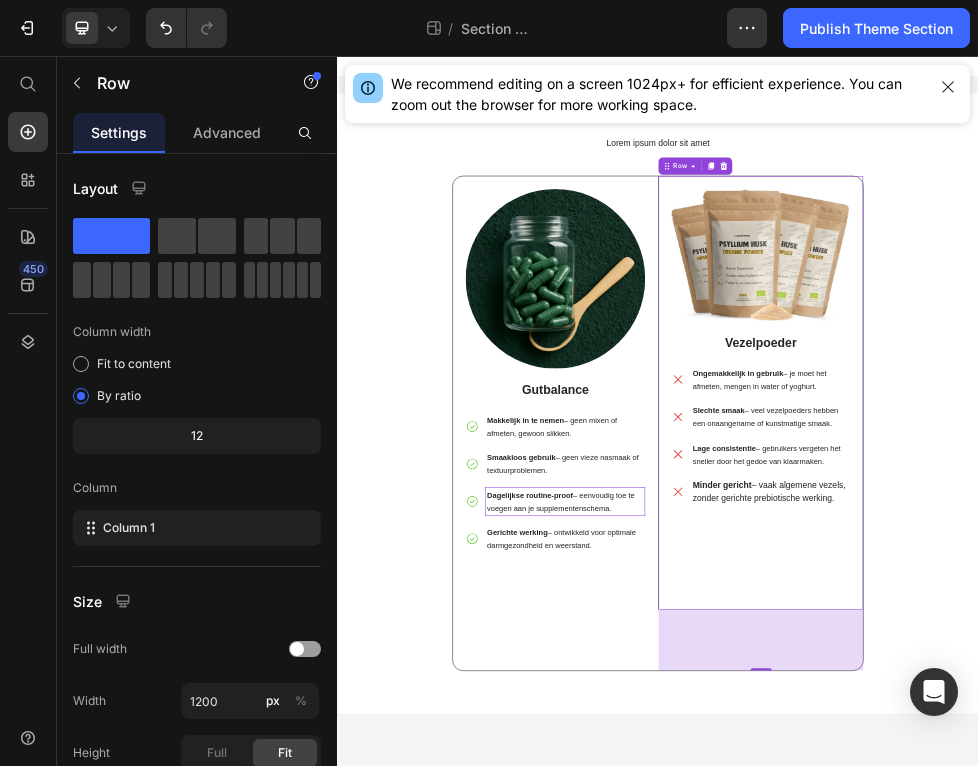 drag, startPoint x: 1128, startPoint y: 1198, endPoint x: 1148, endPoint y: 994, distance: 204.97804 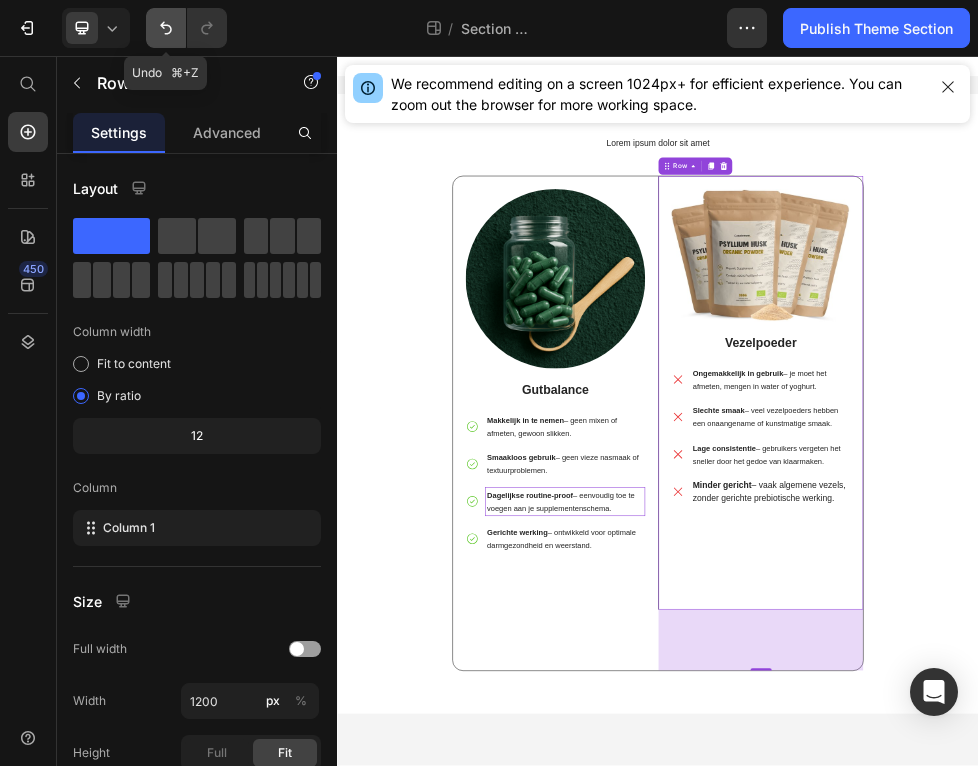 click 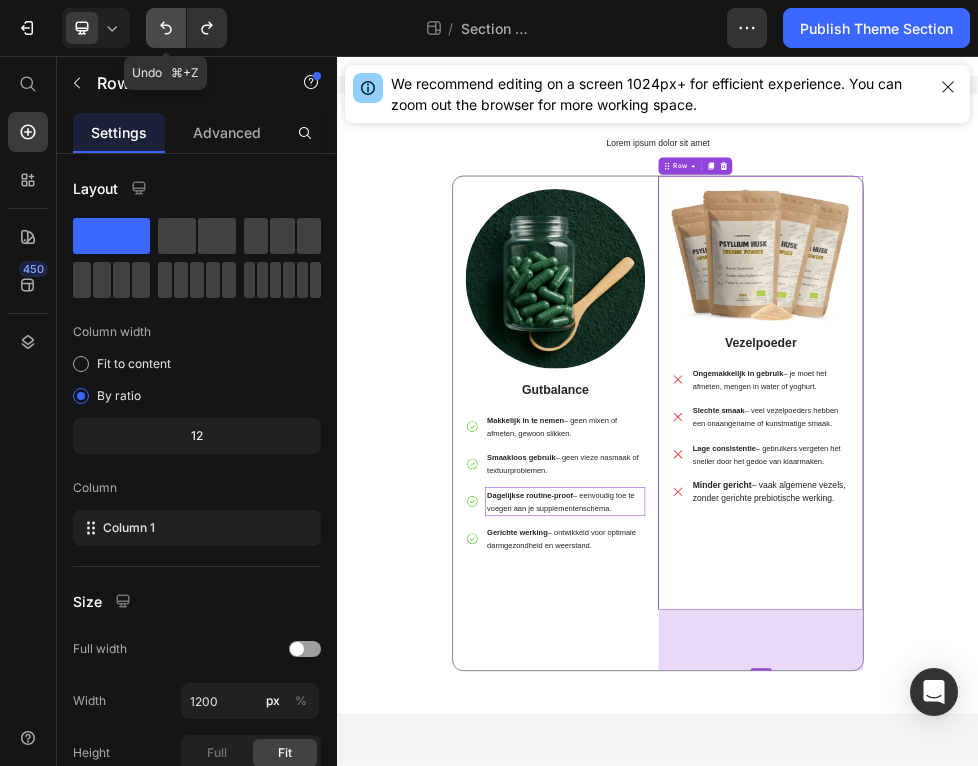 click 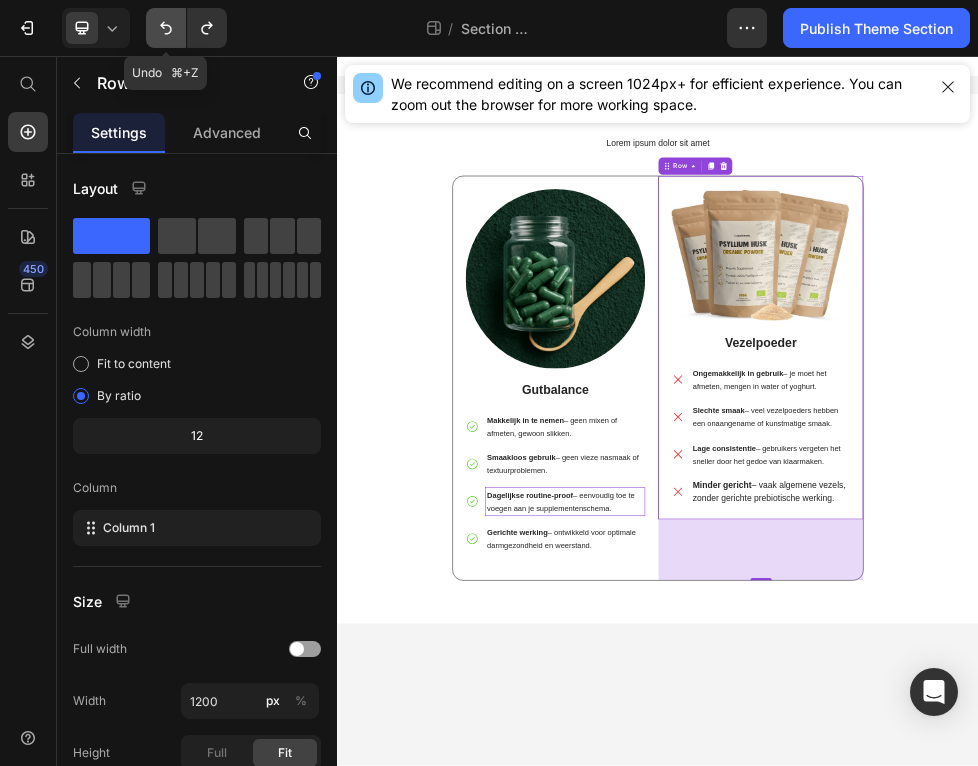 click 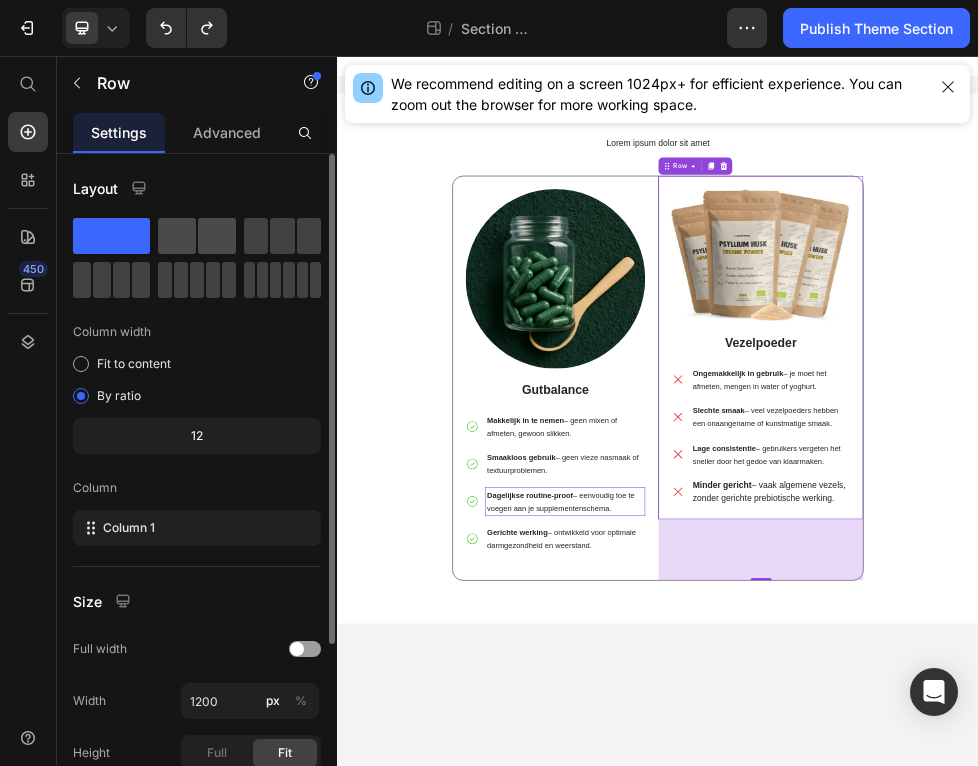 click 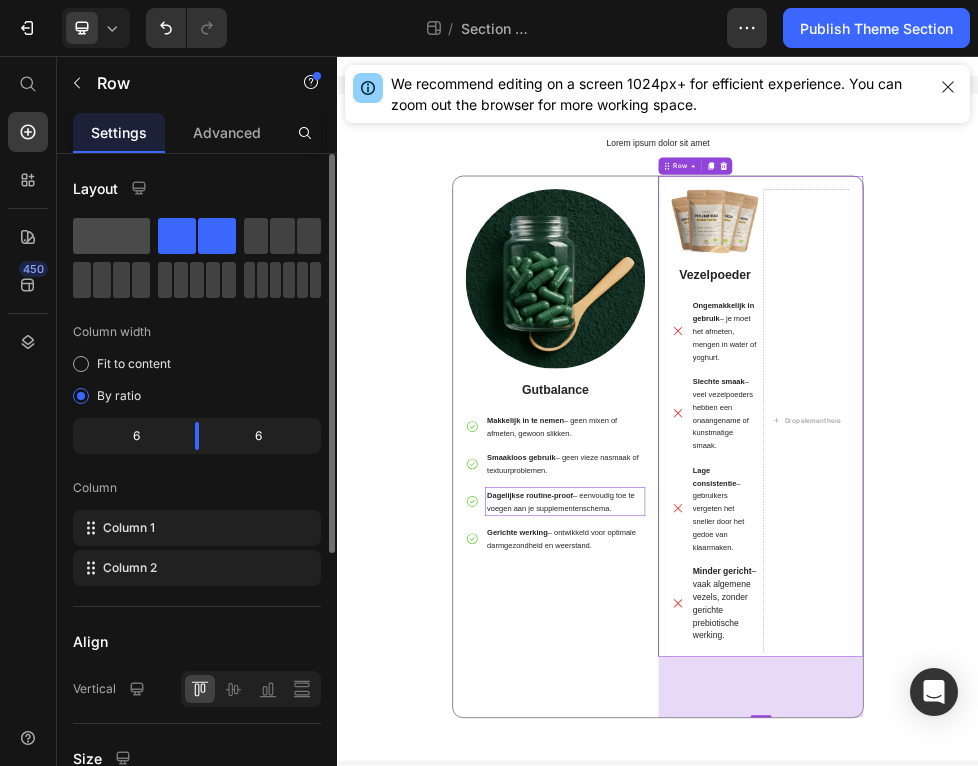 click 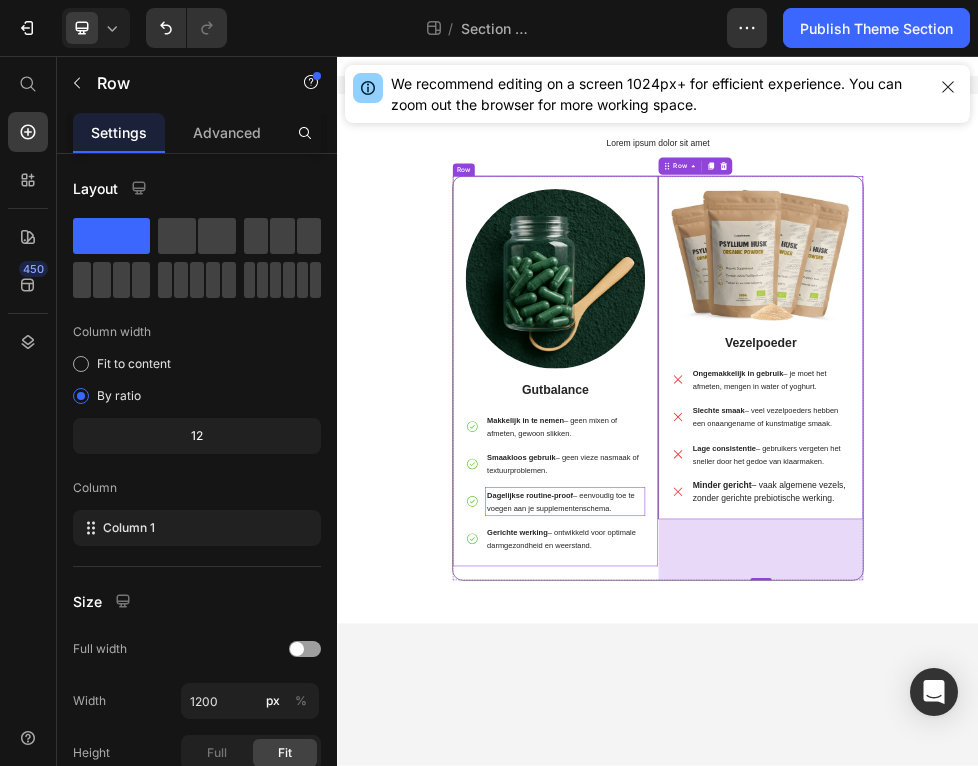click on "Image Gutbalance Text Block
Makkelijk in te nemen  – geen mixen of afmeten, gewoon slikken.
Smaakloos gebruik  – geen vieze nasmaak of textuurproblemen.
Dagelijkse routine-proof  – eenvoudig toe te voegen aan je supplementenschema.
Gerichte werking  – ontwikkeld voor optimale darmgezondheid en weerstand. Item List Row" at bounding box center [745, 647] 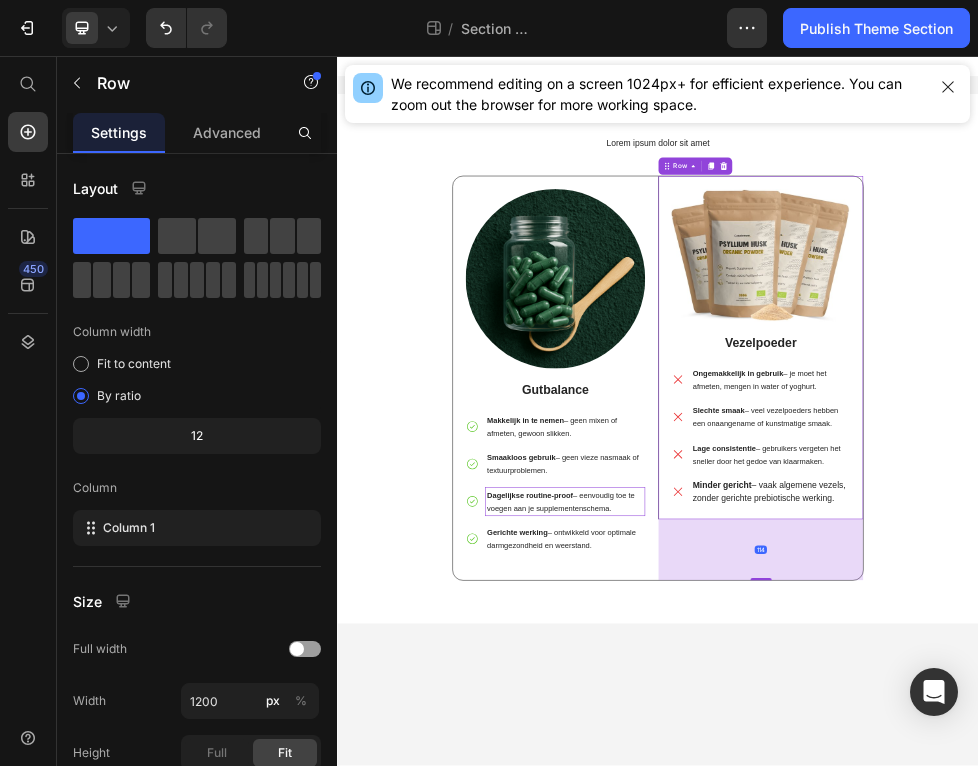 click on "Image Vezelpoeder Text Block
Ongemakkelijk in gebruik  – je moet het afmeten, mengen in water of yoghurt.
Slechte smaak  – veel vezelpoeders hebben een onaangename of kunstmatige smaak.
Lage consistentie  – gebruikers vergeten het sneller door het gedoe van klaarmaken.
Minder gericht  – vaak algemene vezels, zonder gerichte prebiotische werking. Item List Row   114" at bounding box center [1129, 603] 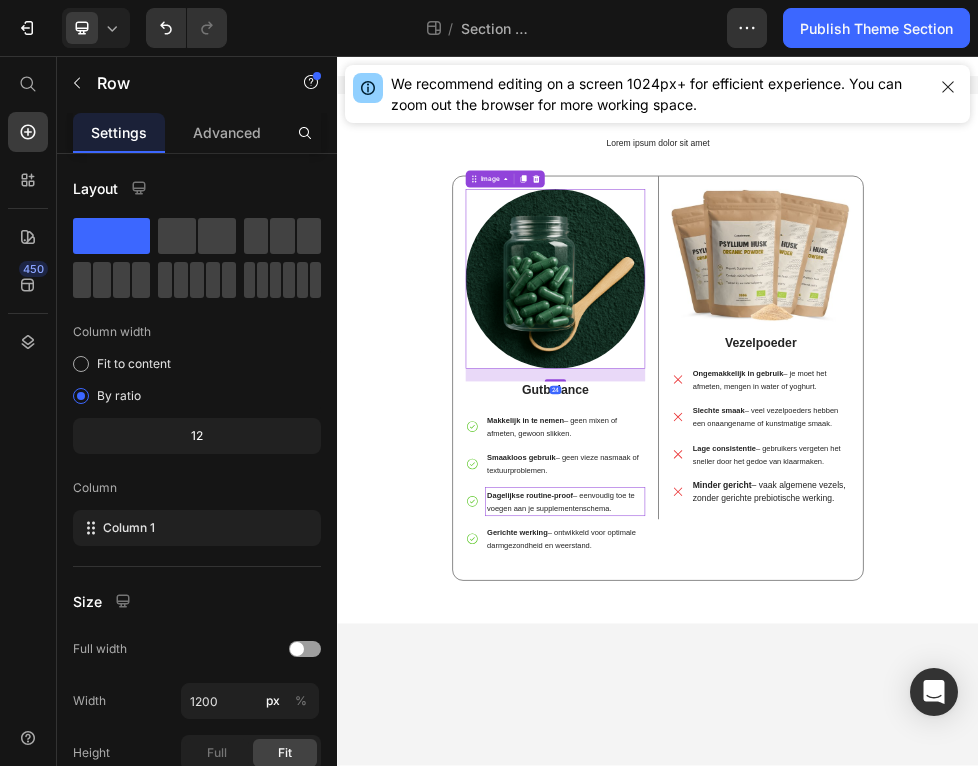 click at bounding box center (745, 474) 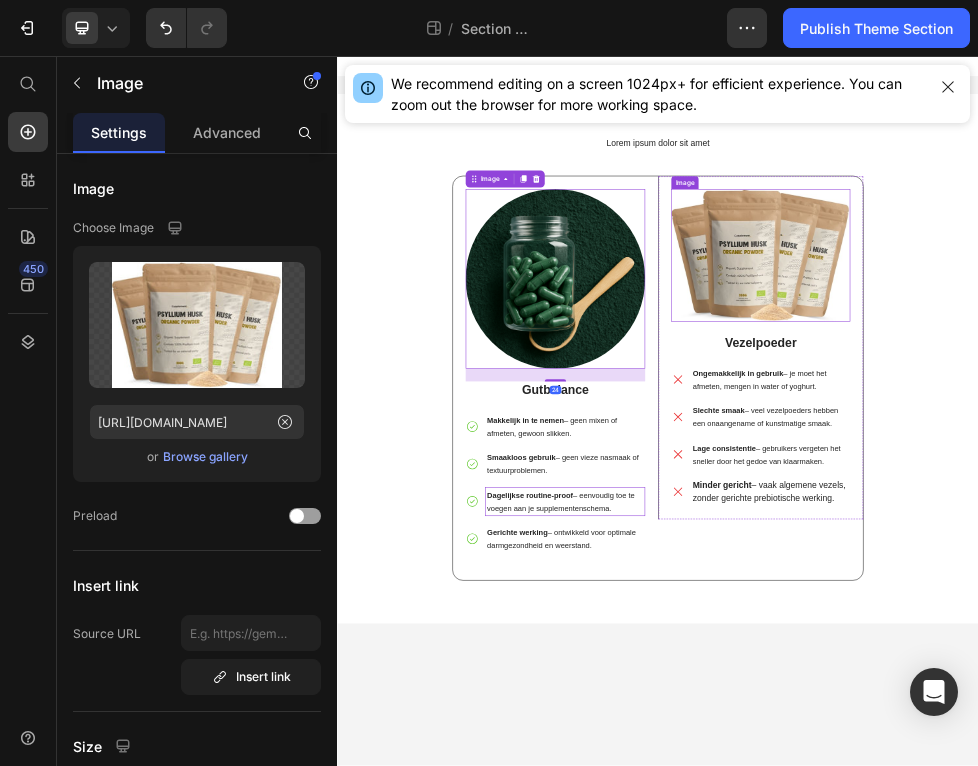 click at bounding box center [1129, 430] 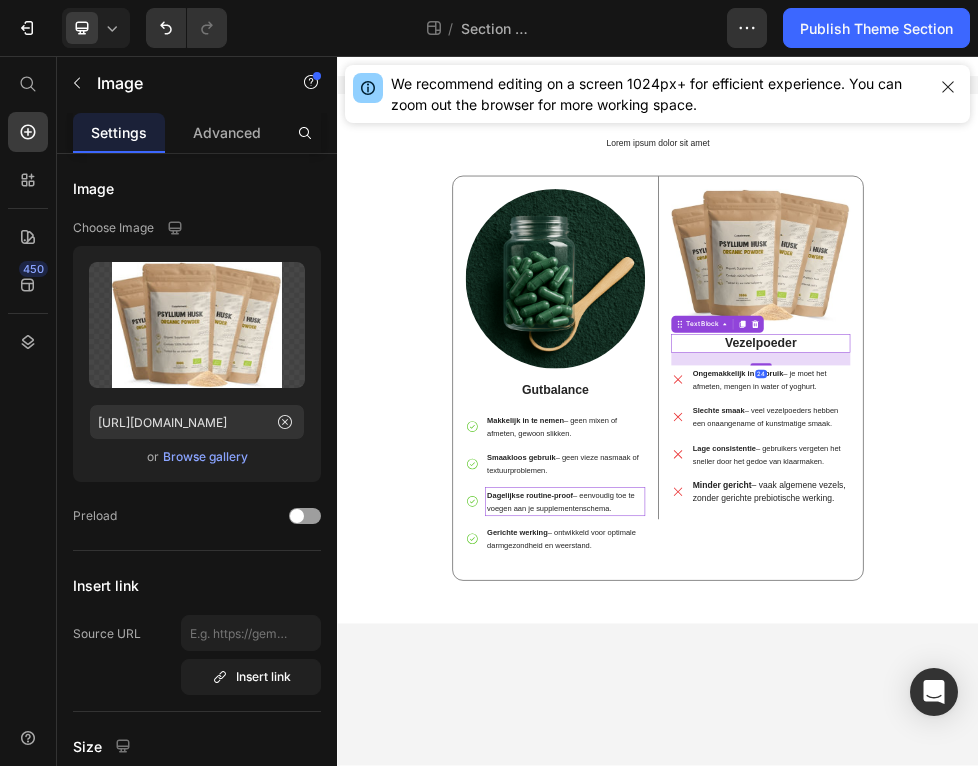 click on "Vezelpoeder" at bounding box center (1129, 595) 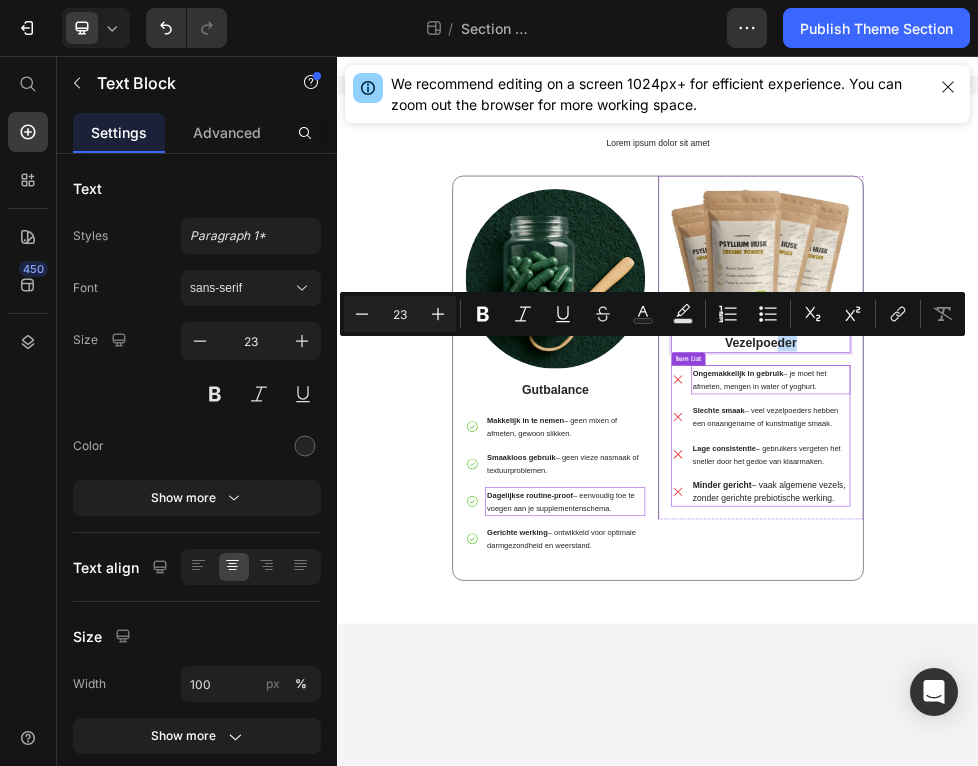 drag, startPoint x: 1158, startPoint y: 596, endPoint x: 1160, endPoint y: 638, distance: 42.047592 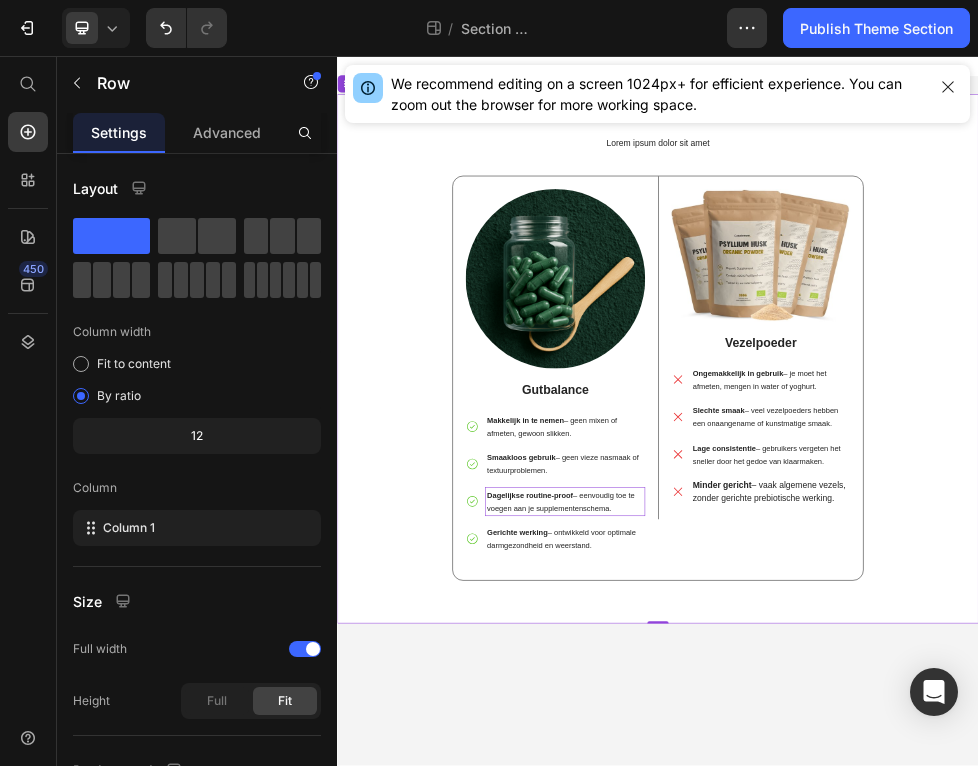 click on "Lorem ipsum dolor sit amet Heading Image Gutbalance Text Block
Makkelijk in te nemen  – geen mixen of afmeten, gewoon slikken.
Smaakloos gebruik  – geen vieze nasmaak of textuurproblemen.
Dagelijkse routine-proof  – eenvoudig toe te voegen aan je supplementenschema.
Gerichte werking  – ontwikkeld voor optimale darmgezondheid en weerstand. Item List Row Image Vezelpoeder Text Block
Ongemakkelijk in gebruik  – je moet het afmeten, mengen in water of yoghurt.
Slechte smaak  – veel vezelpoeders hebben een onaangename of kunstmatige smaak.
Lage consistentie  – gebruikers vergeten het sneller door het gedoe van klaarmaken.
Minder gericht  – vaak algemene vezels, zonder gerichte prebiotische werking. Item List [GEOGRAPHIC_DATA]" at bounding box center [937, 639] 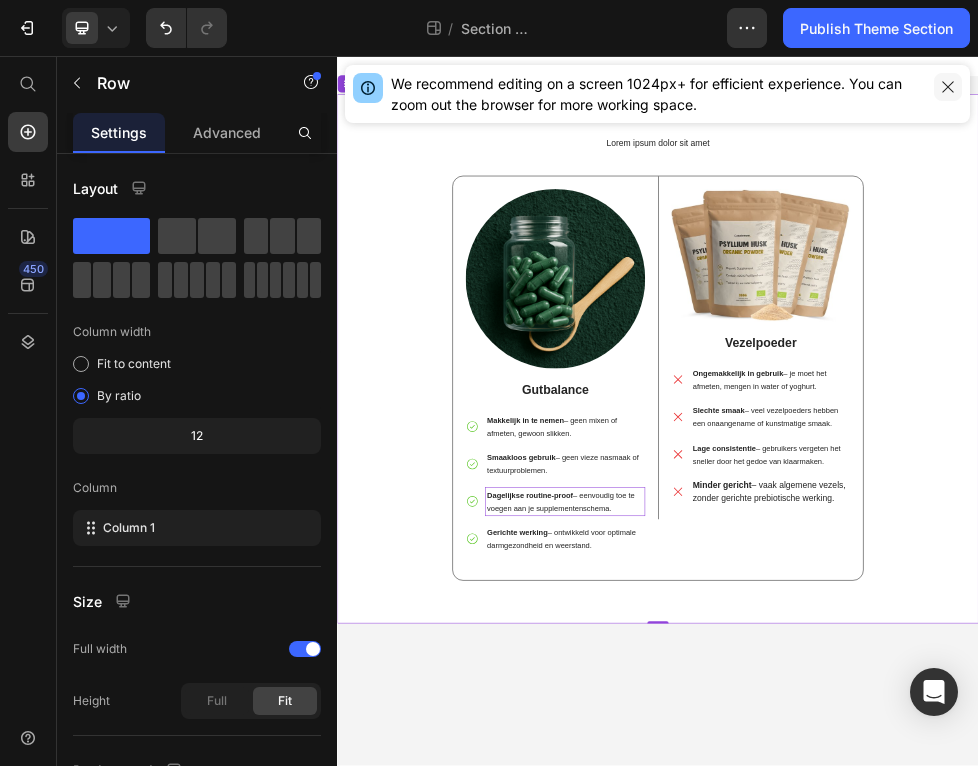 click 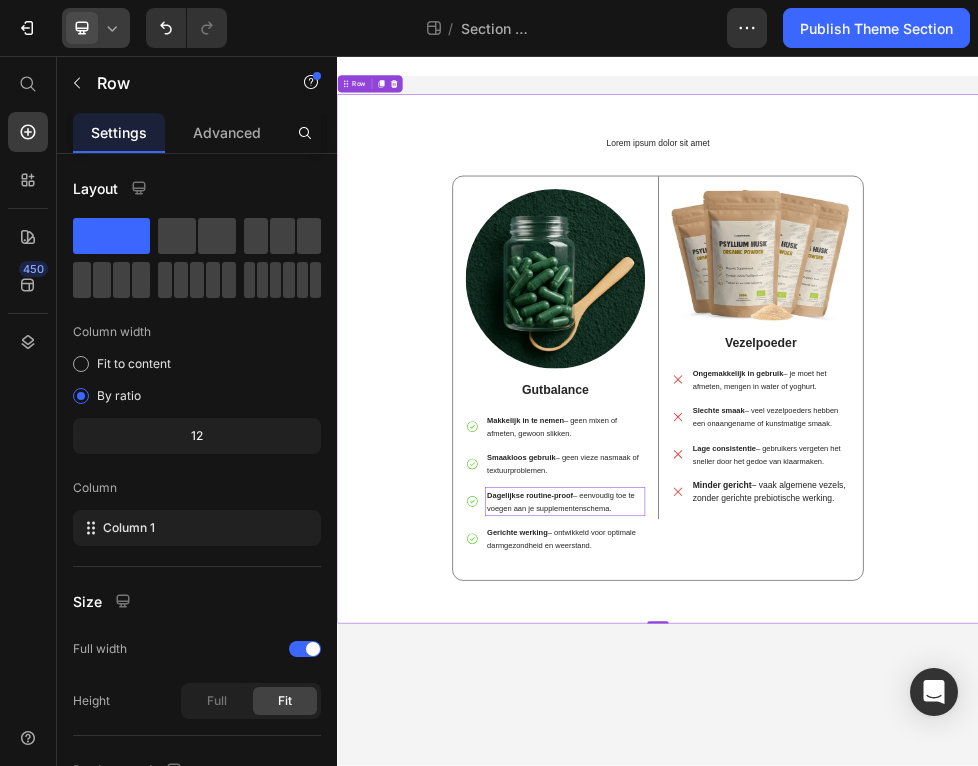click 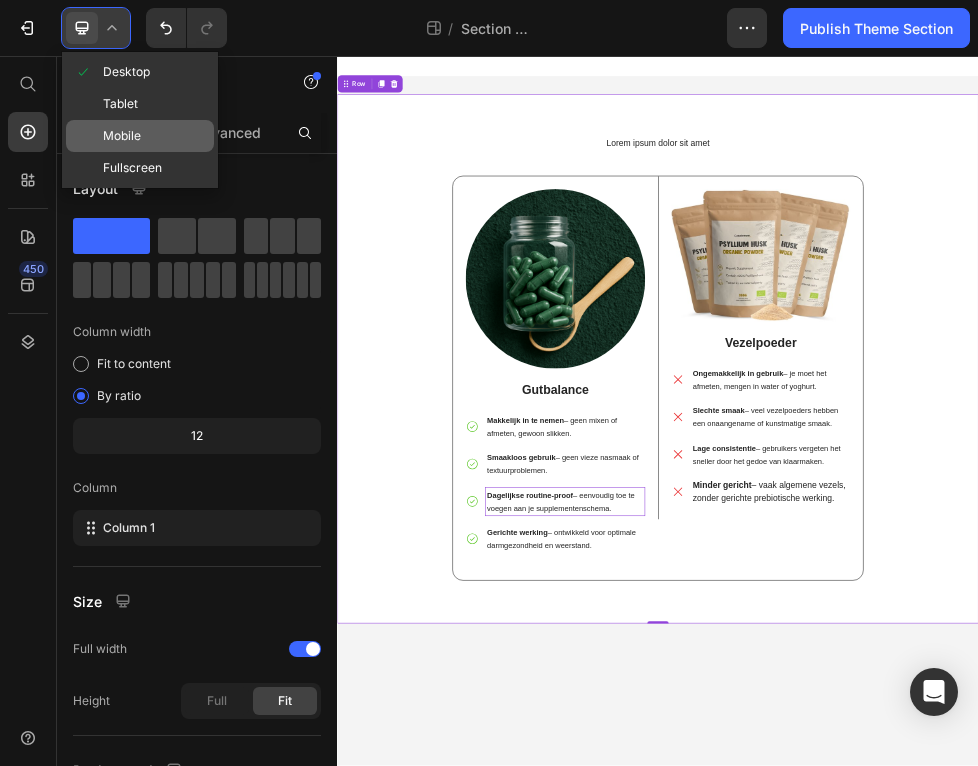 click on "Mobile" 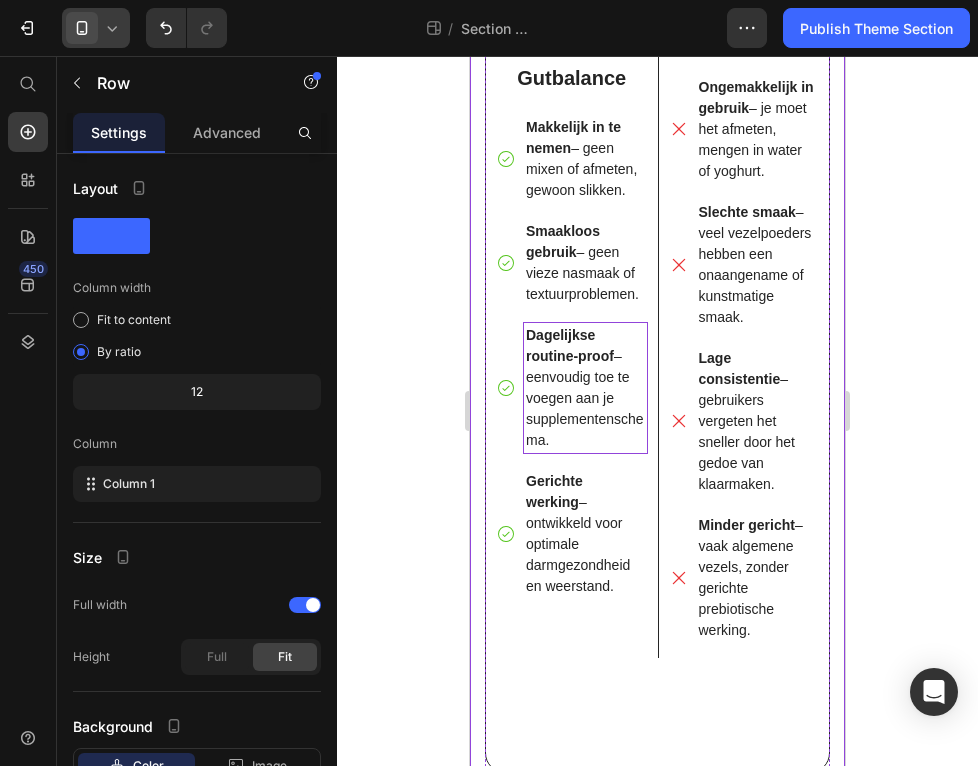 scroll, scrollTop: 497, scrollLeft: 0, axis: vertical 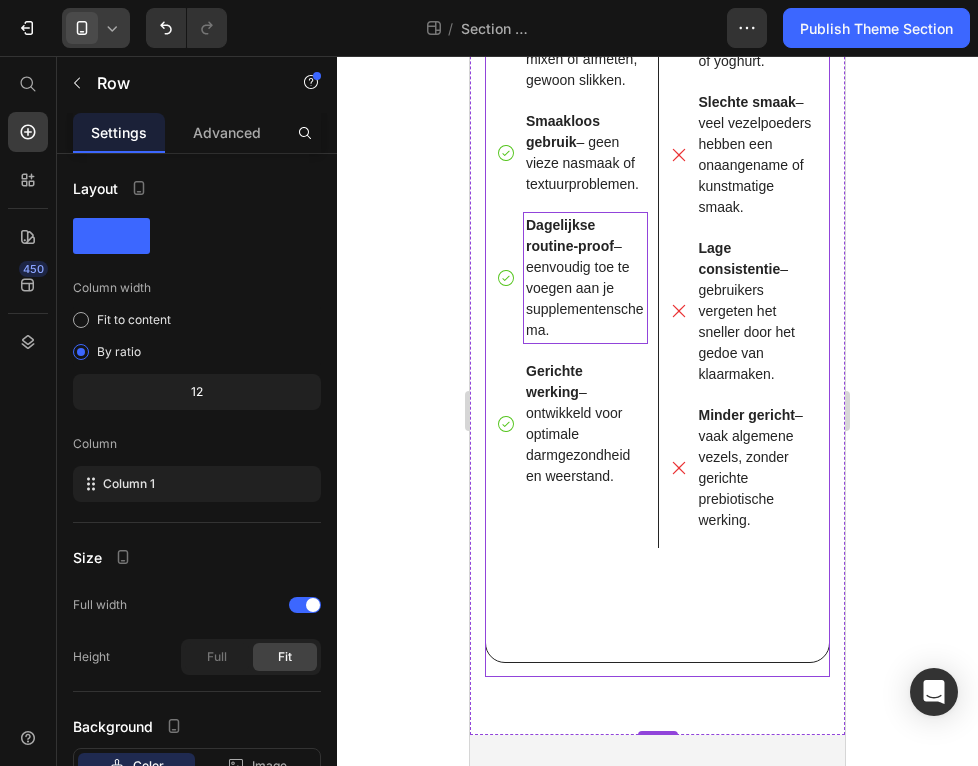 drag, startPoint x: 665, startPoint y: 727, endPoint x: 668, endPoint y: 665, distance: 62.072536 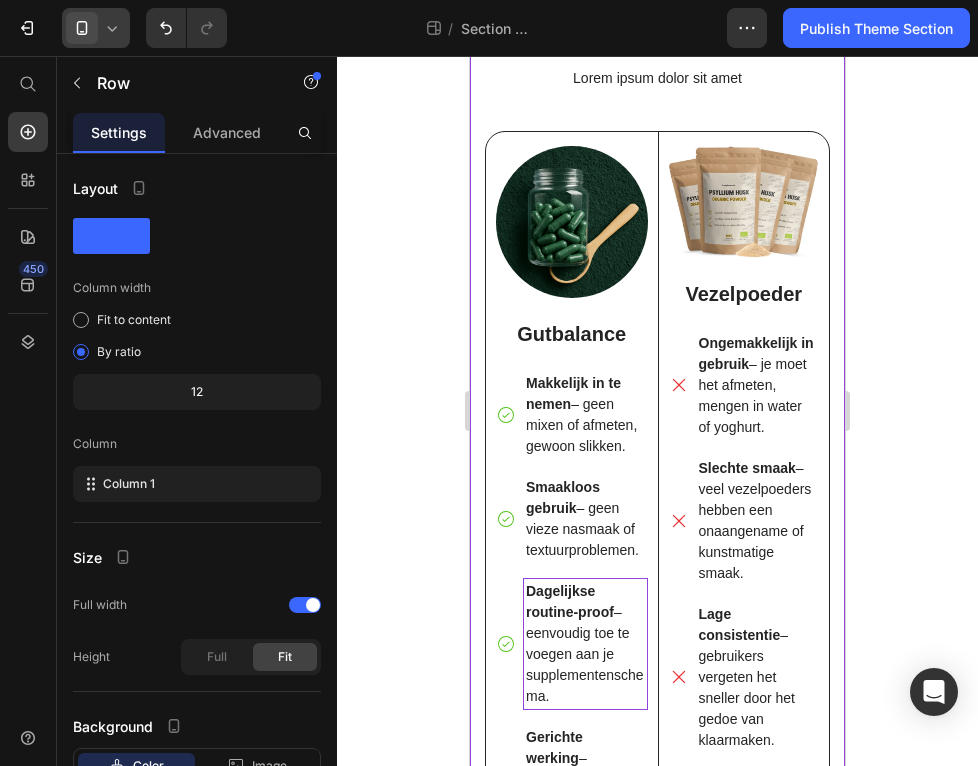 scroll, scrollTop: 0, scrollLeft: 0, axis: both 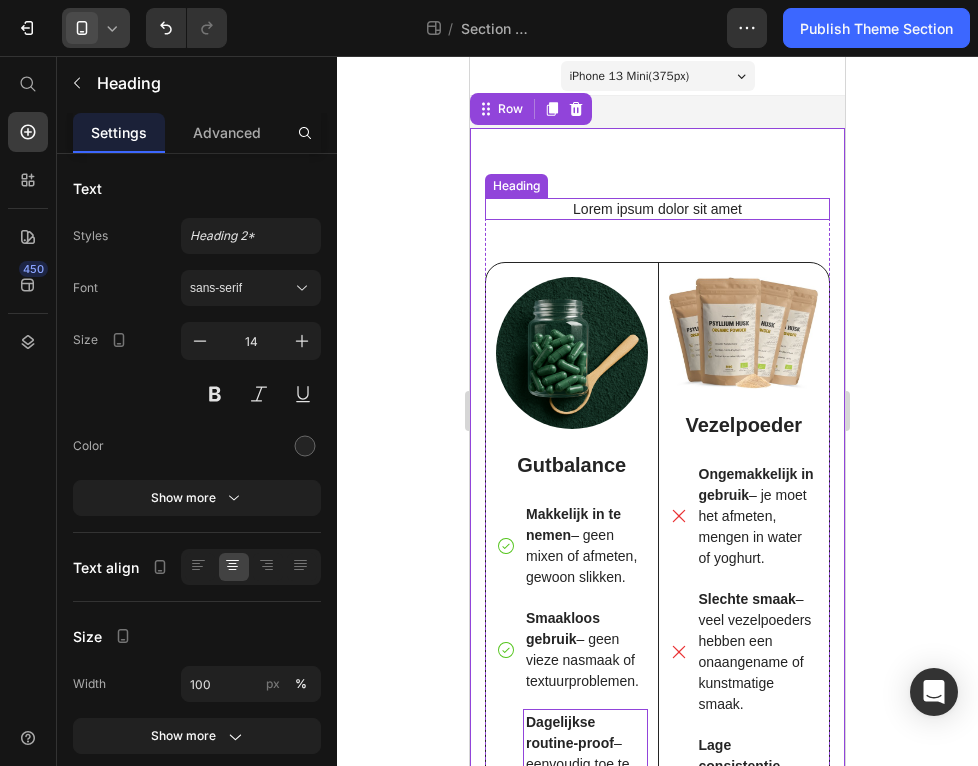 click on "Lorem ipsum dolor sit amet" at bounding box center (657, 209) 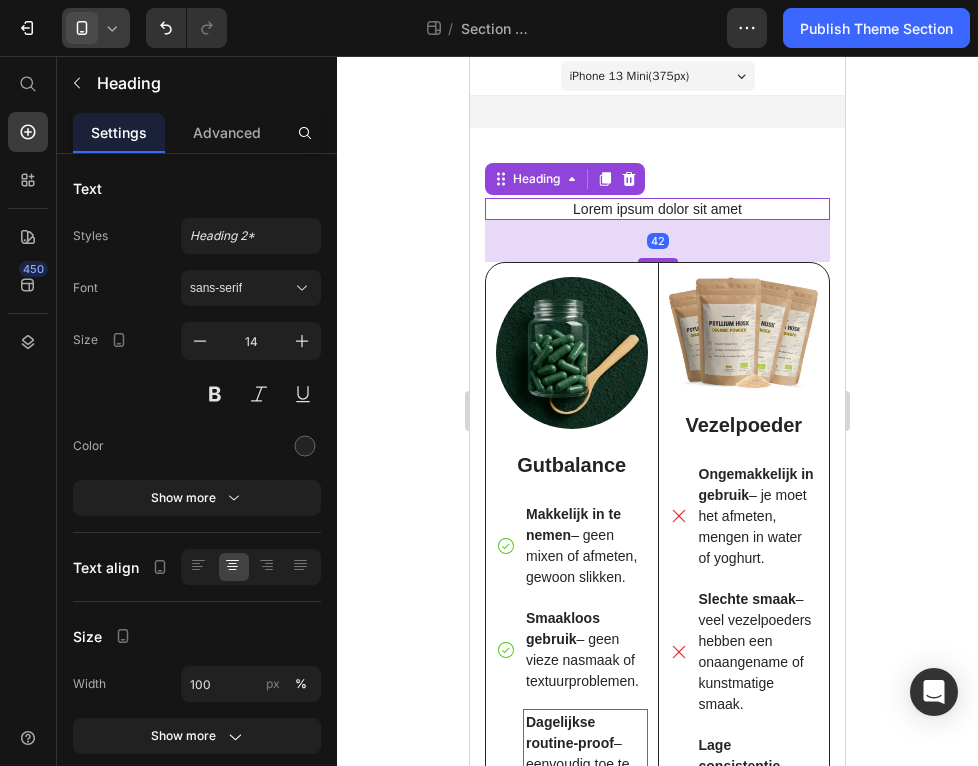 click on "Lorem ipsum dolor sit amet" at bounding box center [657, 209] 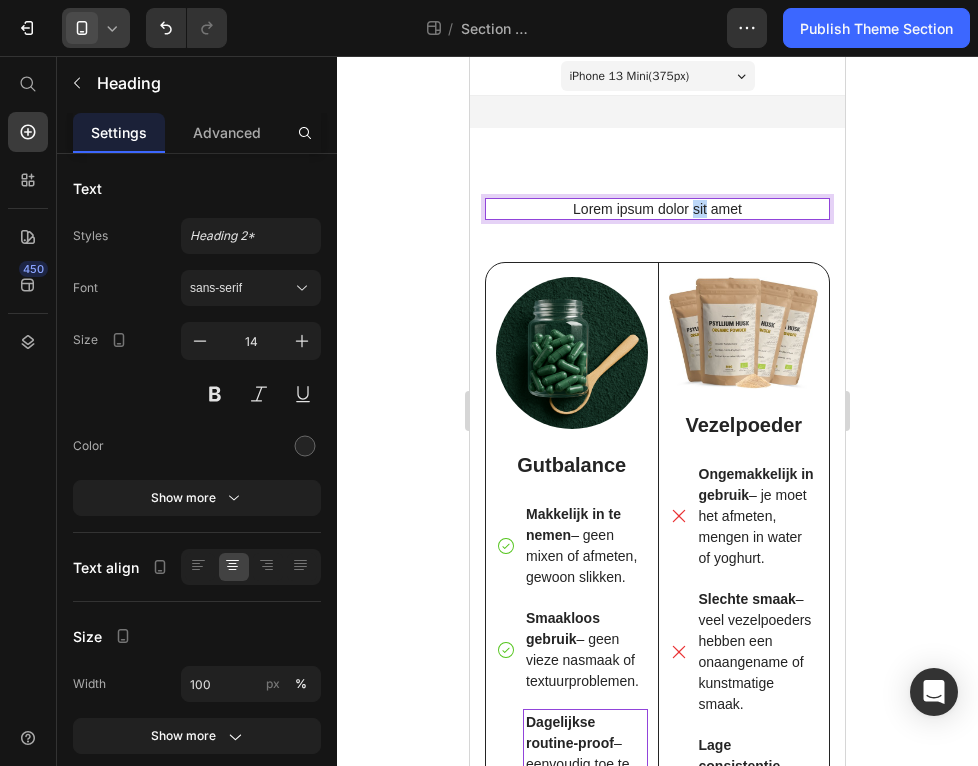 click on "Lorem ipsum dolor sit amet" at bounding box center [657, 209] 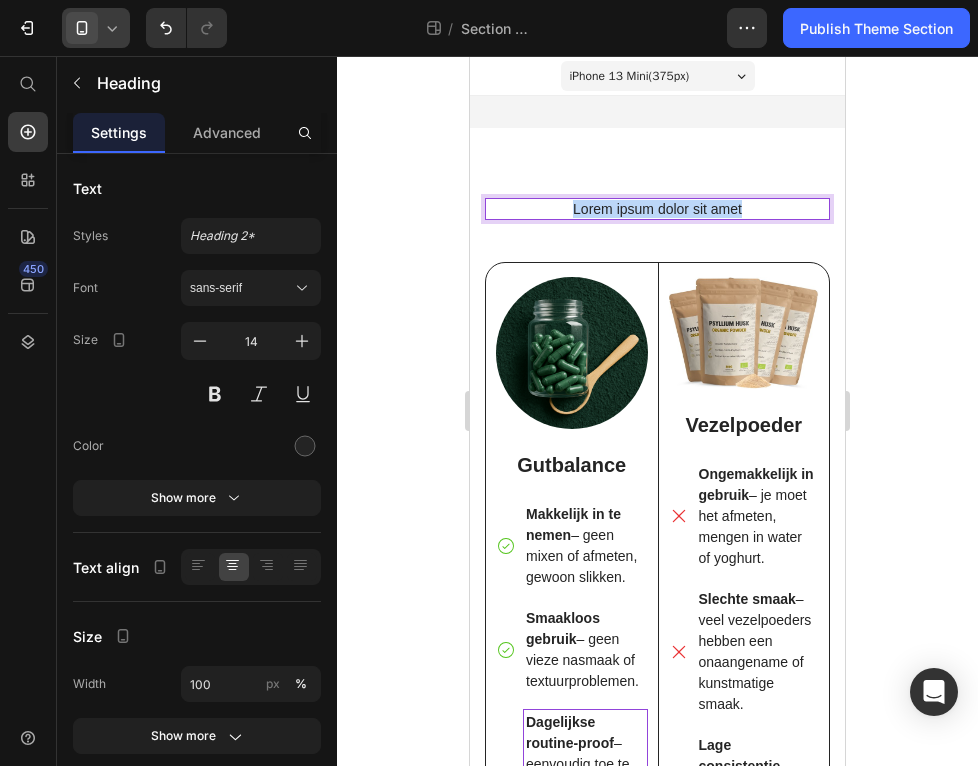 click on "Lorem ipsum dolor sit amet" at bounding box center [657, 209] 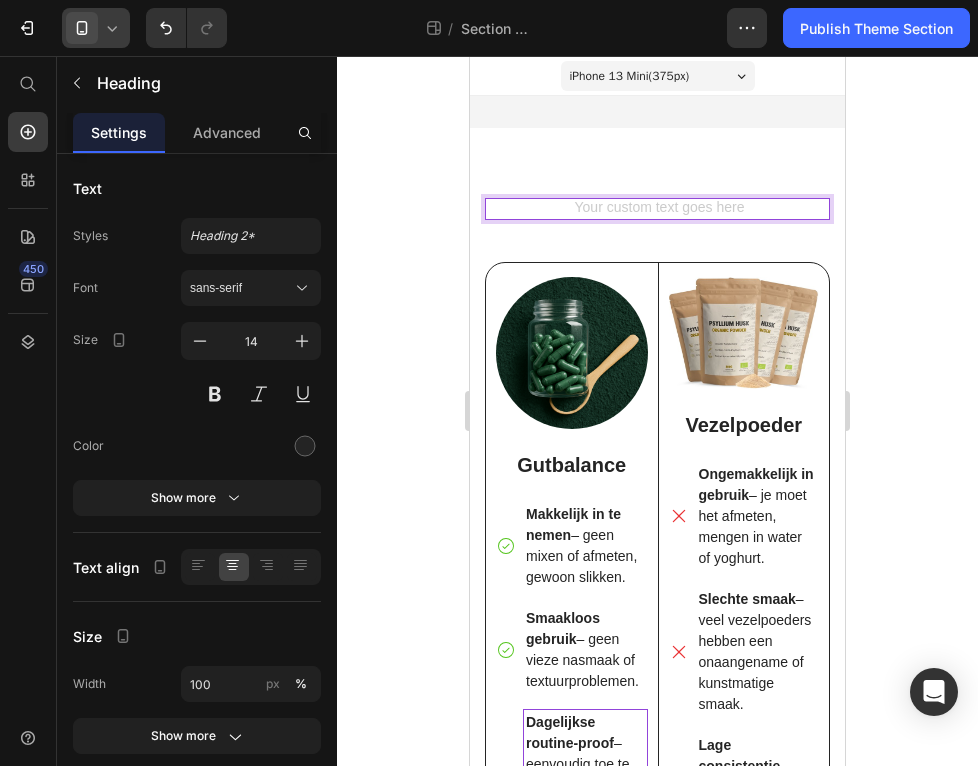 click 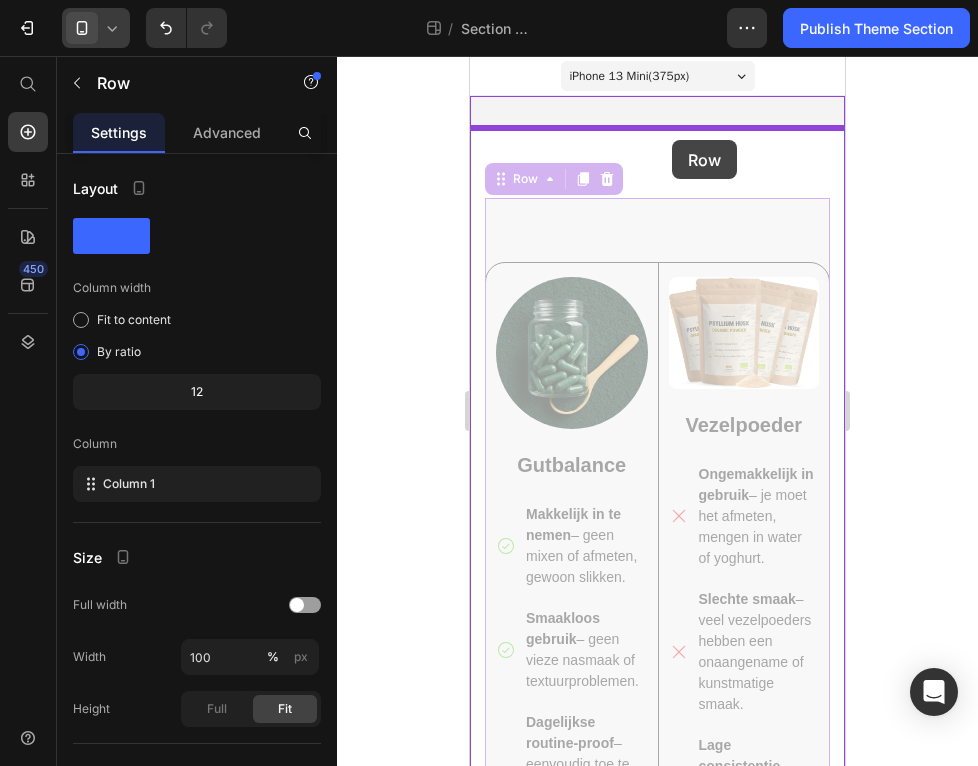 drag, startPoint x: 667, startPoint y: 248, endPoint x: 672, endPoint y: 140, distance: 108.11568 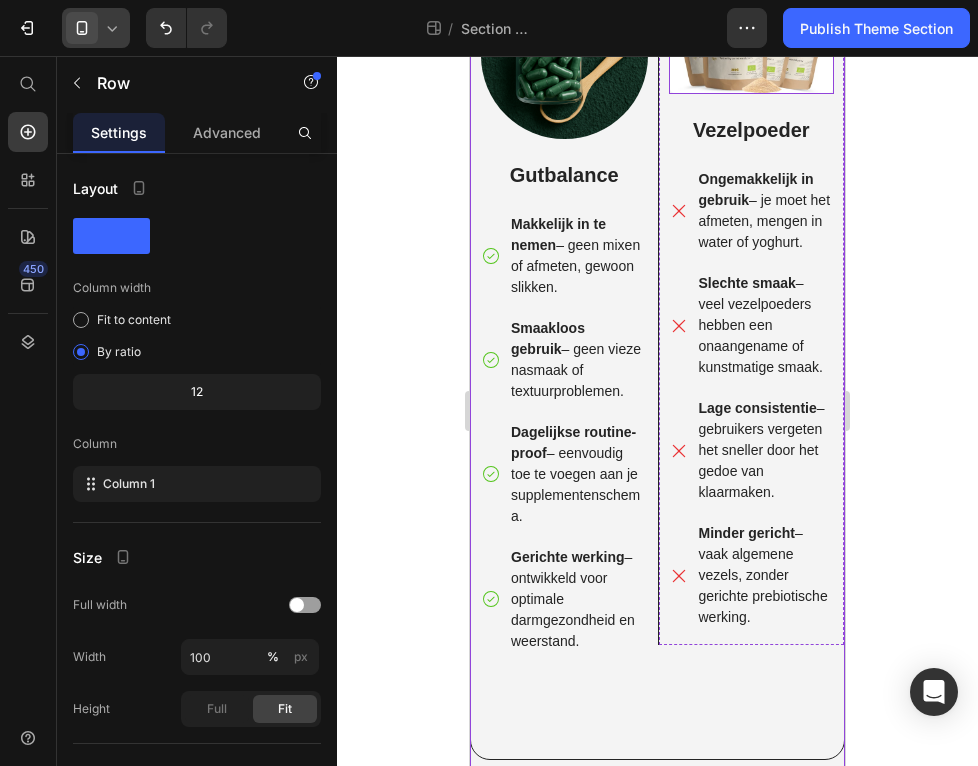 scroll, scrollTop: 445, scrollLeft: 0, axis: vertical 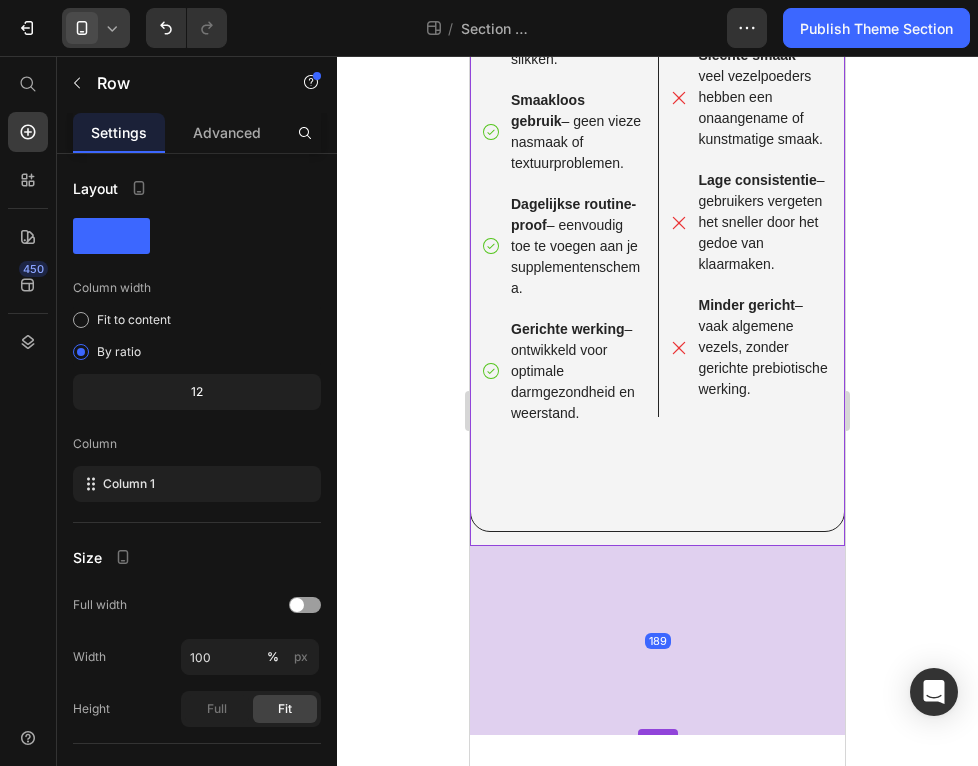 drag, startPoint x: 660, startPoint y: 558, endPoint x: 646, endPoint y: 731, distance: 173.56555 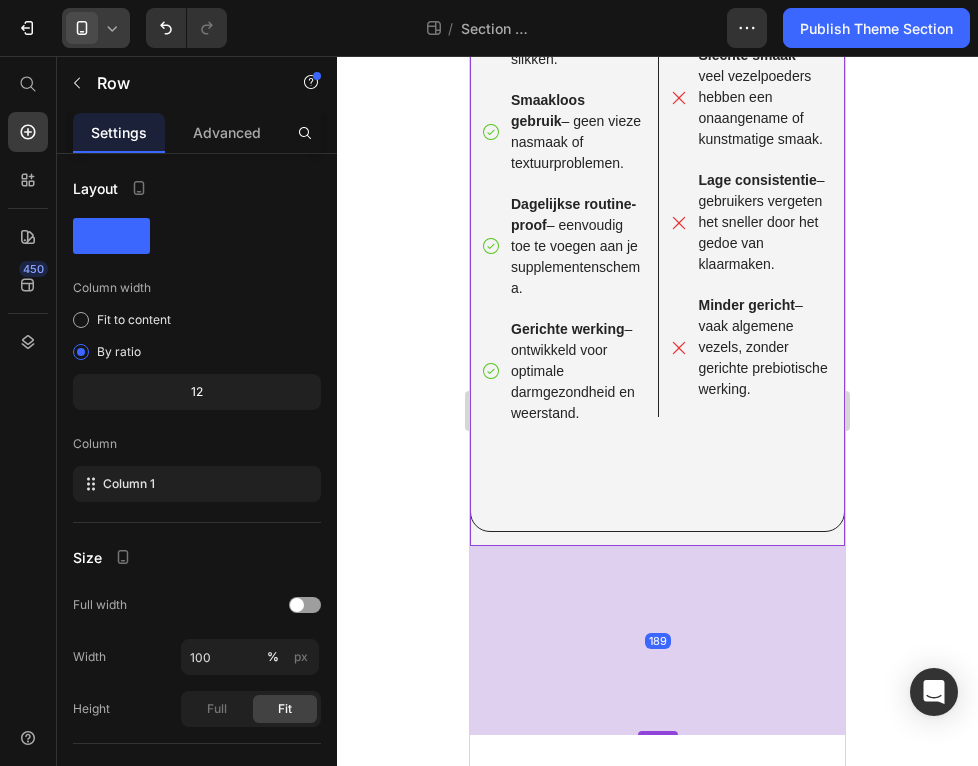 click 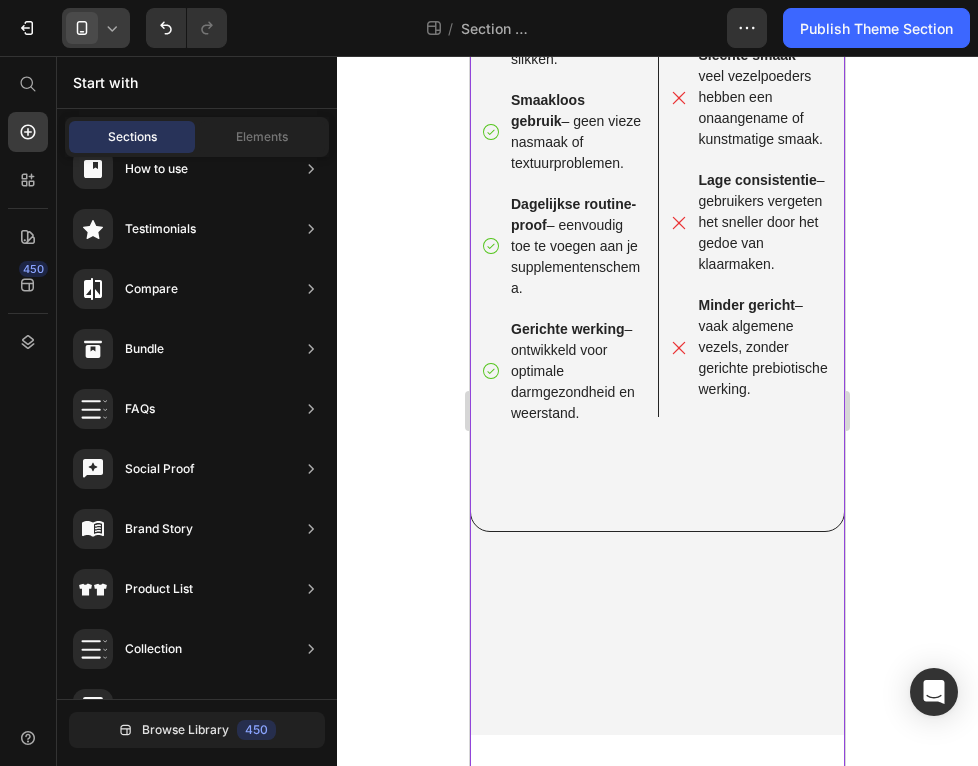 scroll, scrollTop: 618, scrollLeft: 0, axis: vertical 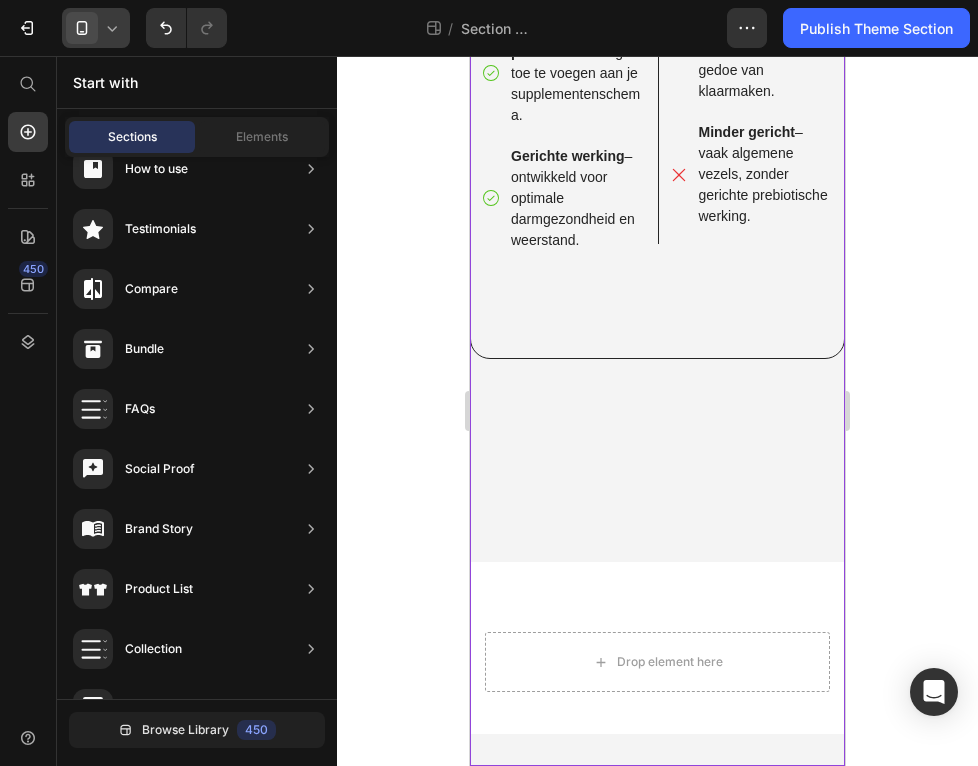 click on "Heading Image Gutbalance Text Block
Makkelijk in te nemen  – geen mixen of afmeten, gewoon slikken.
Smaakloos gebruik  – geen vieze nasmaak of textuurproblemen.
Dagelijkse routine-proof  – eenvoudig toe te voegen aan je supplementenschema.
Gerichte werking  – ontwikkeld voor optimale darmgezondheid en weerstand. Item List Row Image Vezelpoeder Text Block
Ongemakkelijk in gebruik  – je moet het afmeten, mengen in water of yoghurt.
Slechte smaak  – veel vezelpoeders hebben een onaangename of kunstmatige smaak.
Lage consistentie  – gebruikers vergeten het sneller door het gedoe van klaarmaken.
Minder gericht  – vaak algemene vezels, zonder gerichte prebiotische werking. Item List [GEOGRAPHIC_DATA]
Drop element here Row" at bounding box center (657, 122) 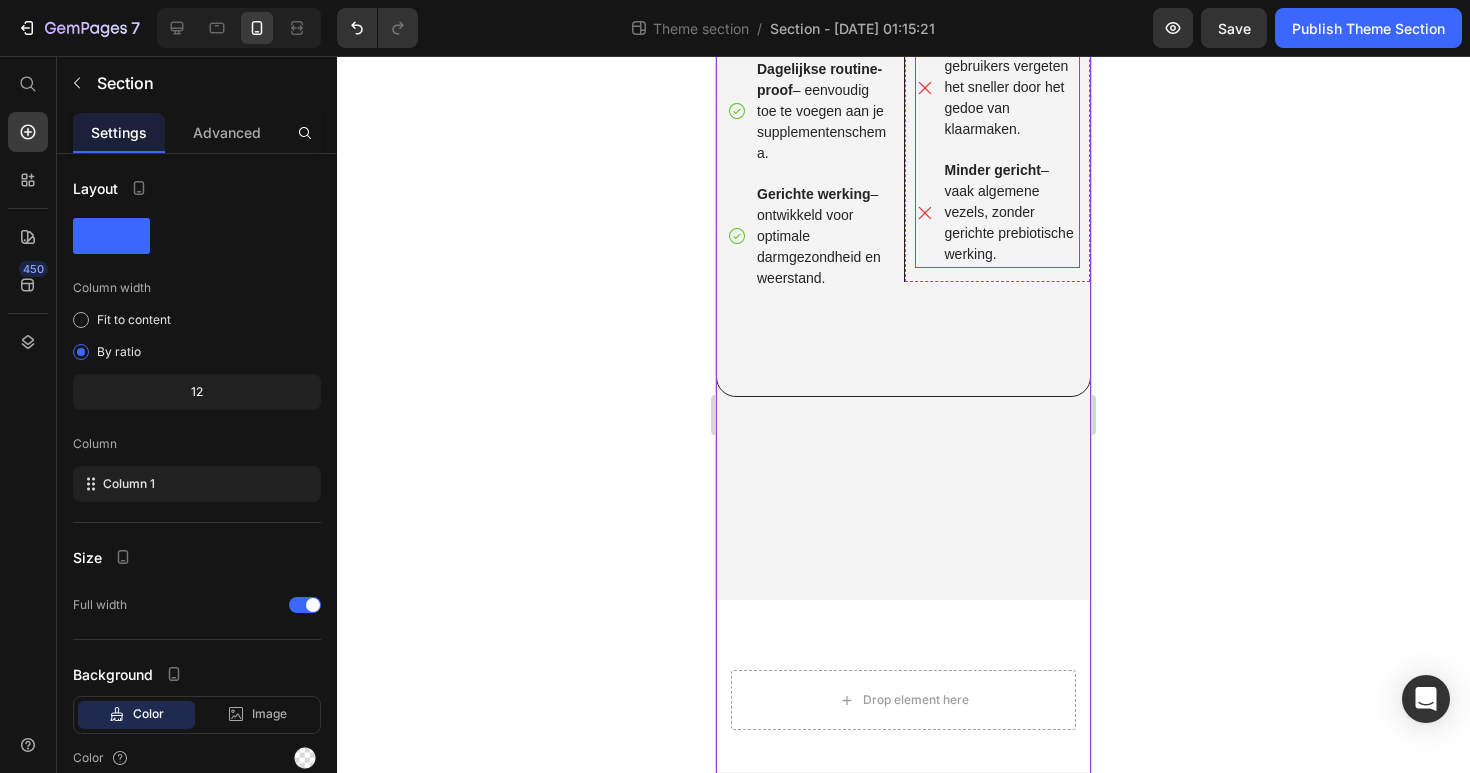scroll, scrollTop: 611, scrollLeft: 0, axis: vertical 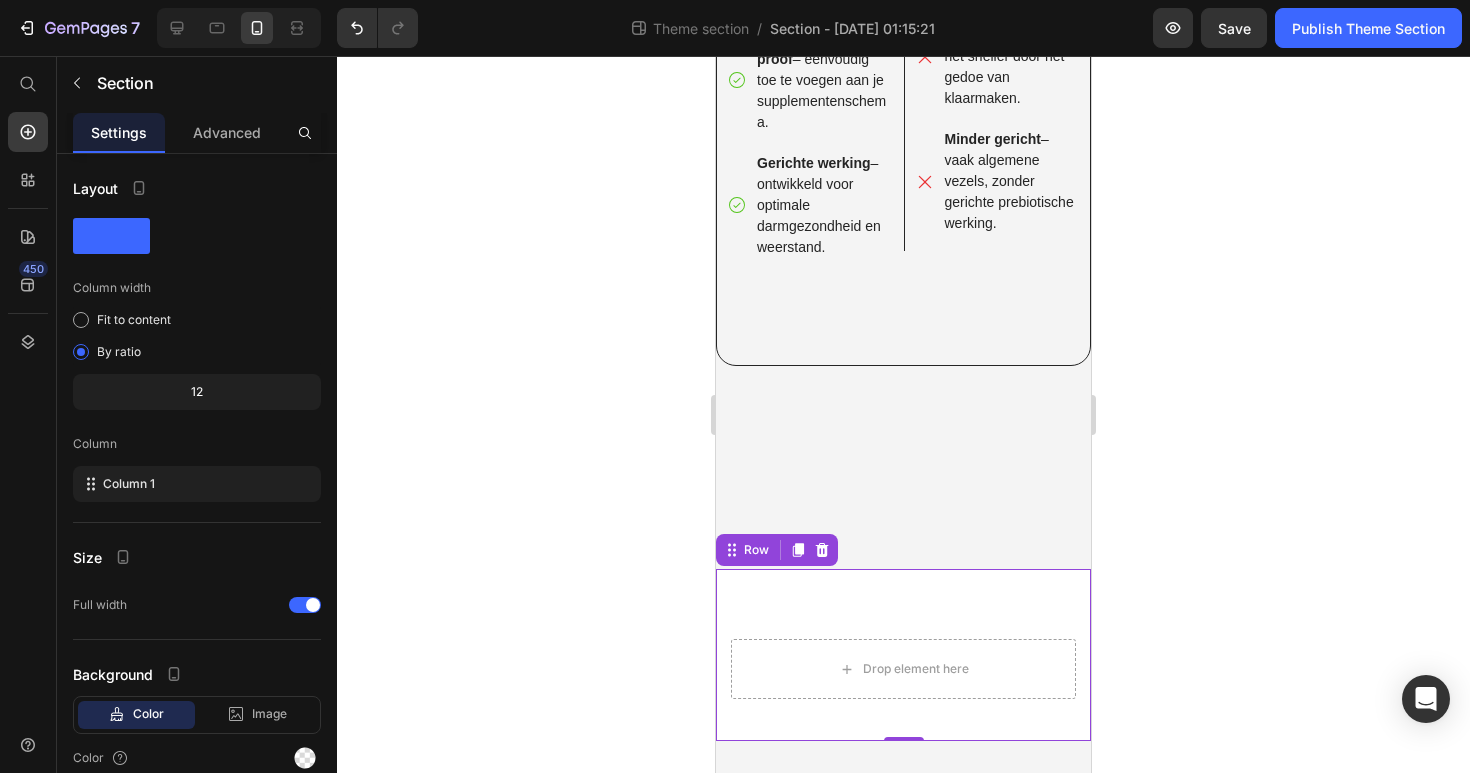 click on "Drop element here Row   0" at bounding box center (903, 655) 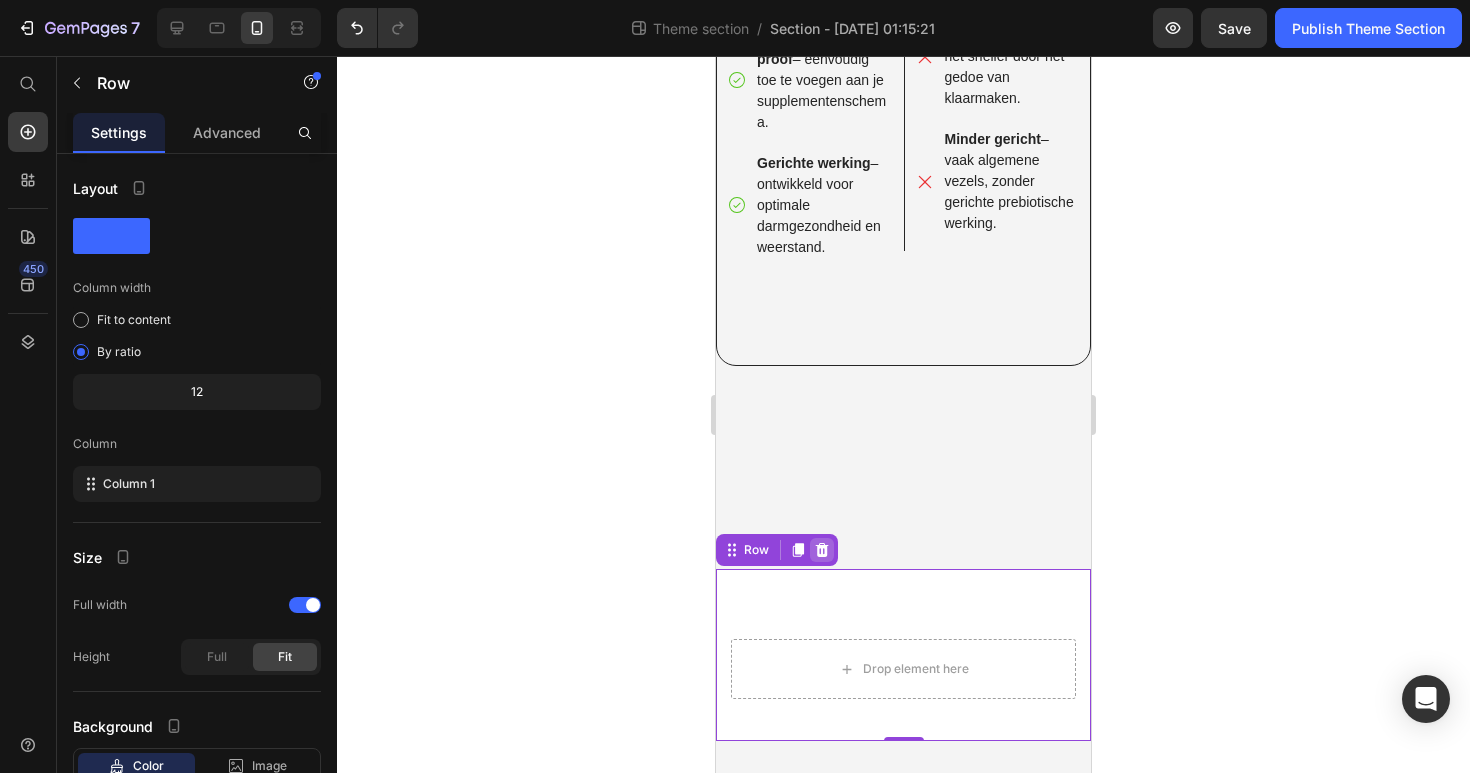 click at bounding box center (822, 550) 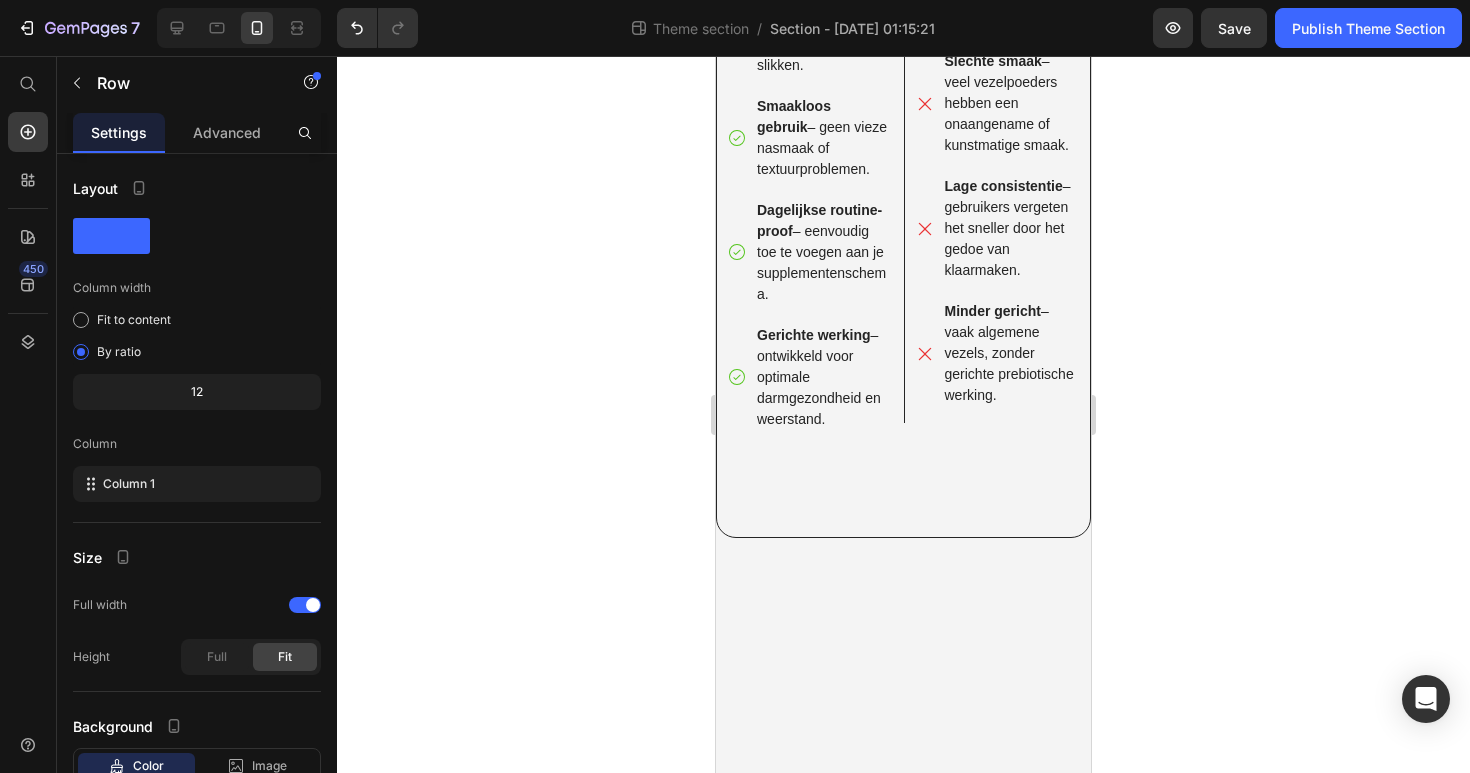 scroll, scrollTop: 439, scrollLeft: 0, axis: vertical 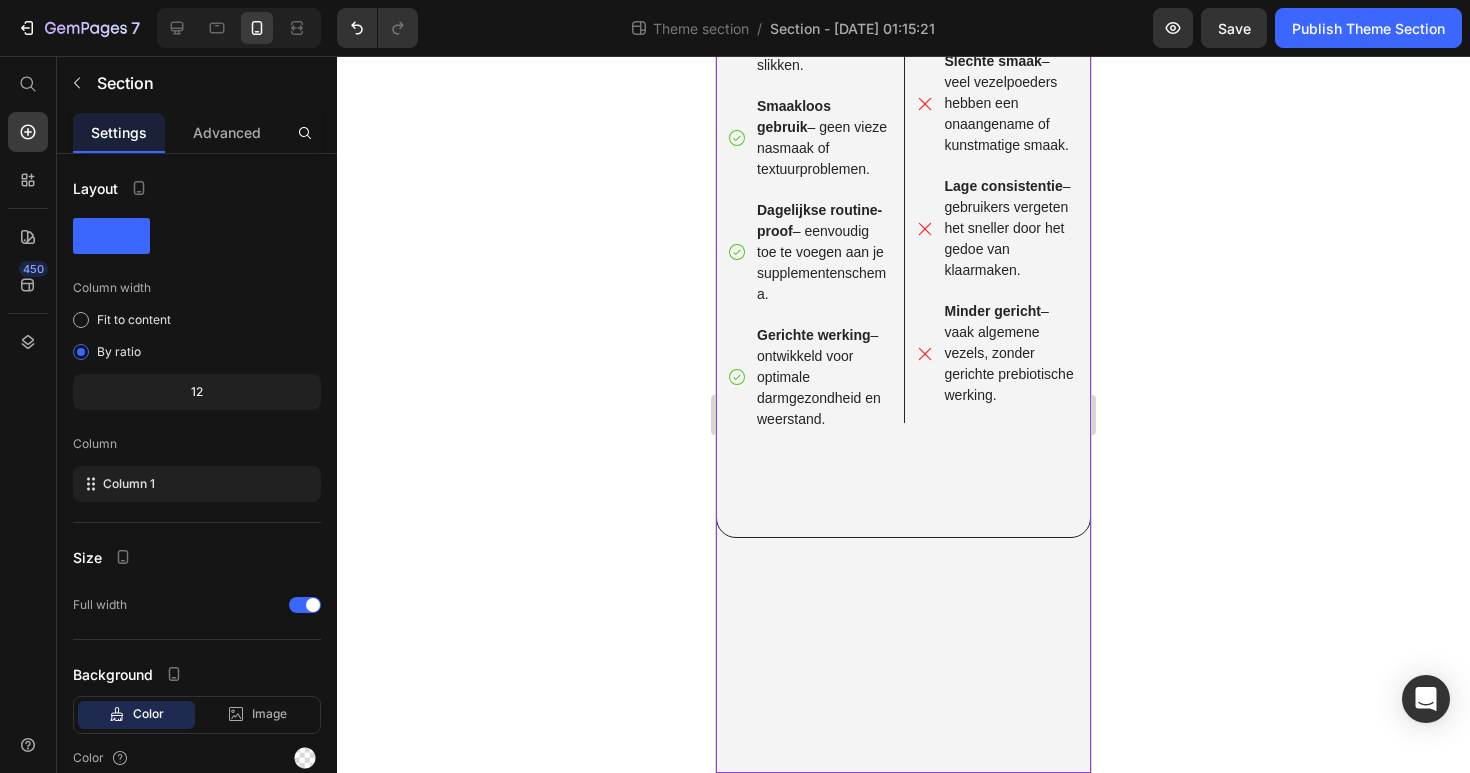 click on "Heading Image Gutbalance Text Block
Makkelijk in te nemen  – geen mixen of afmeten, gewoon slikken.
Smaakloos gebruik  – geen vieze nasmaak of textuurproblemen.
Dagelijkse routine-proof  – eenvoudig toe te voegen aan je supplementenschema.
Gerichte werking  – ontwikkeld voor optimale darmgezondheid en weerstand. Item List Row Image Vezelpoeder Text Block
Ongemakkelijk in gebruik  – je moet het afmeten, mengen in water of yoghurt.
Slechte smaak  – veel vezelpoeders hebben een onaangename of kunstmatige smaak.
Lage consistentie  – gebruikers vergeten het sneller door het gedoe van klaarmaken.
Minder gericht  – vaak algemene vezels, zonder gerichte prebiotische werking. Item List [GEOGRAPHIC_DATA]" at bounding box center [903, 215] 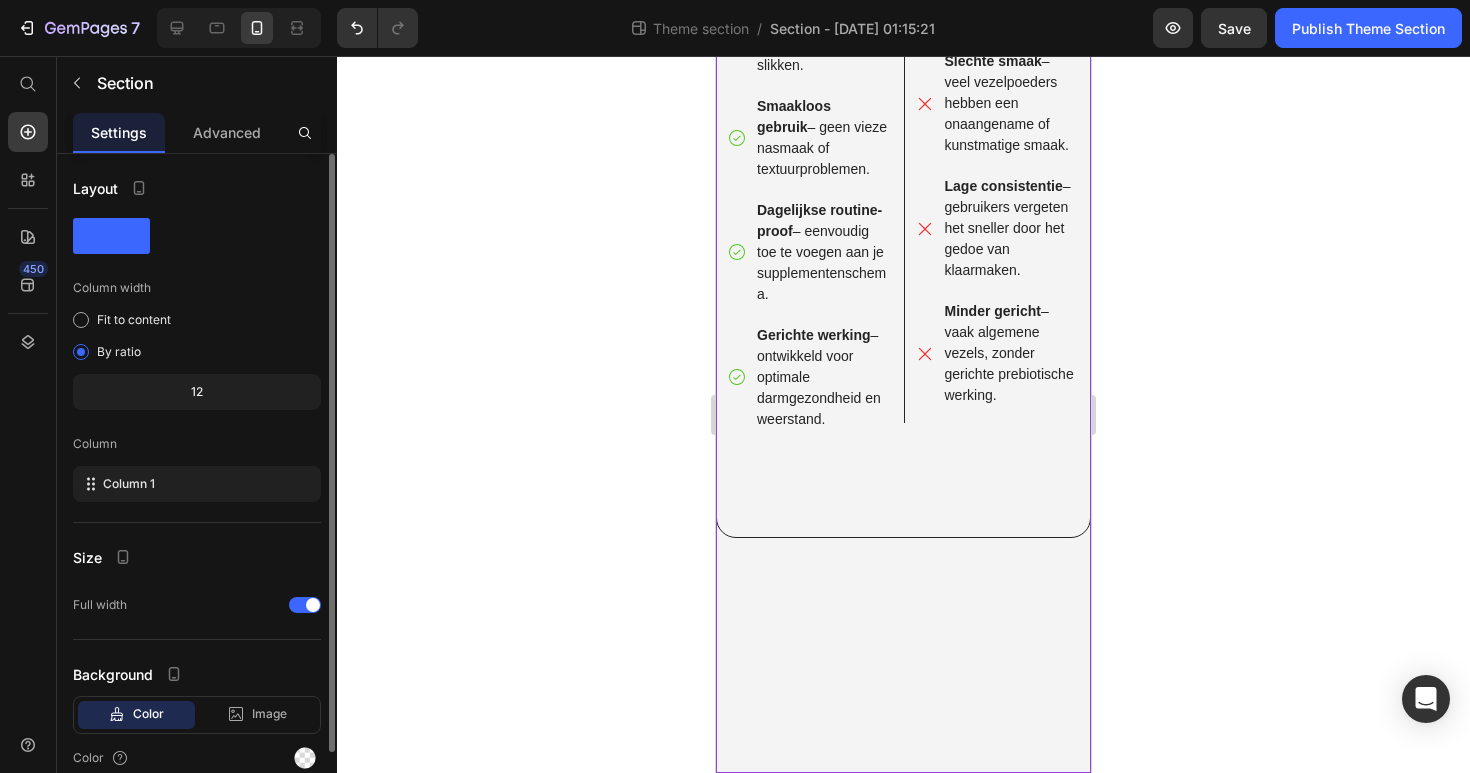 scroll, scrollTop: 88, scrollLeft: 0, axis: vertical 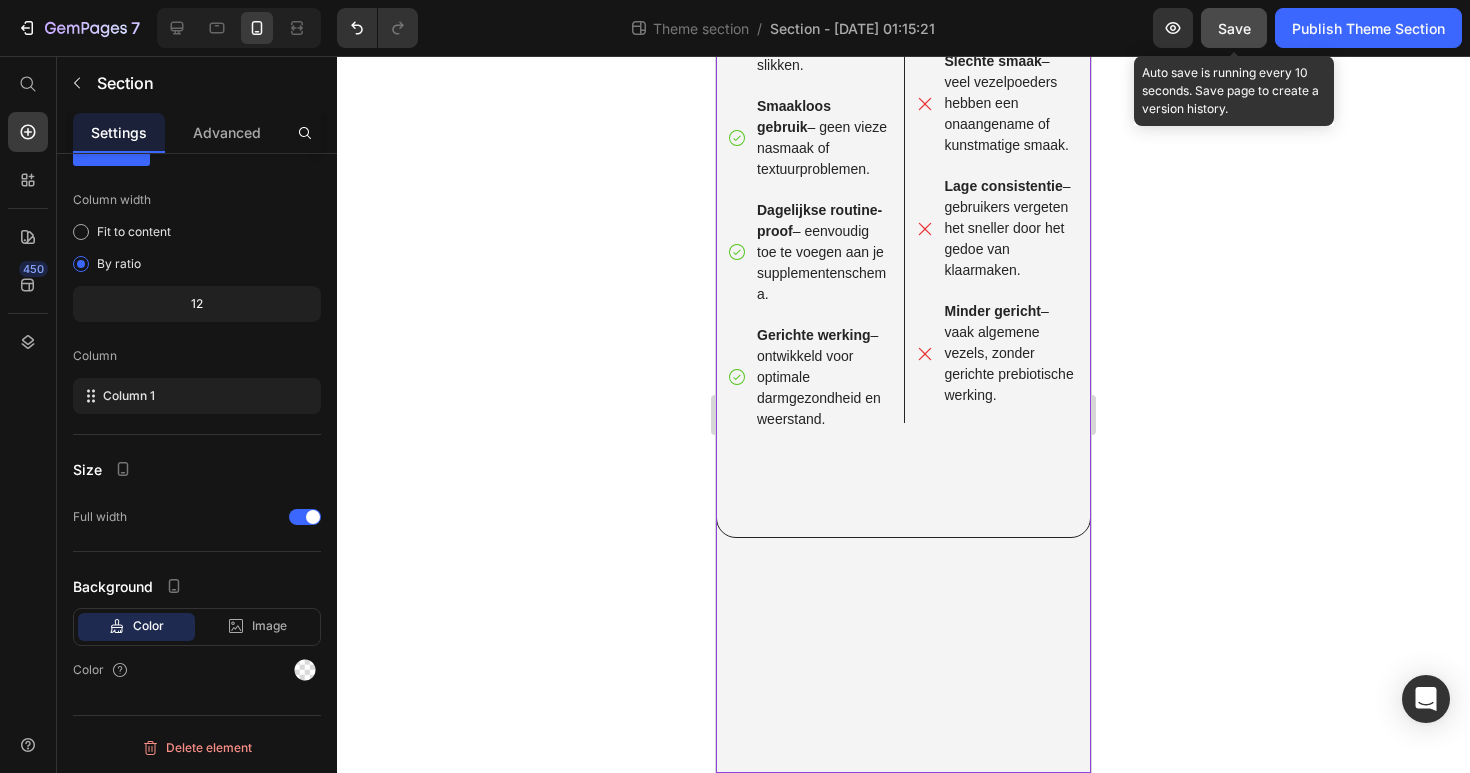 click on "Save" at bounding box center (1234, 28) 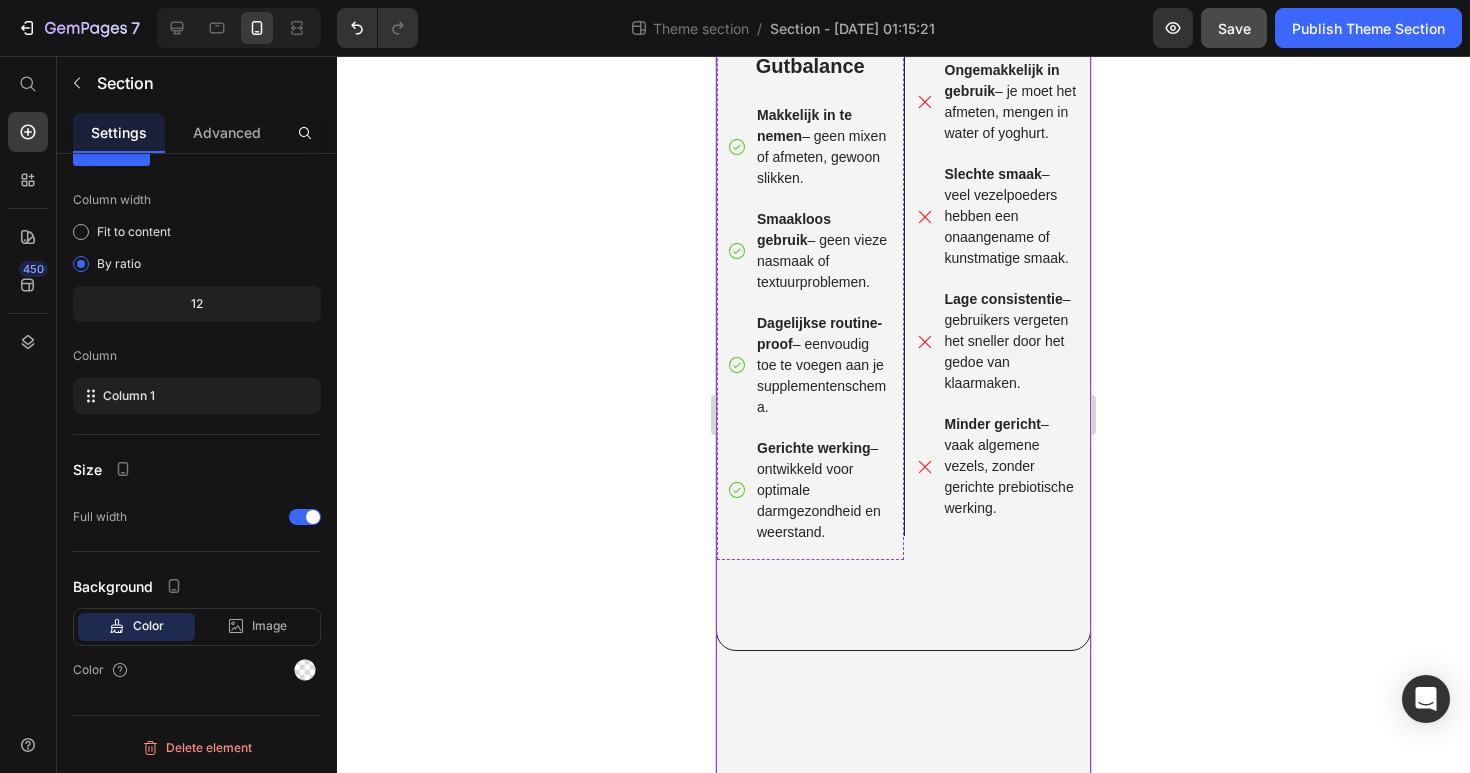 scroll, scrollTop: 337, scrollLeft: 0, axis: vertical 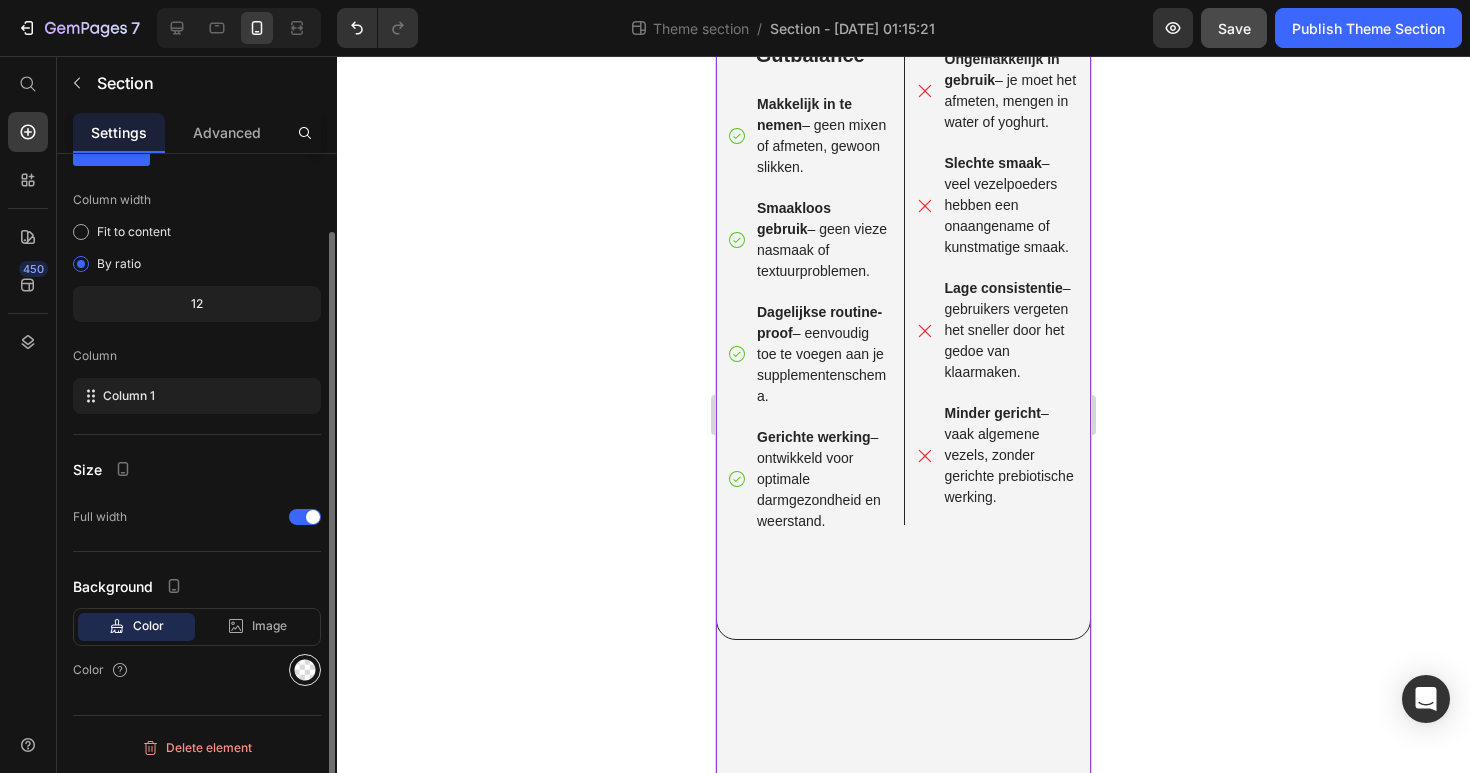 click at bounding box center [305, 670] 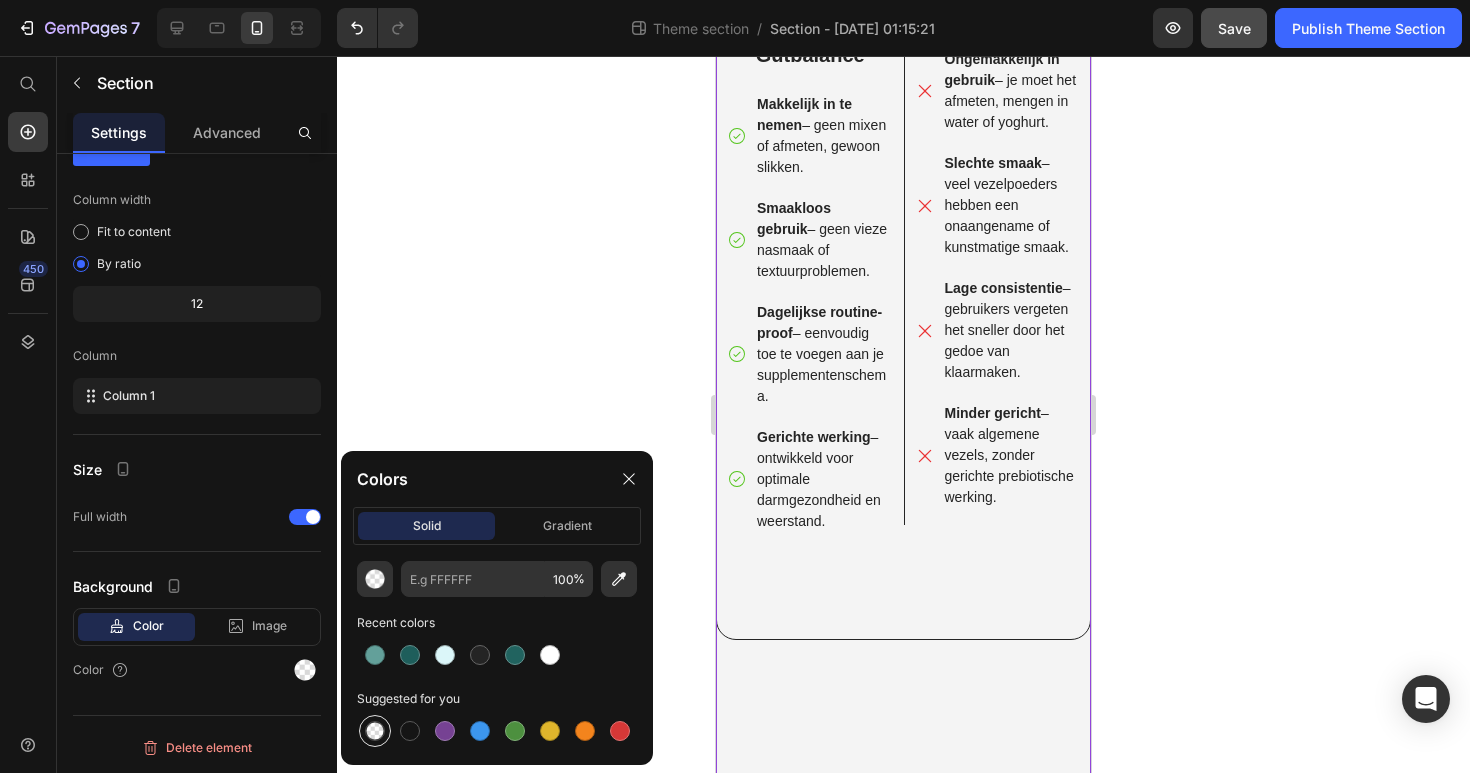 click at bounding box center [375, 731] 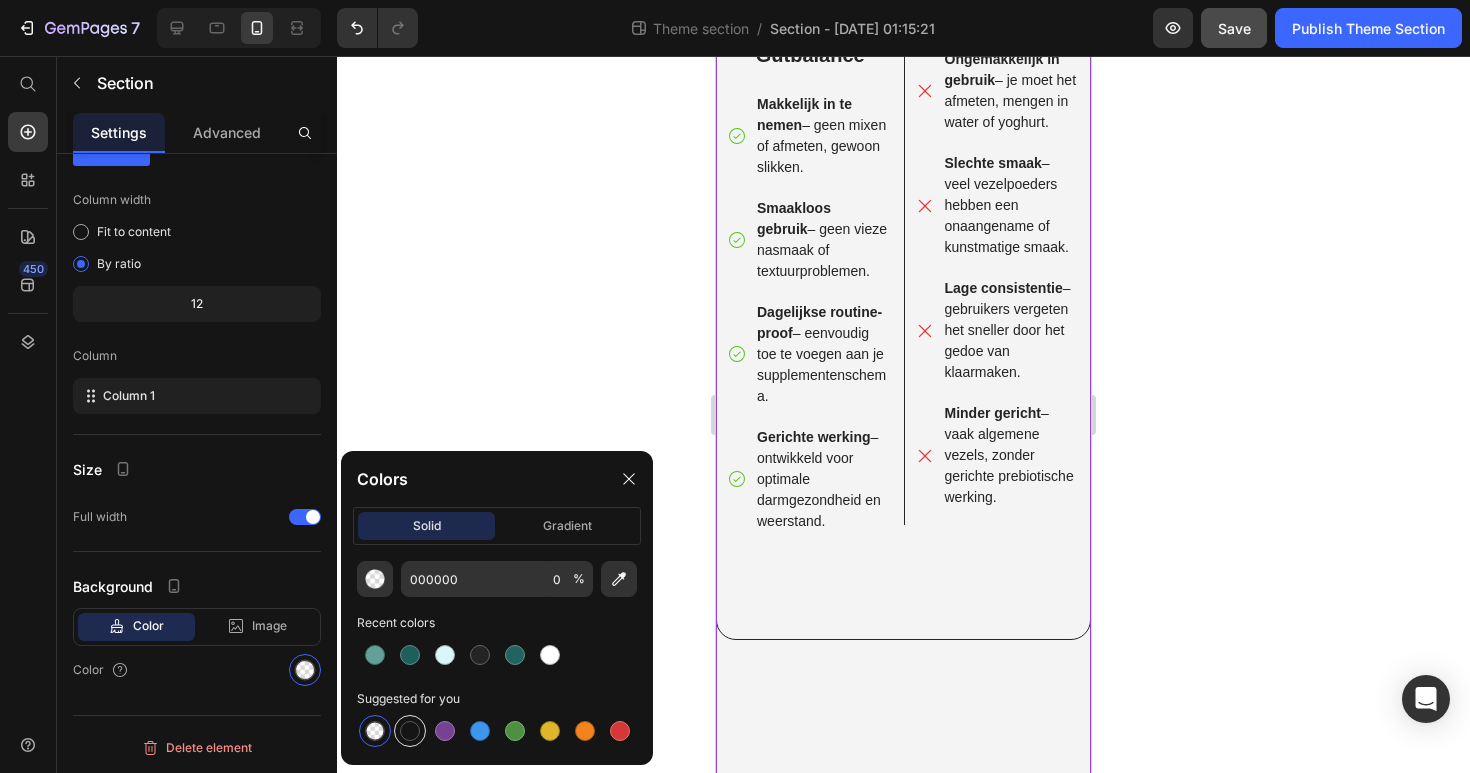 click at bounding box center [410, 731] 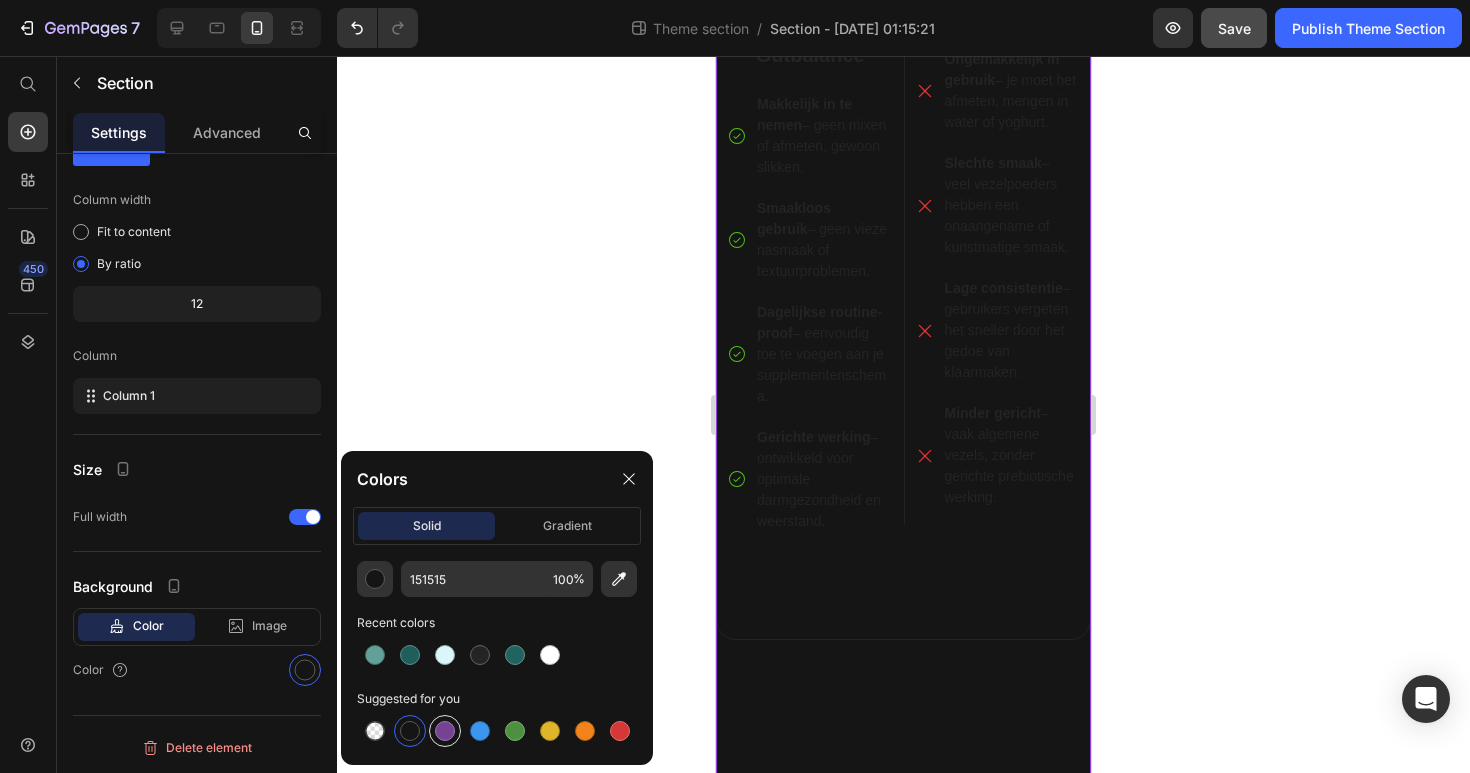 click at bounding box center [445, 731] 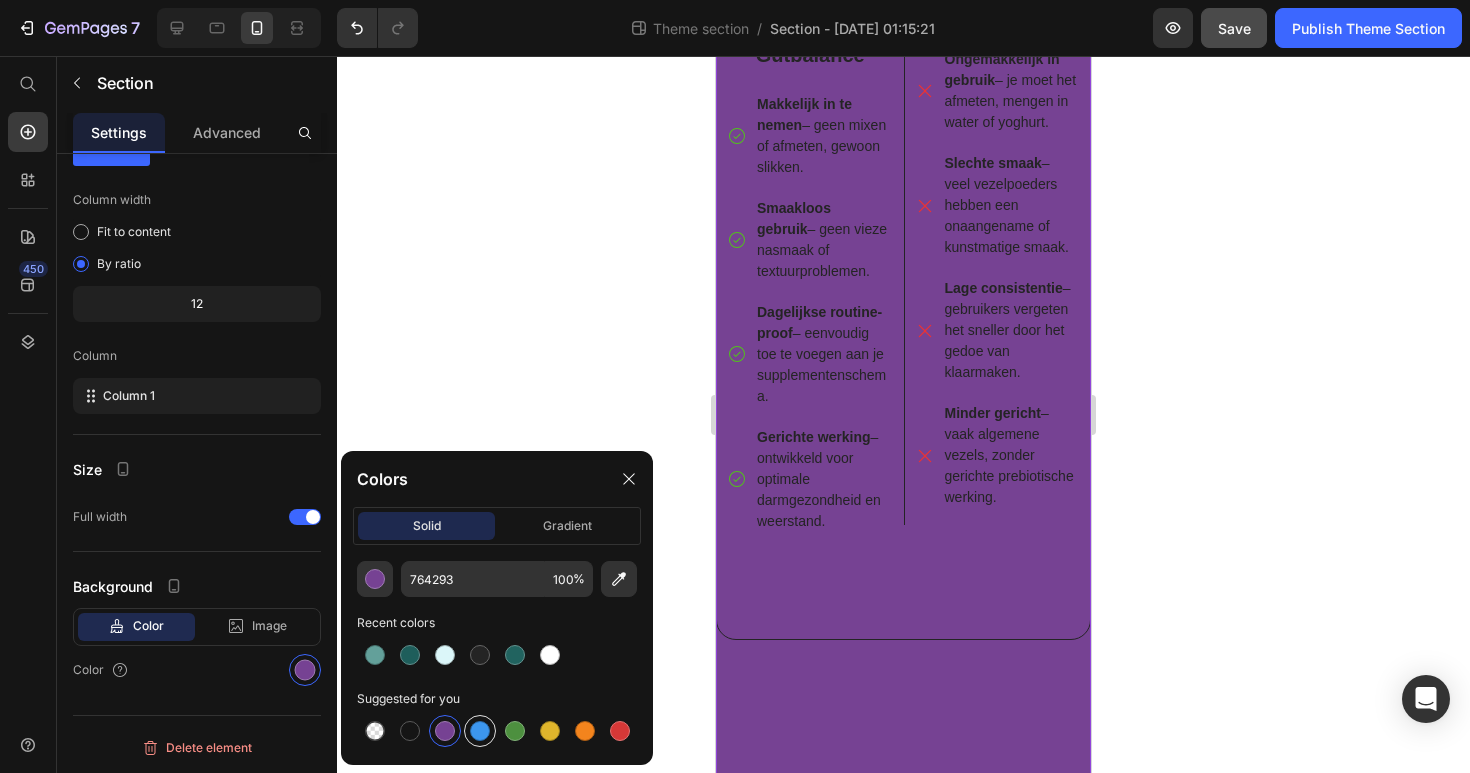 click at bounding box center [480, 731] 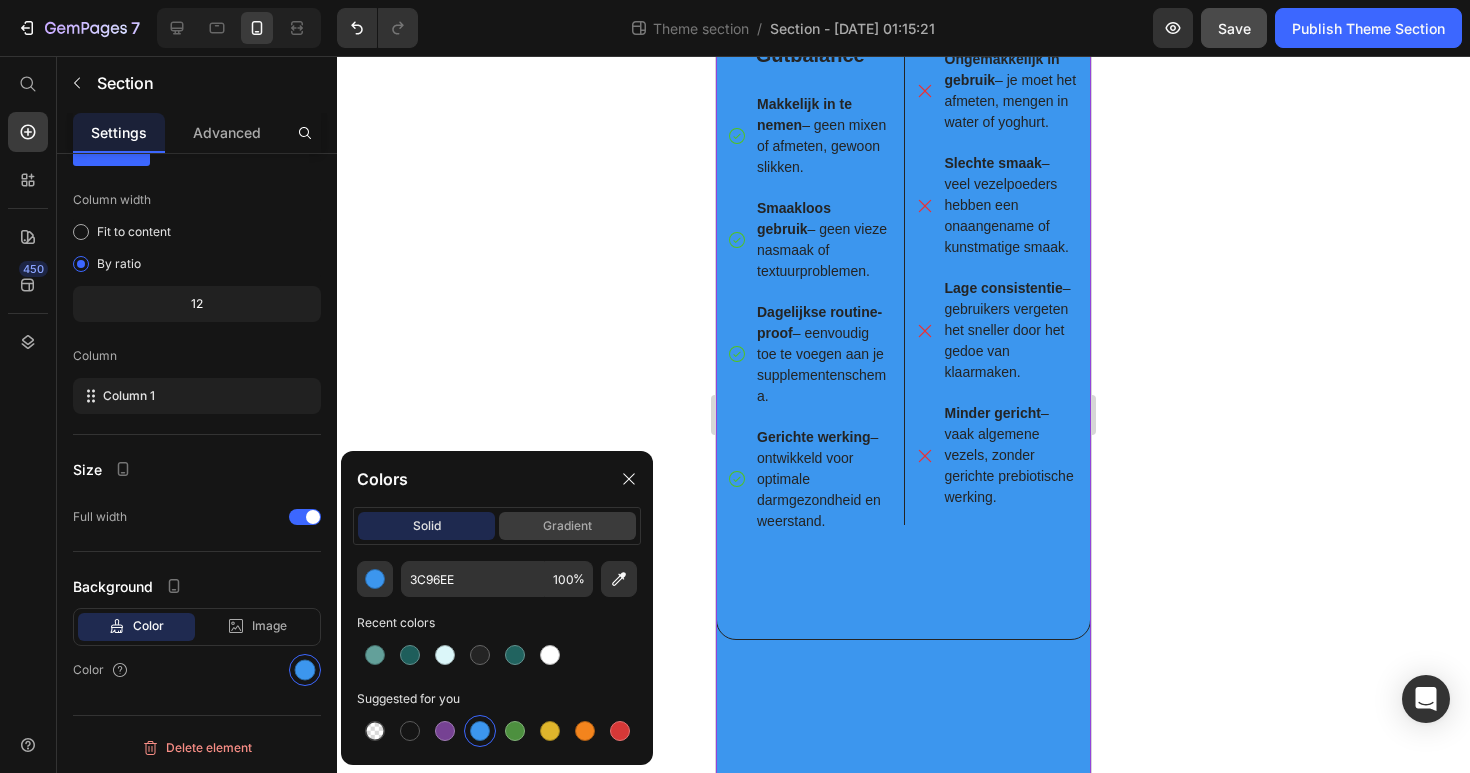 click on "gradient" 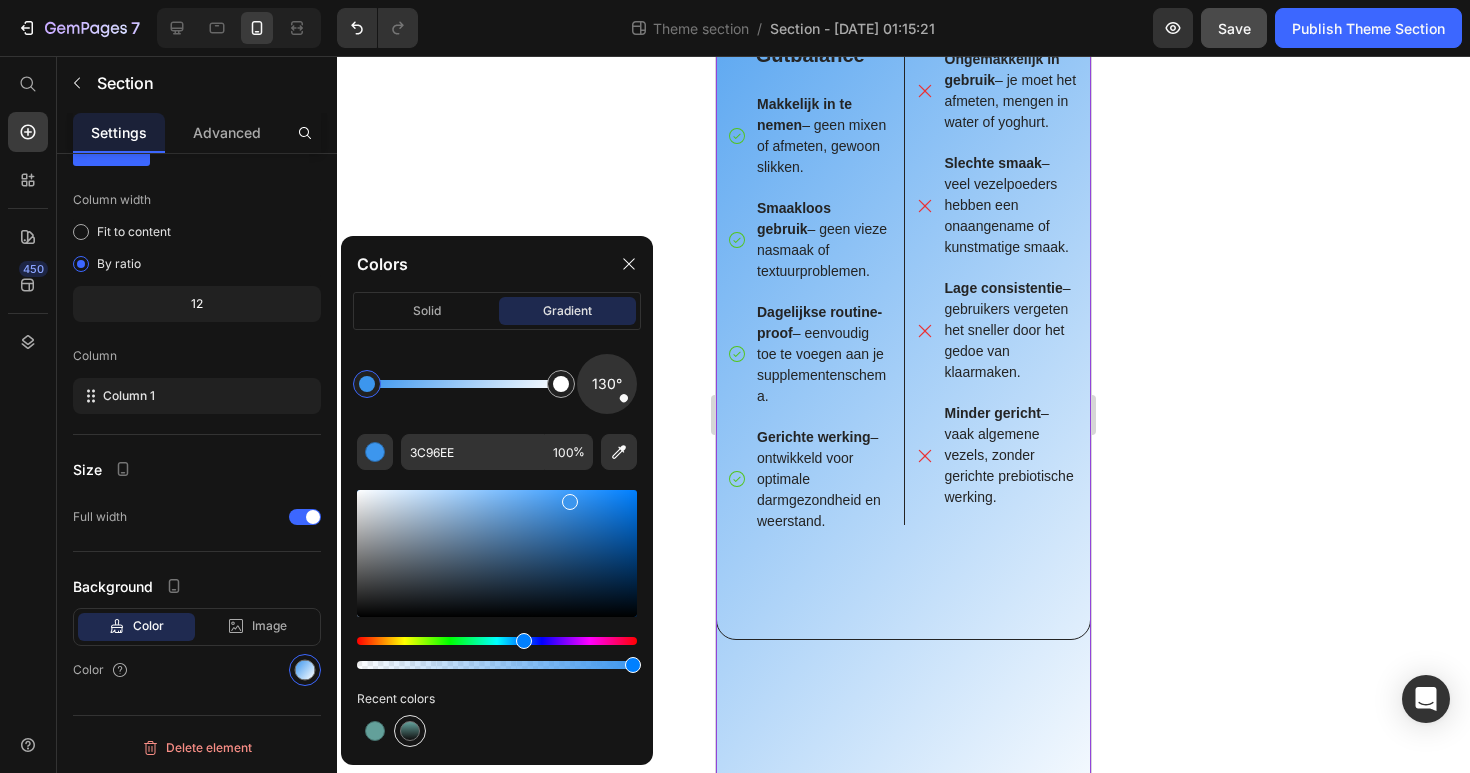 click at bounding box center (410, 731) 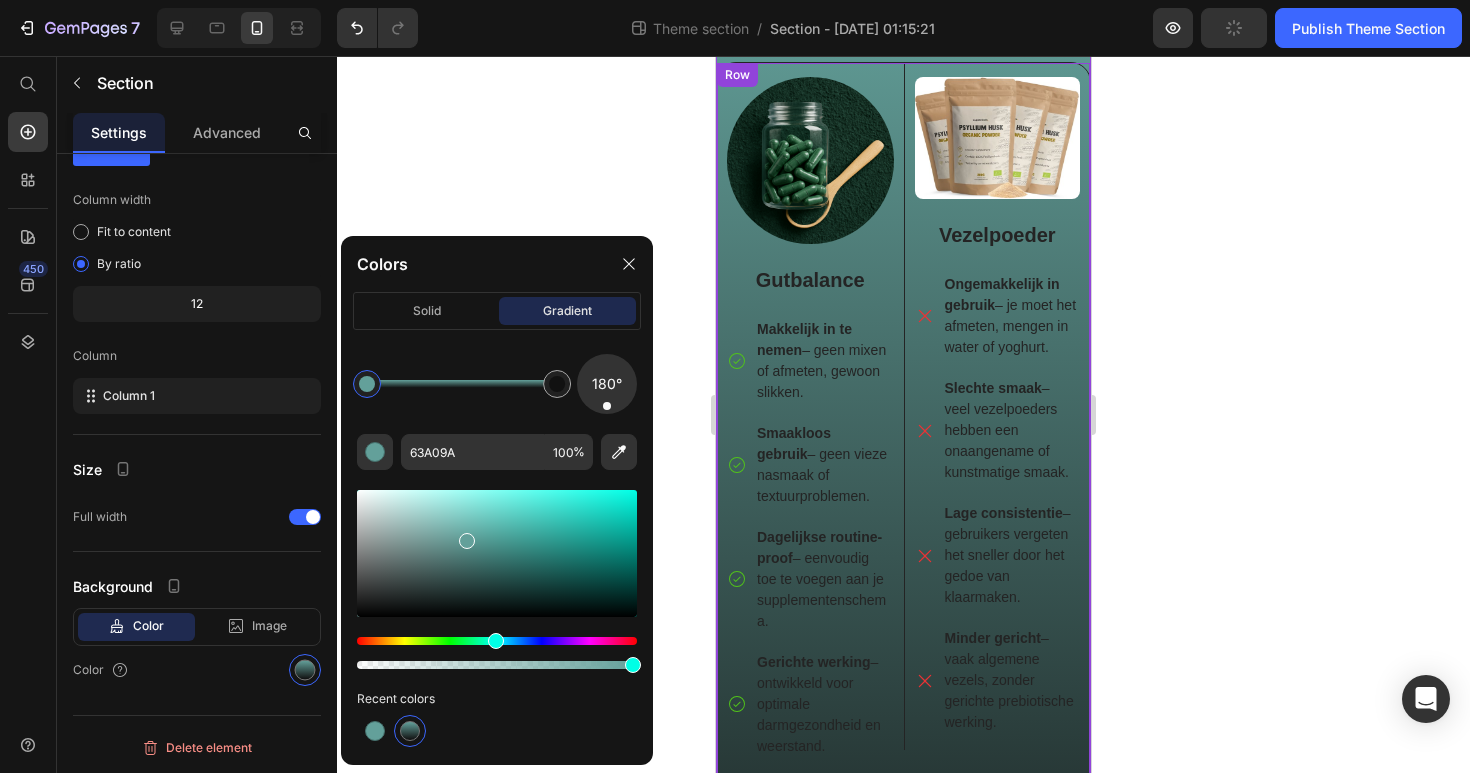 scroll, scrollTop: 119, scrollLeft: 0, axis: vertical 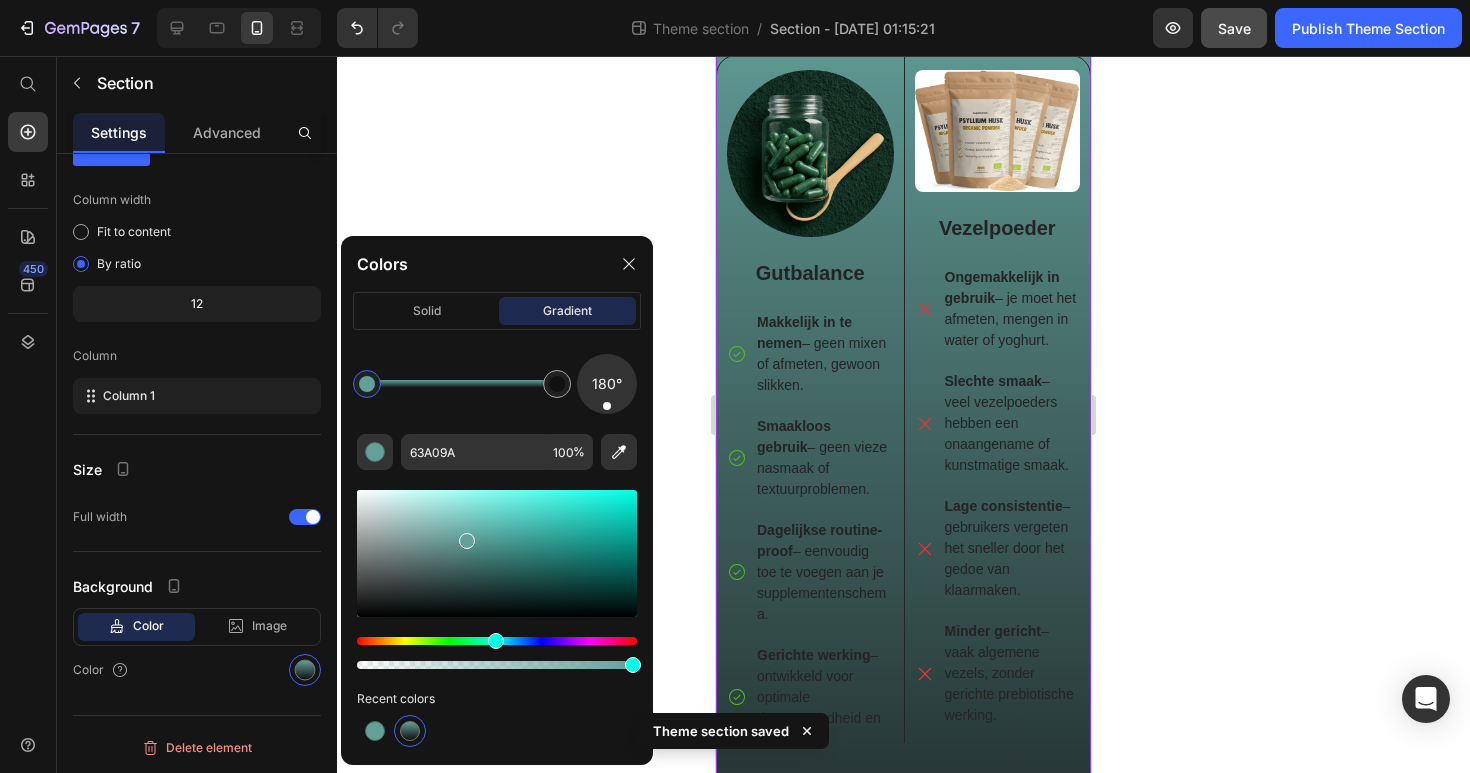 click 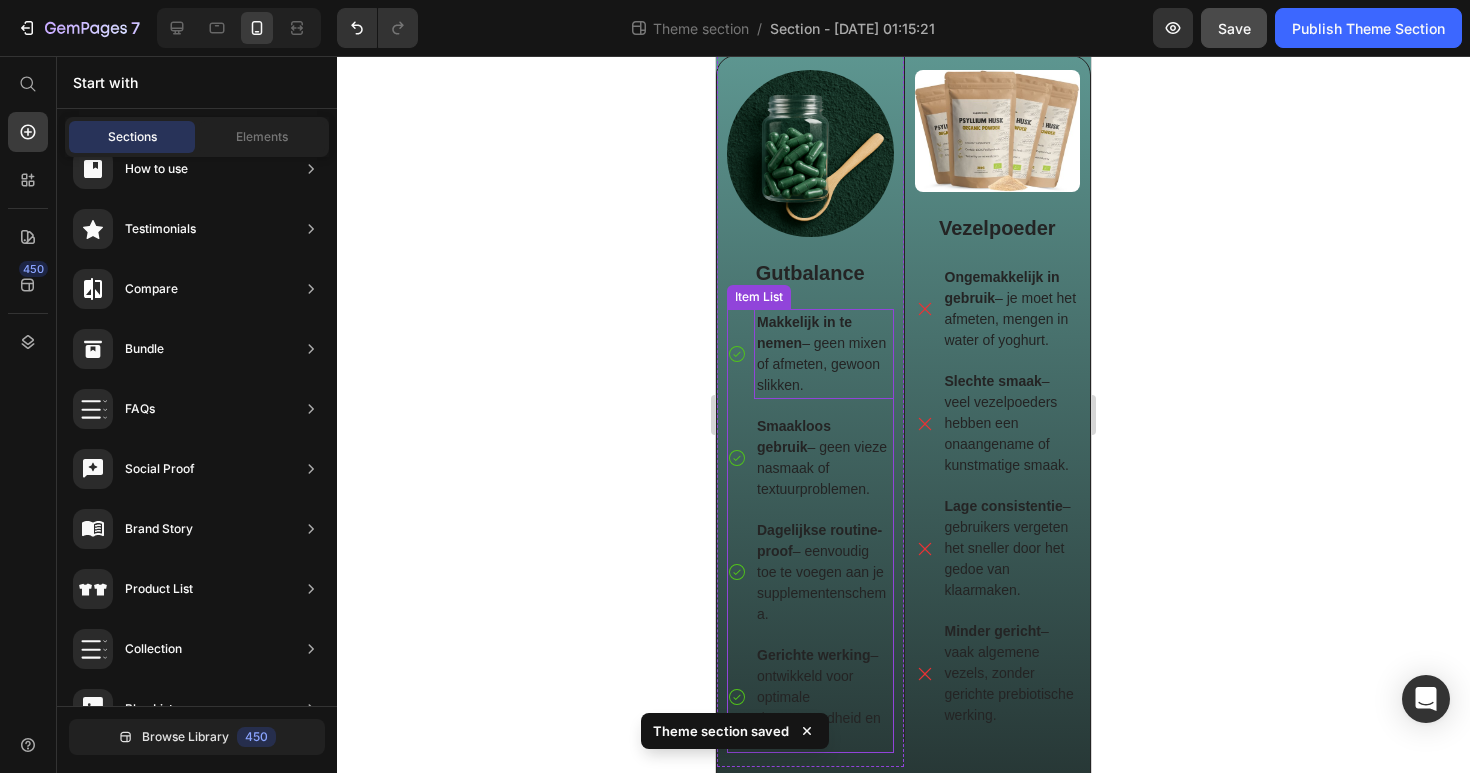 click on "Makkelijk in te nemen  – geen mixen of afmeten, gewoon slikken." at bounding box center [821, 353] 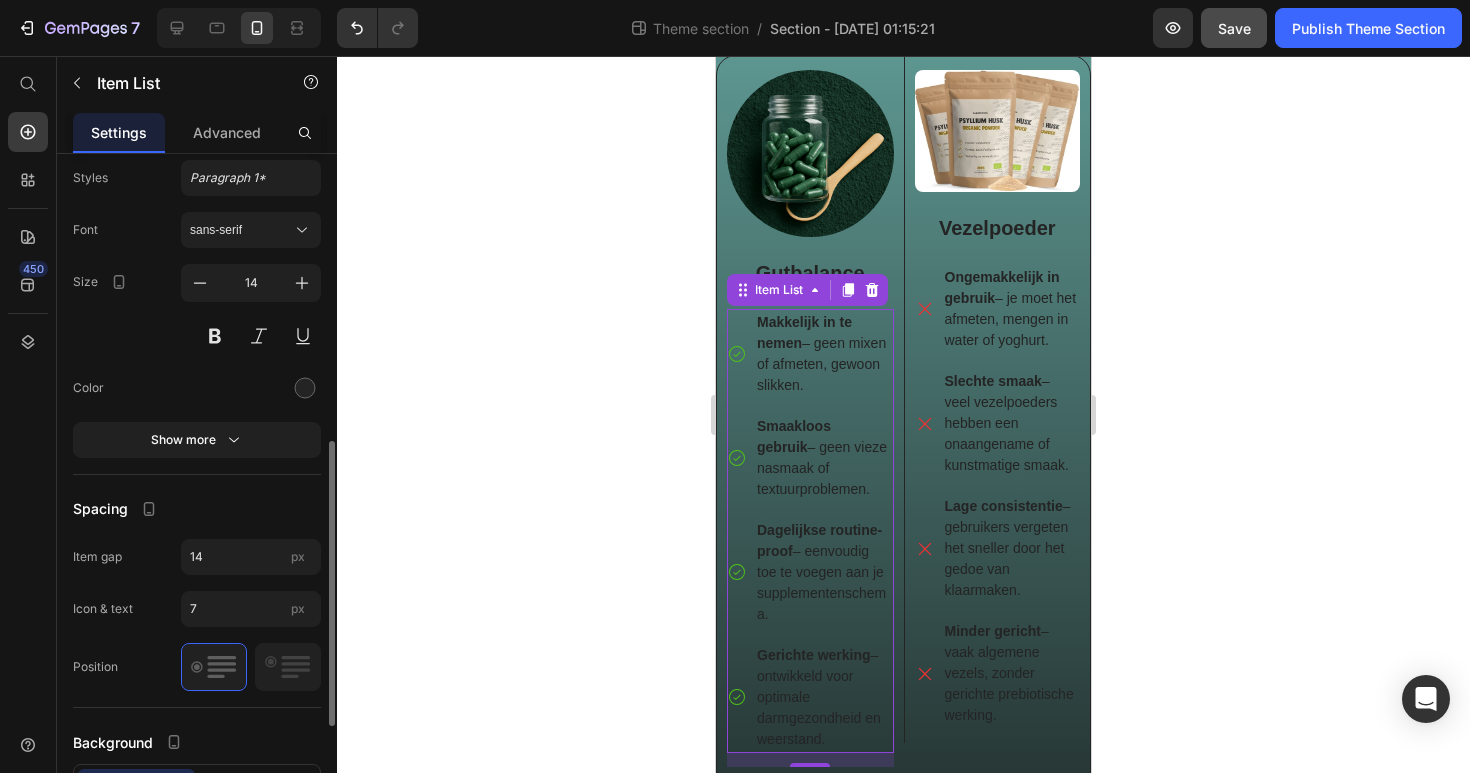 scroll, scrollTop: 659, scrollLeft: 0, axis: vertical 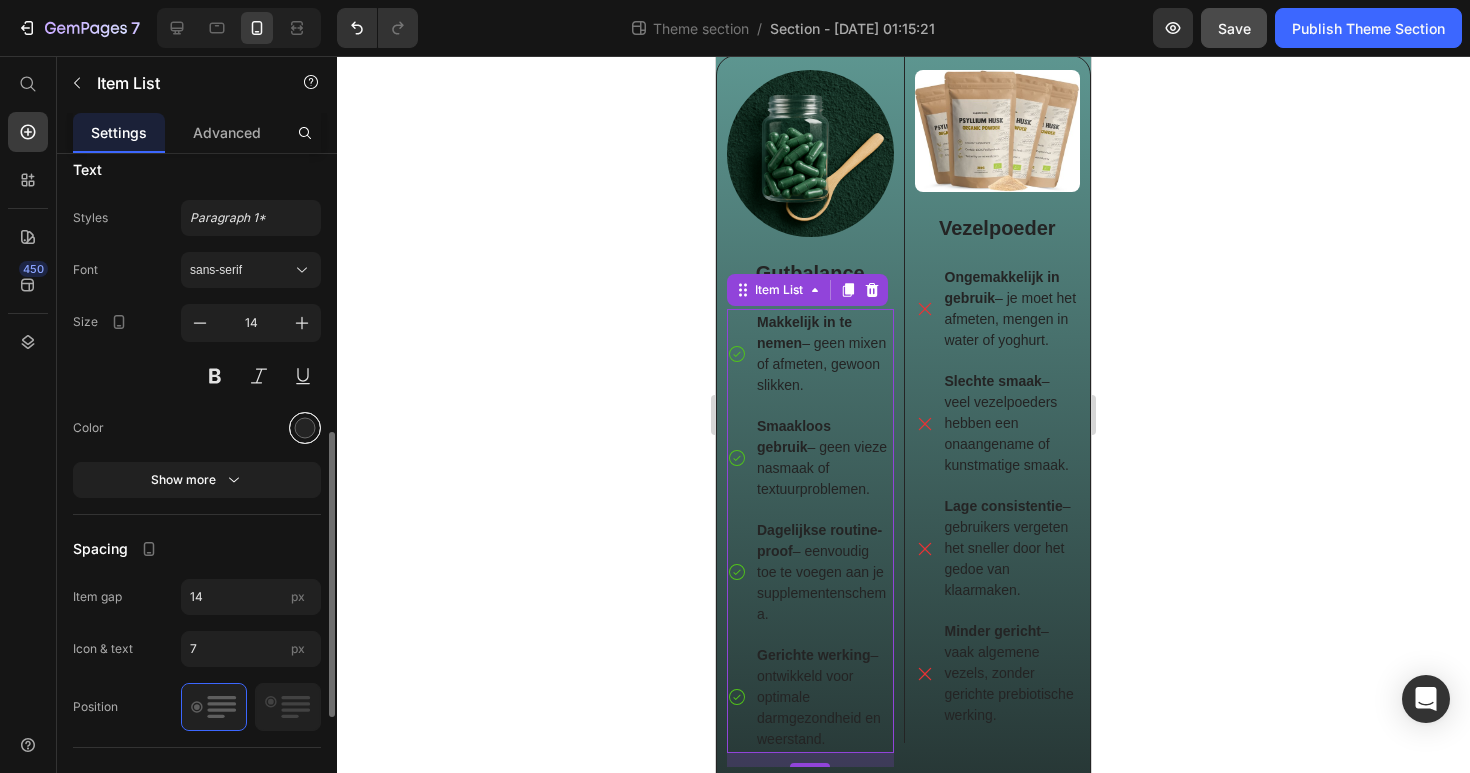 click at bounding box center [305, 428] 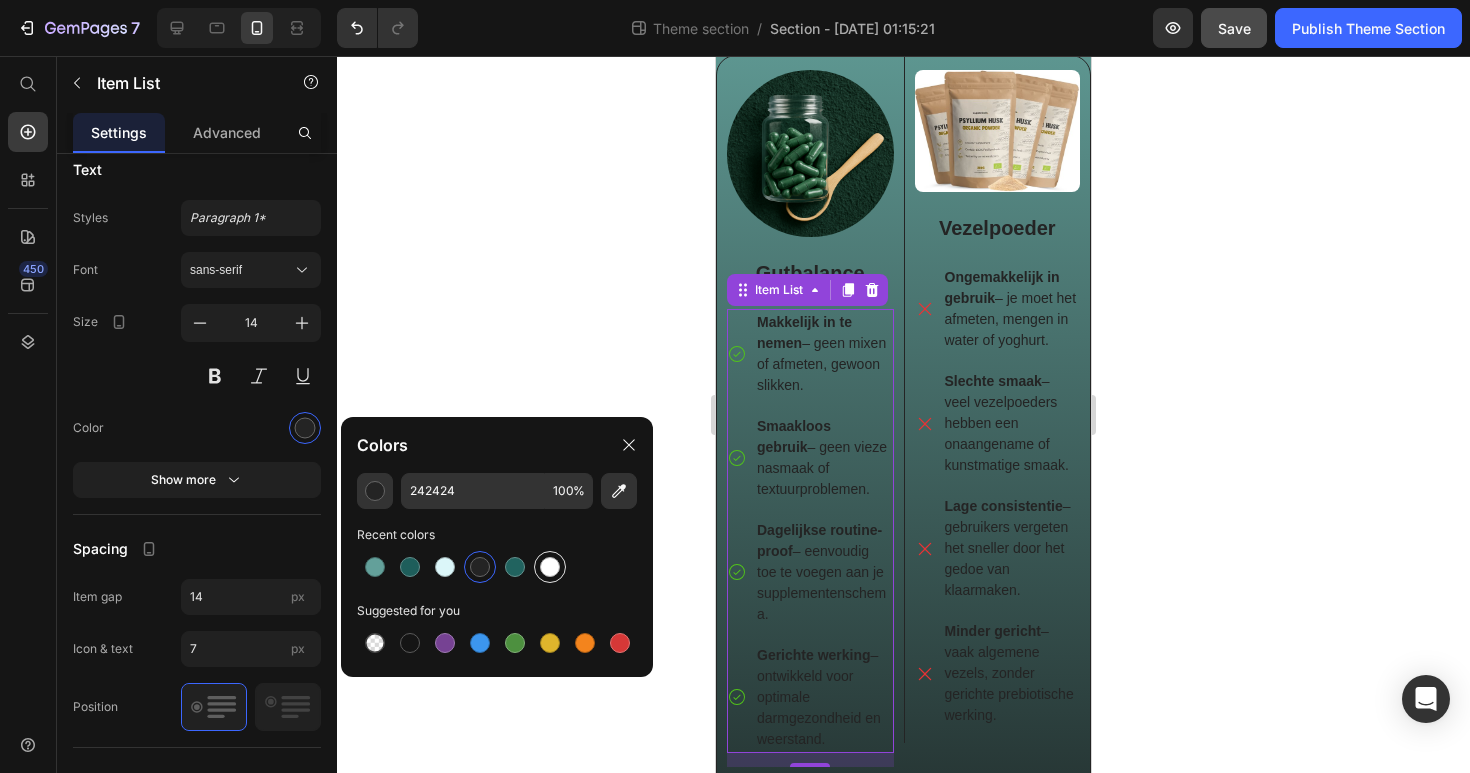 click at bounding box center (550, 567) 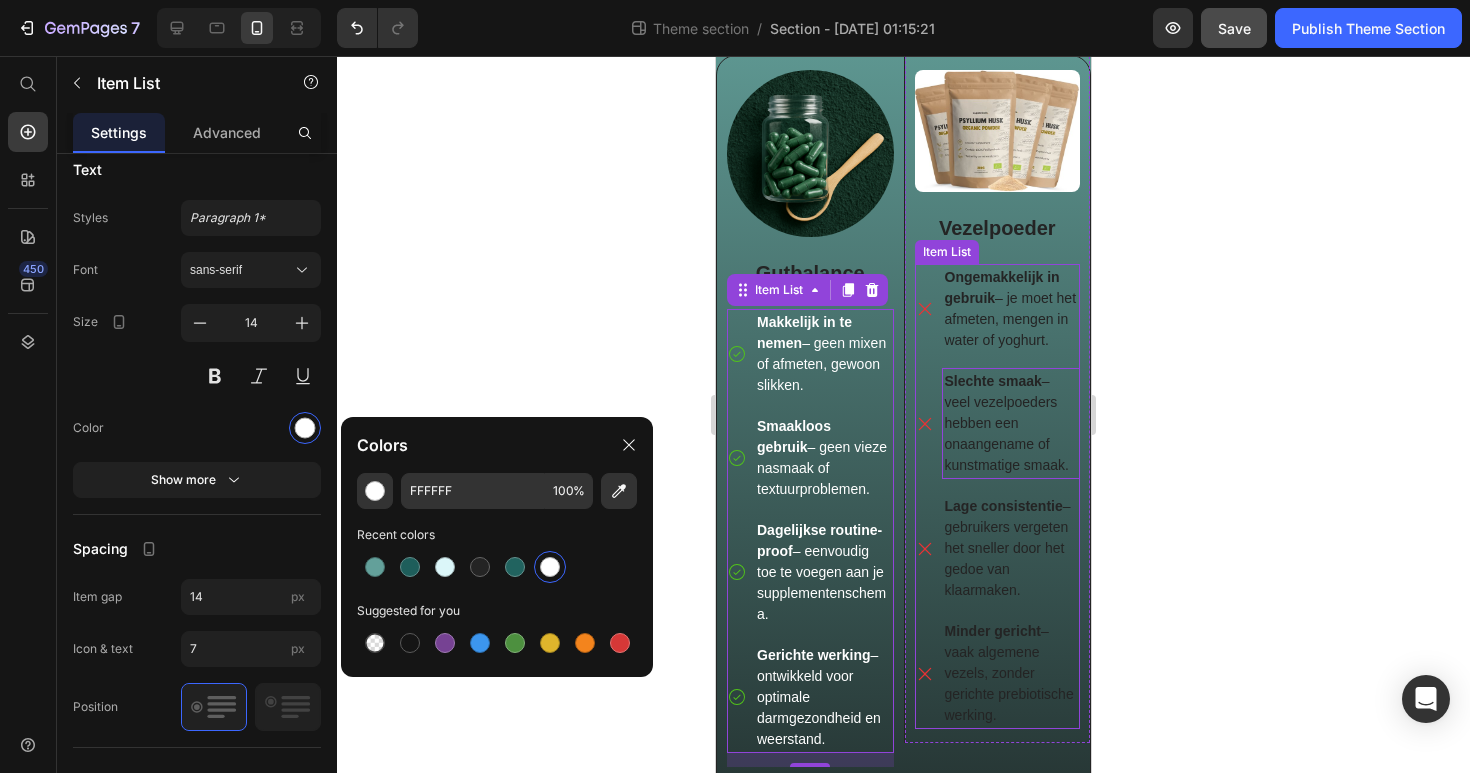 click on "Slechte smaak  – veel vezelpoeders hebben een onaangename of kunstmatige smaak." at bounding box center (1007, 423) 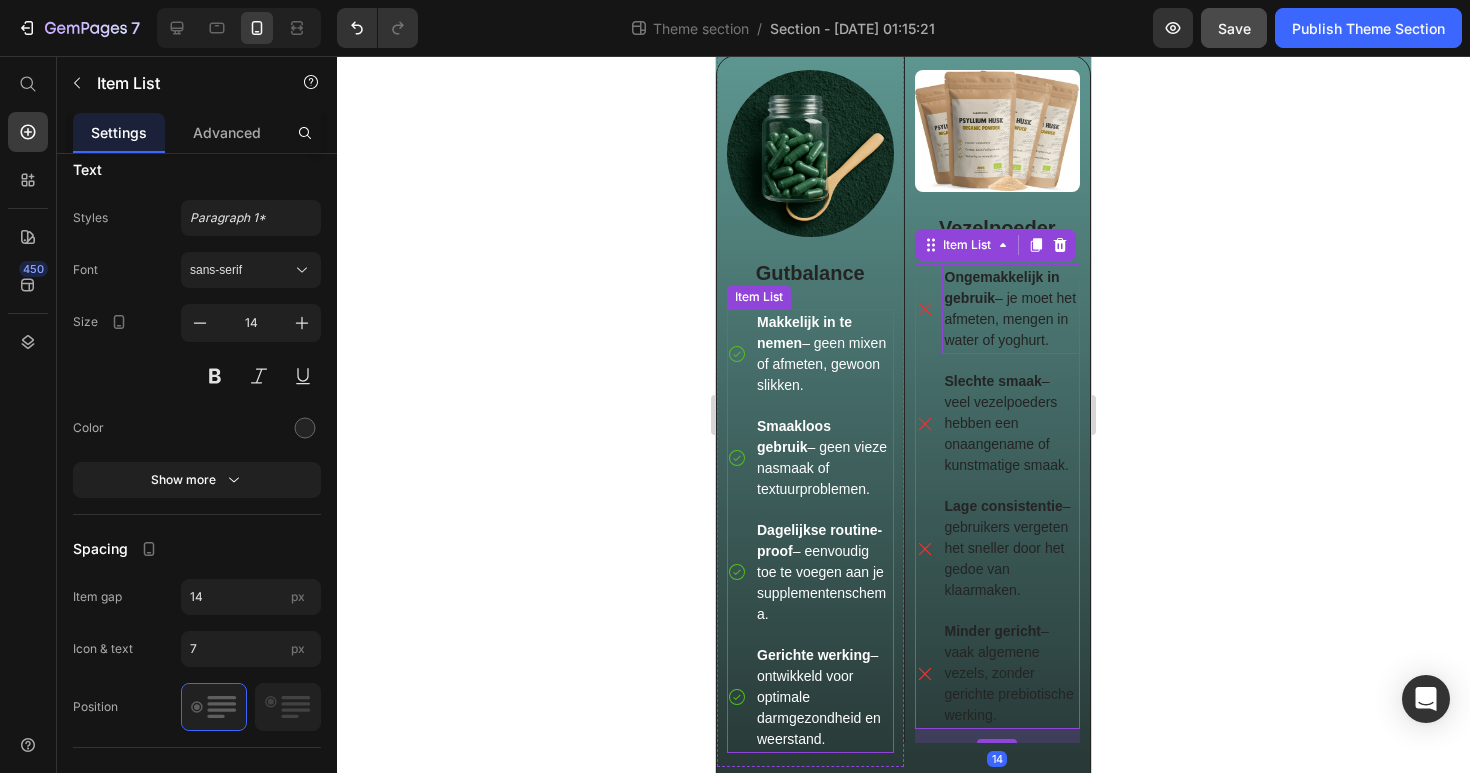 click on "Ongemakkelijk in gebruik  – je moet het afmeten, mengen in water of yoghurt." at bounding box center (1011, 308) 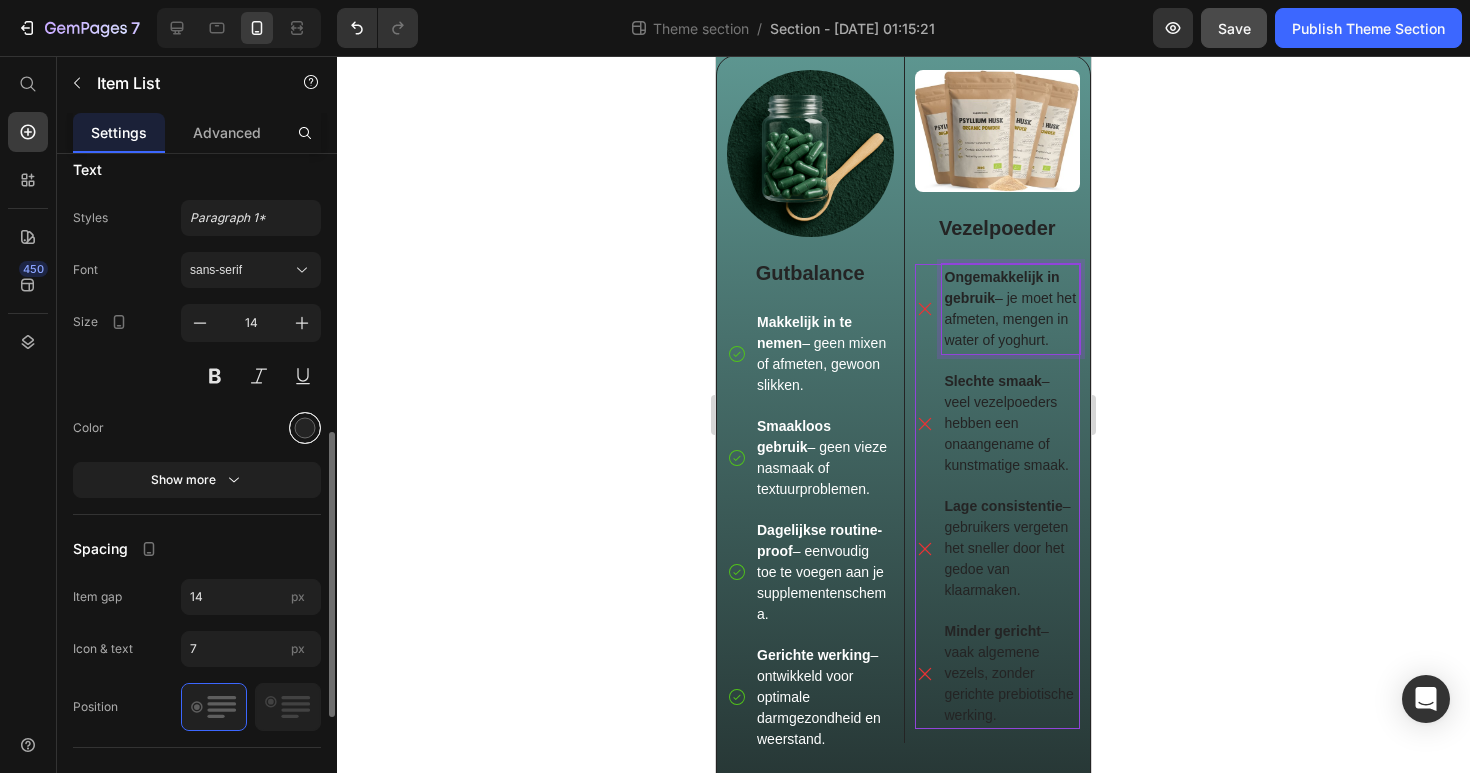 click at bounding box center (305, 427) 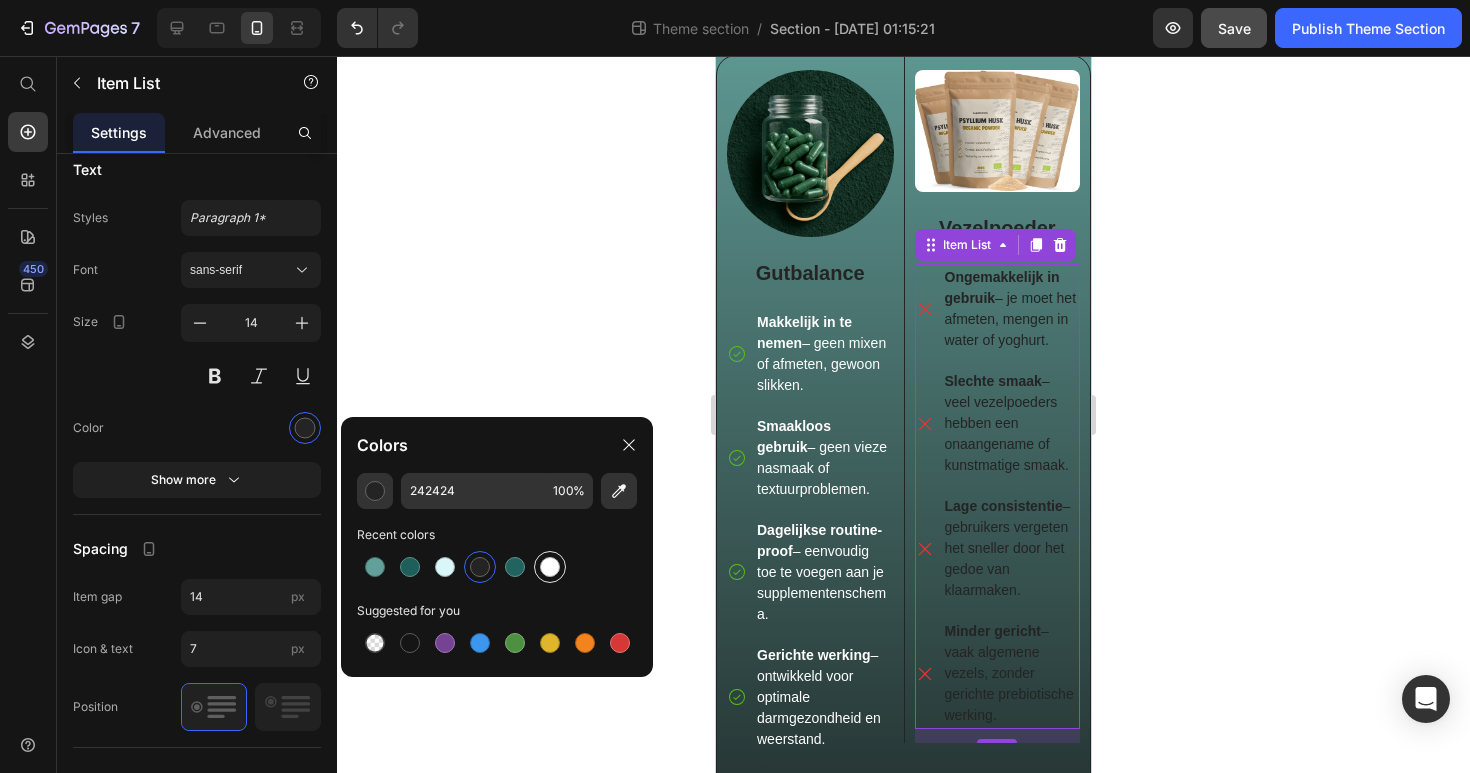 click at bounding box center (550, 567) 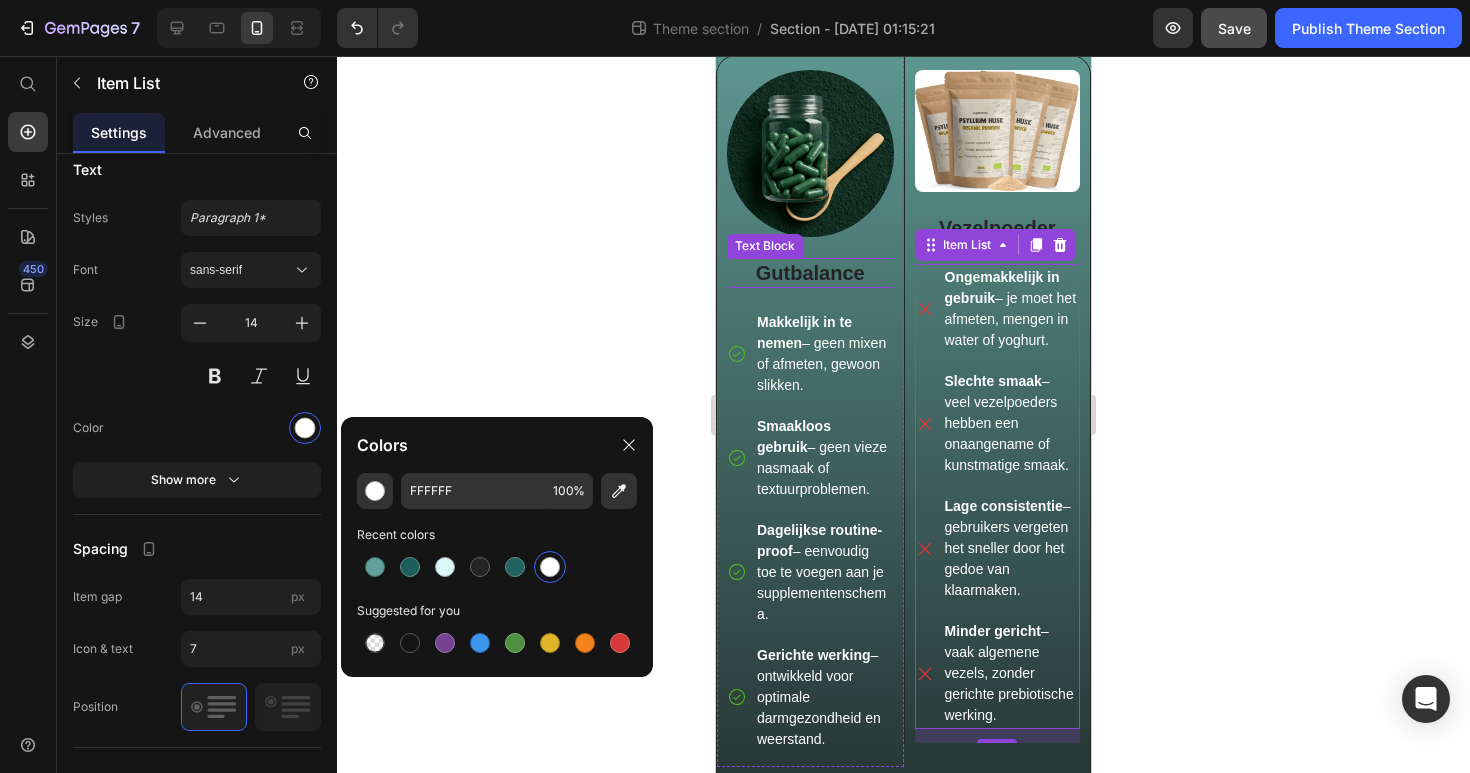 click on "Gutbalance" at bounding box center (810, 273) 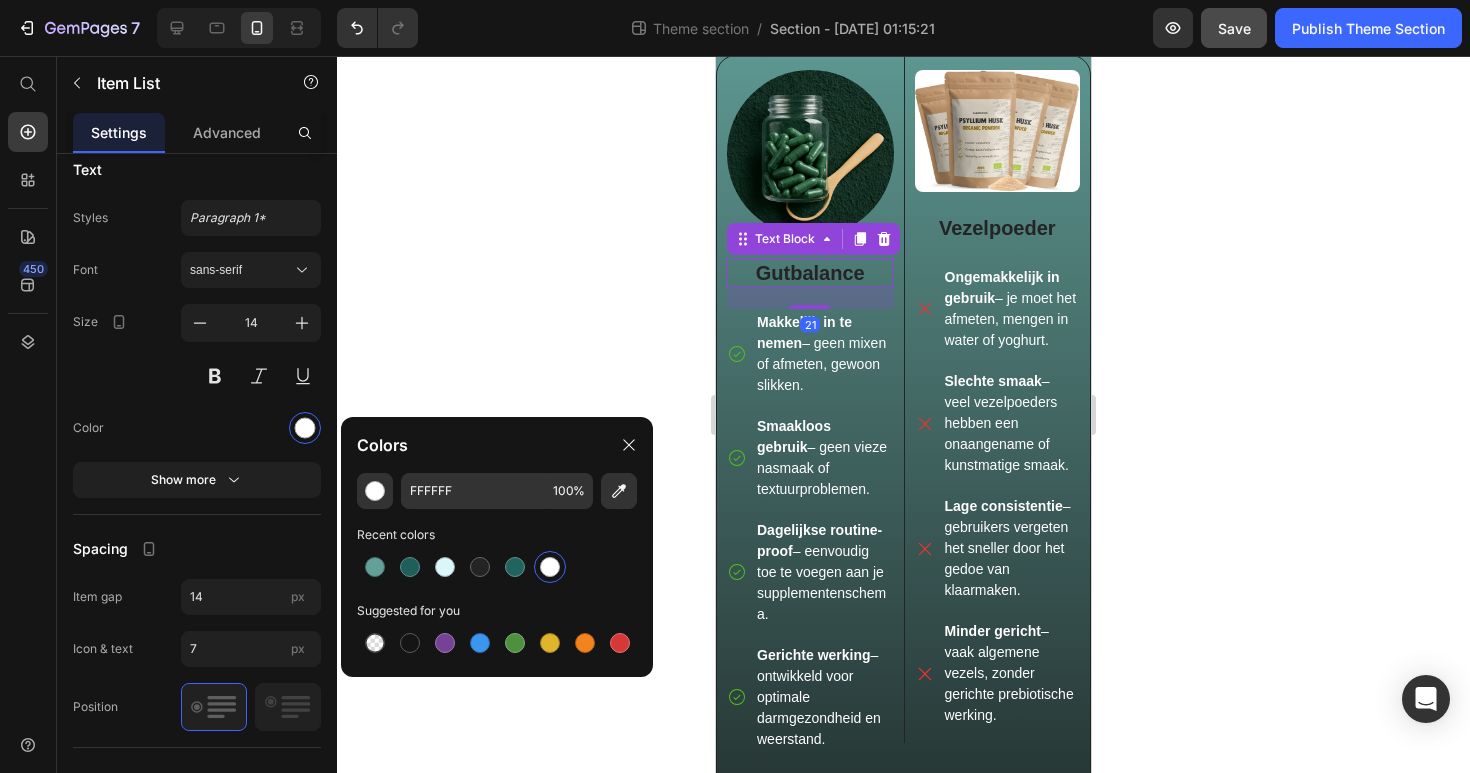 scroll, scrollTop: 0, scrollLeft: 0, axis: both 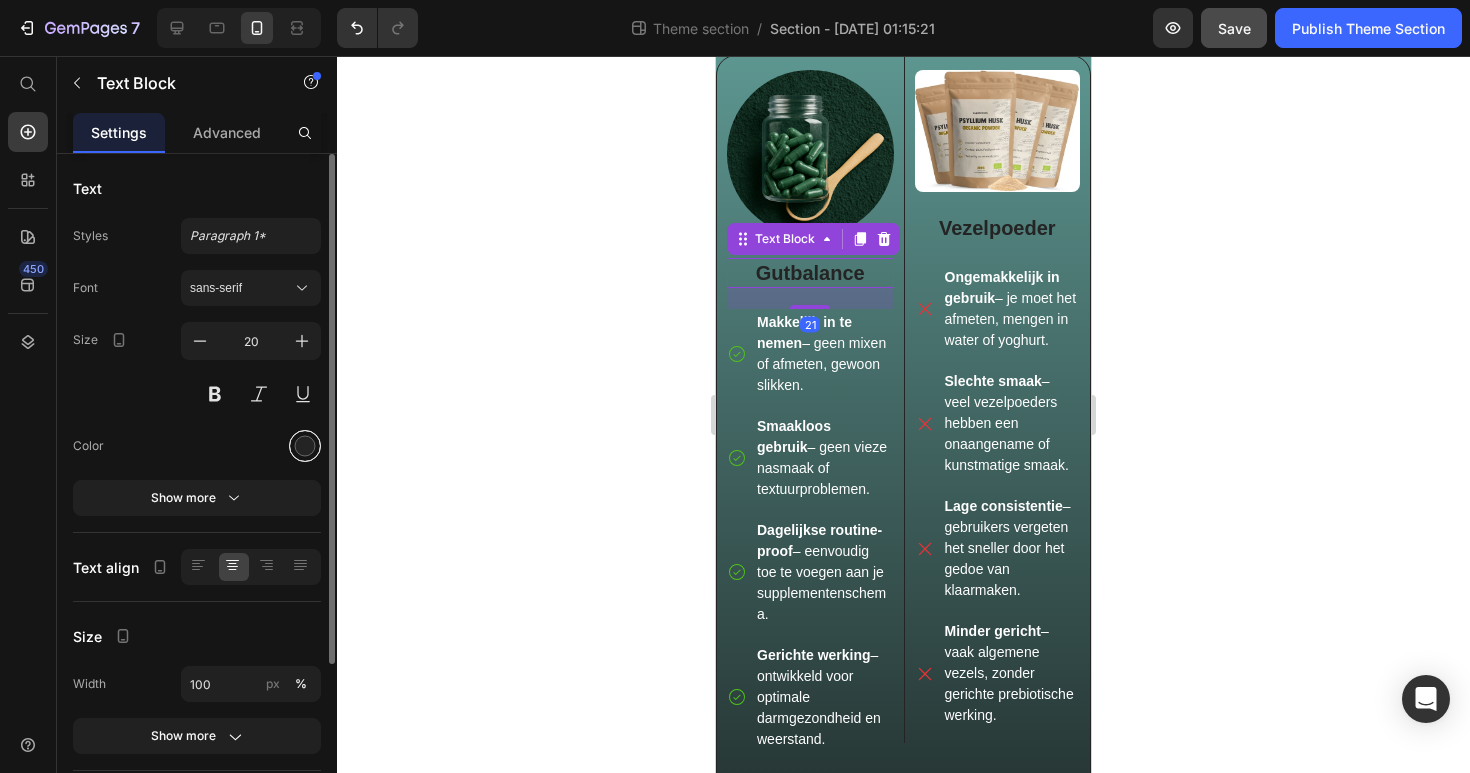 click at bounding box center [305, 446] 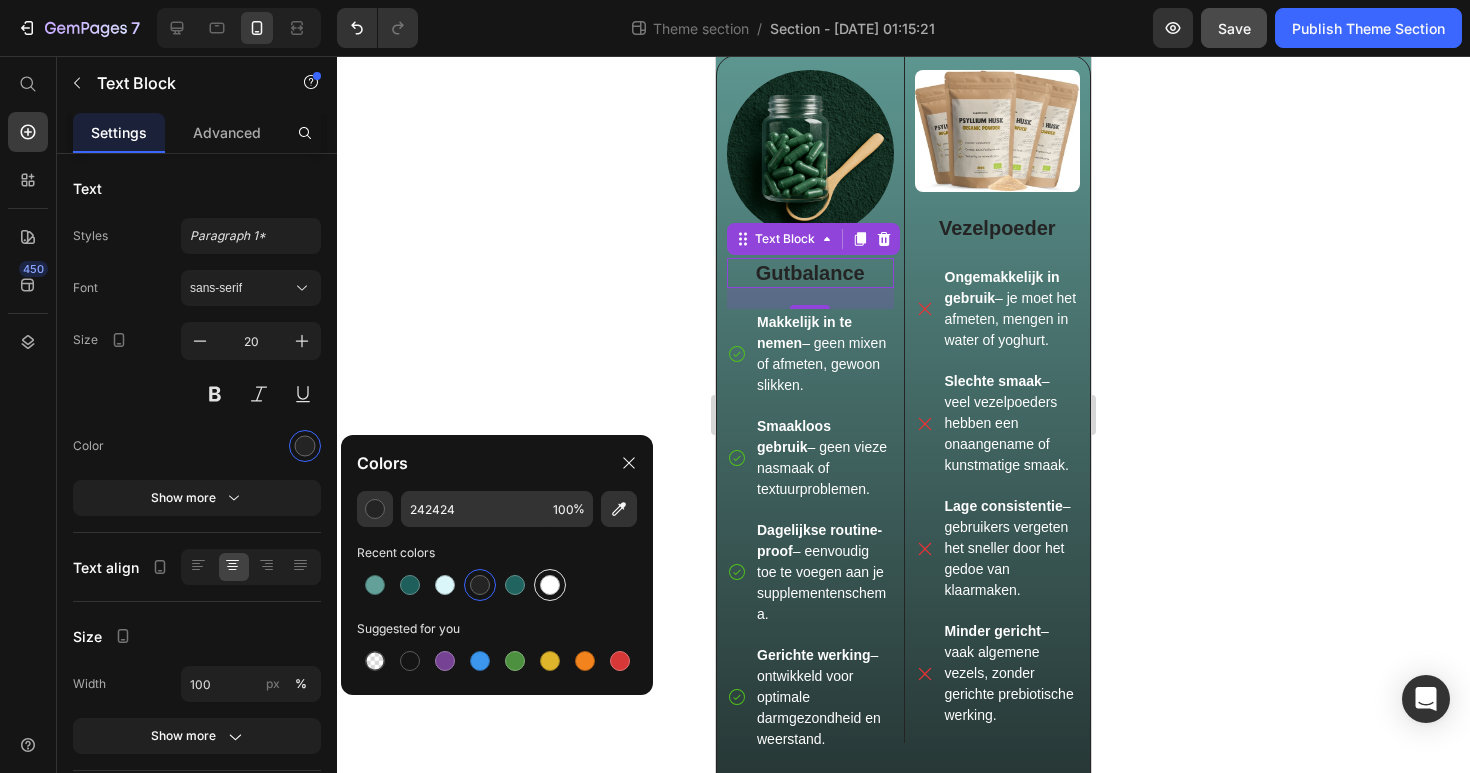 click at bounding box center (550, 585) 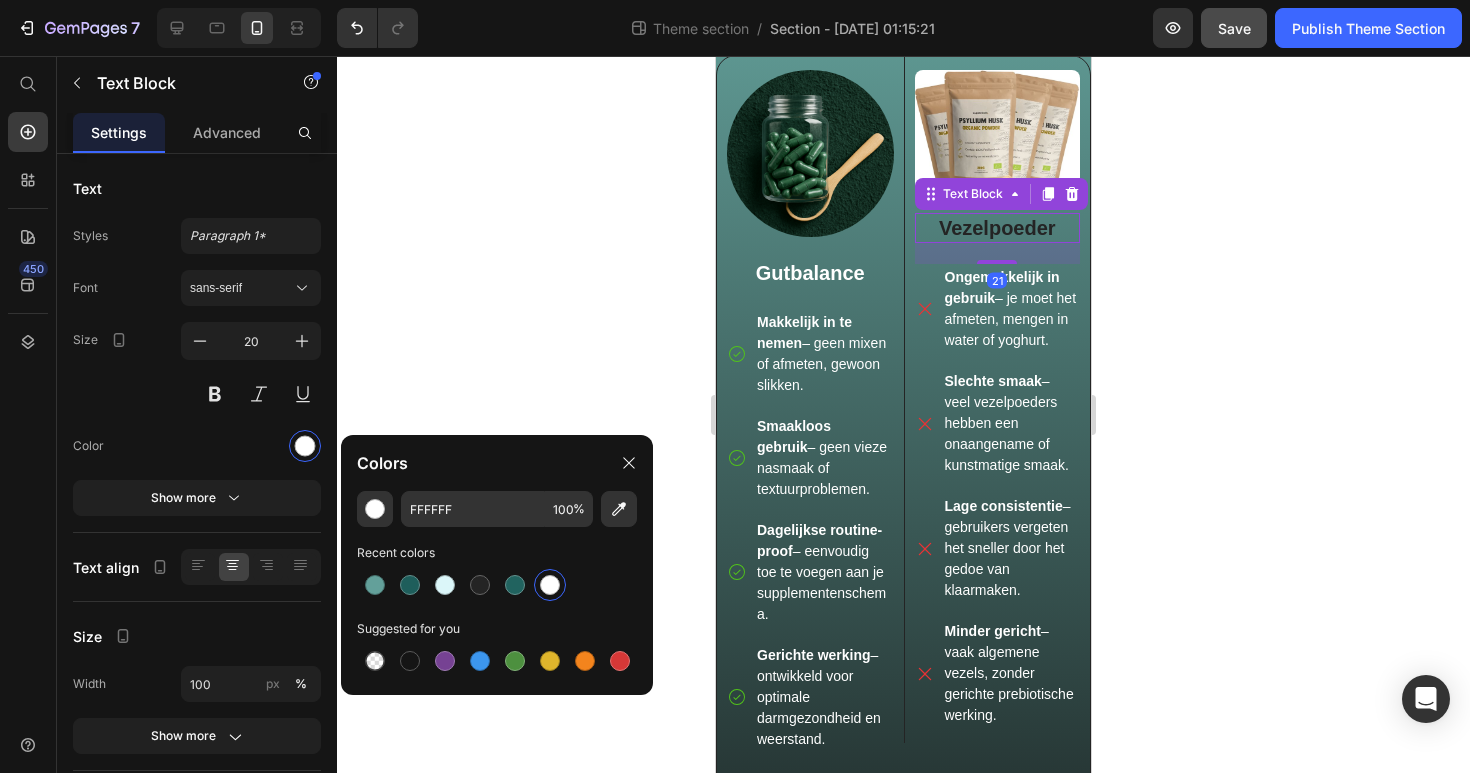 click on "Vezelpoeder" at bounding box center [998, 228] 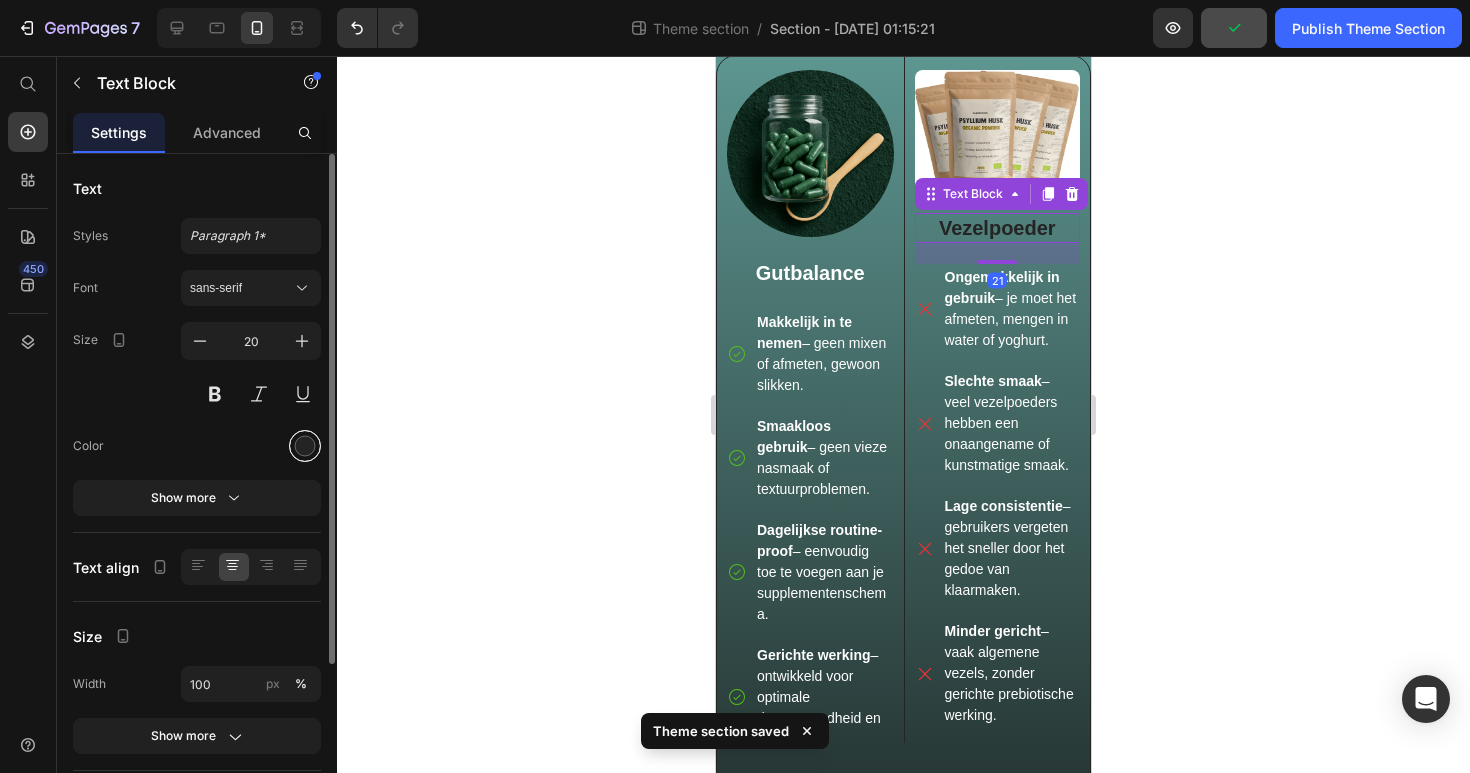 click at bounding box center [305, 446] 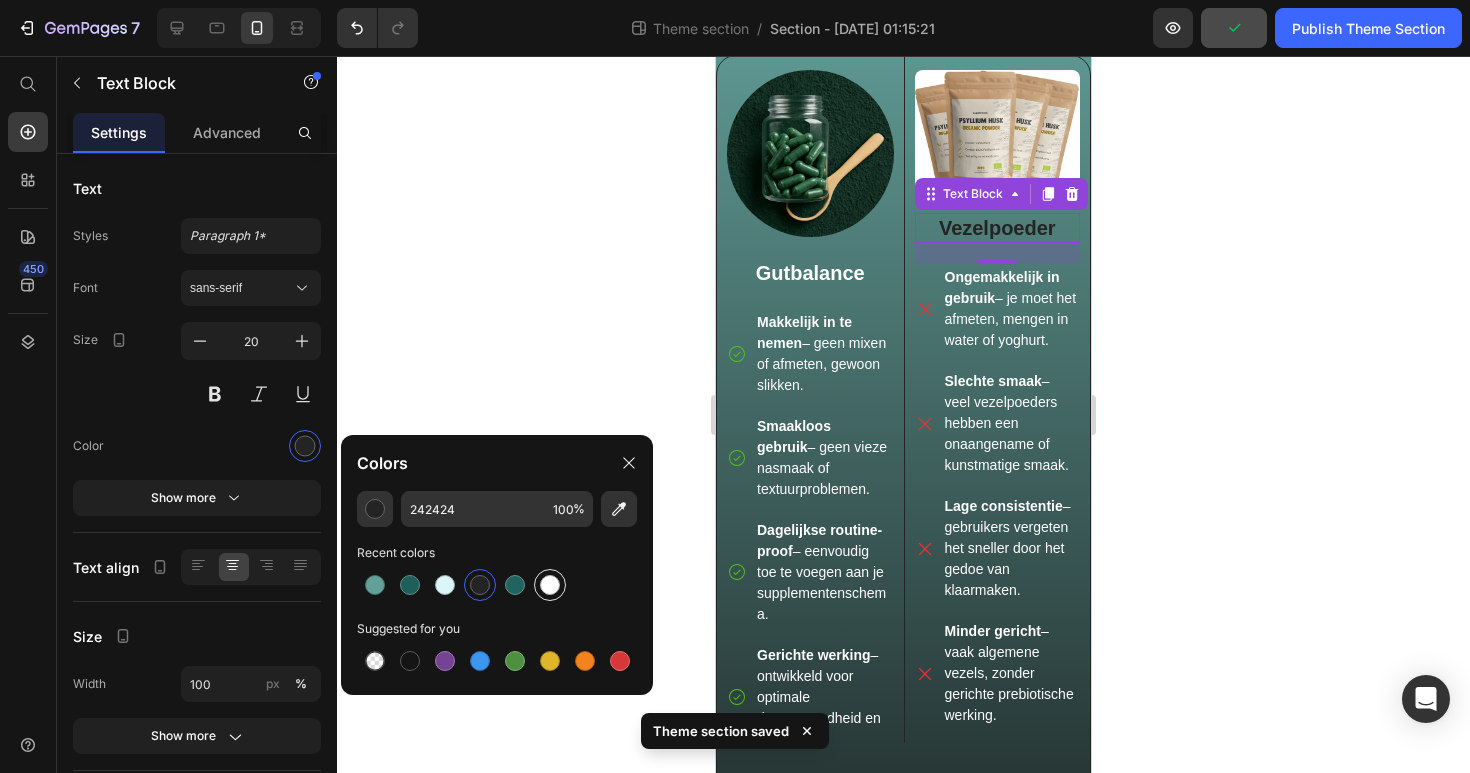 click at bounding box center [550, 585] 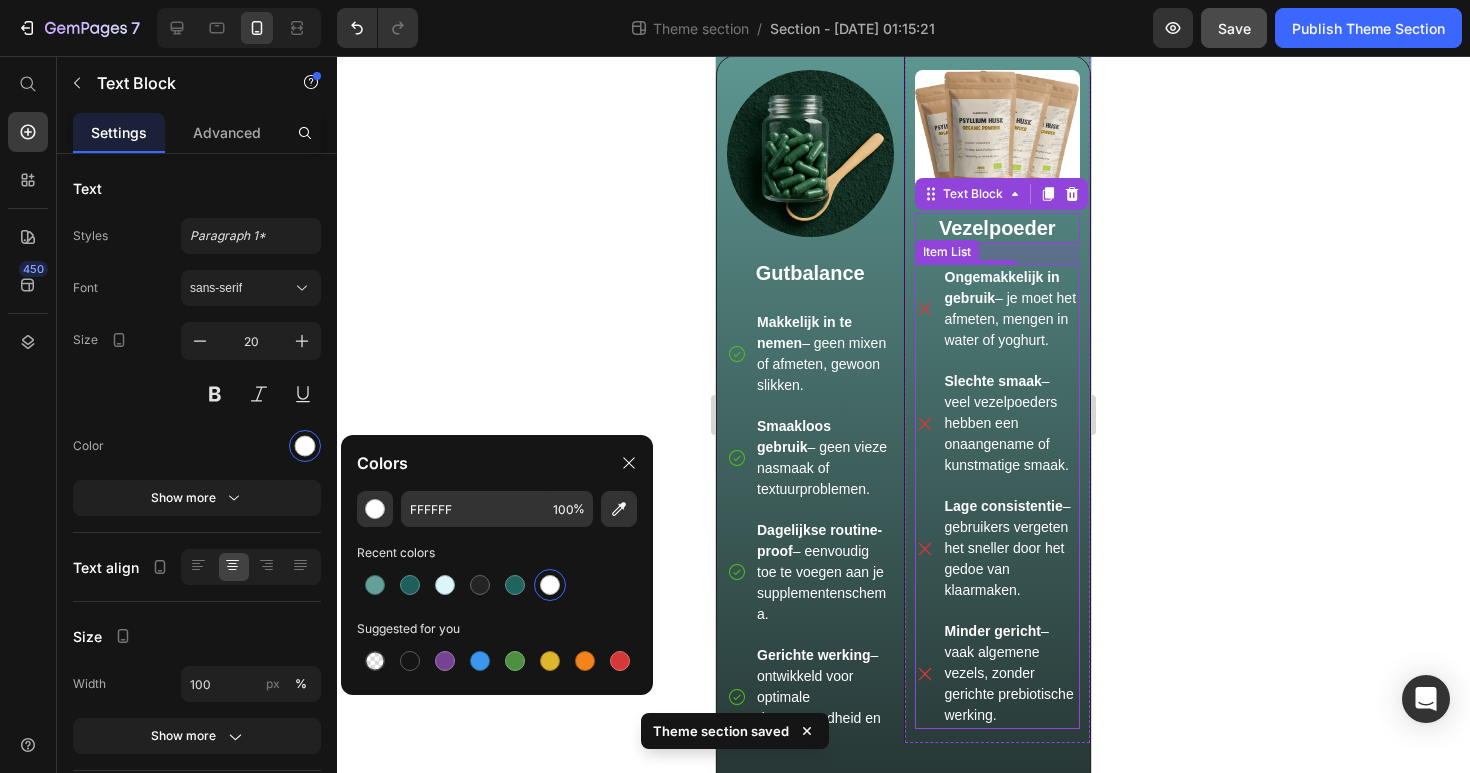 click 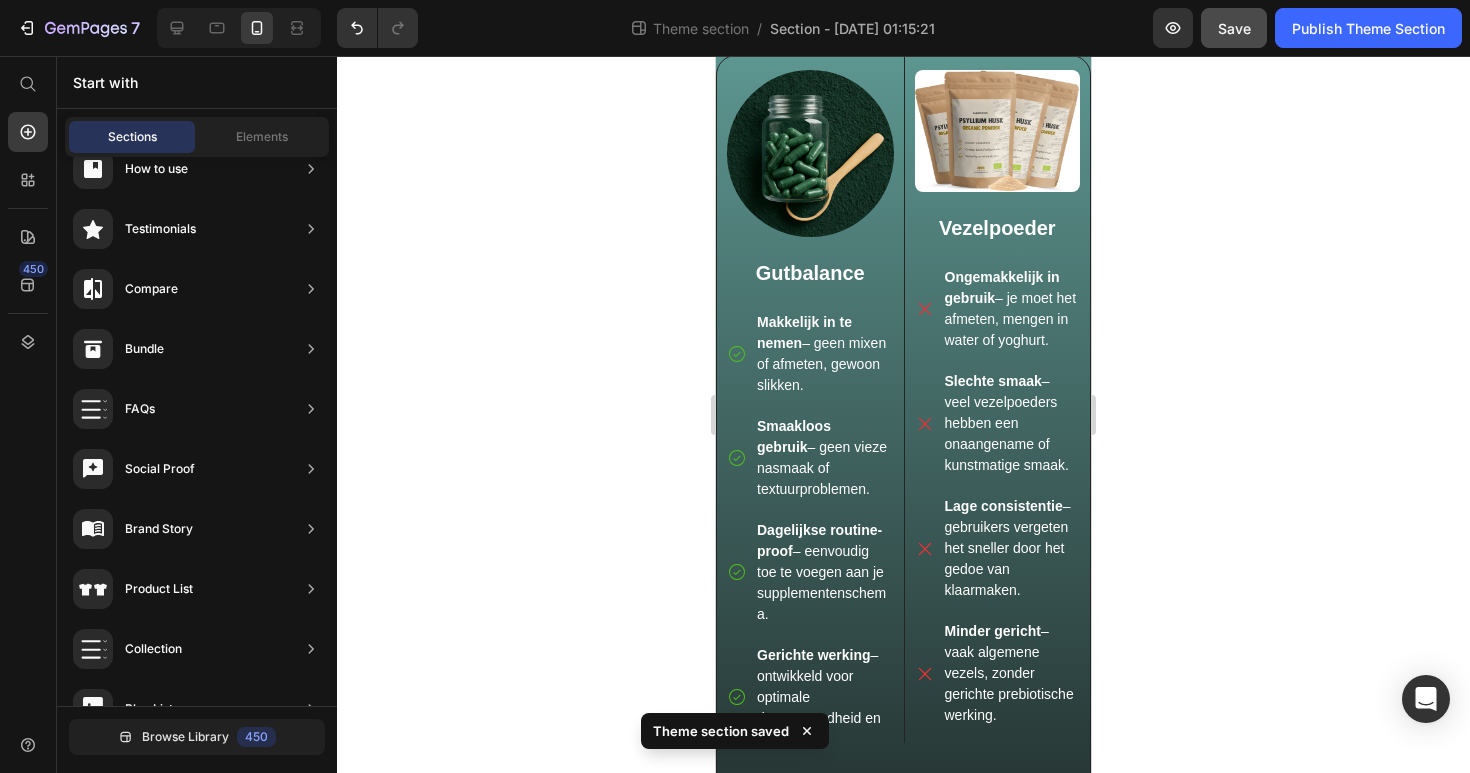 click 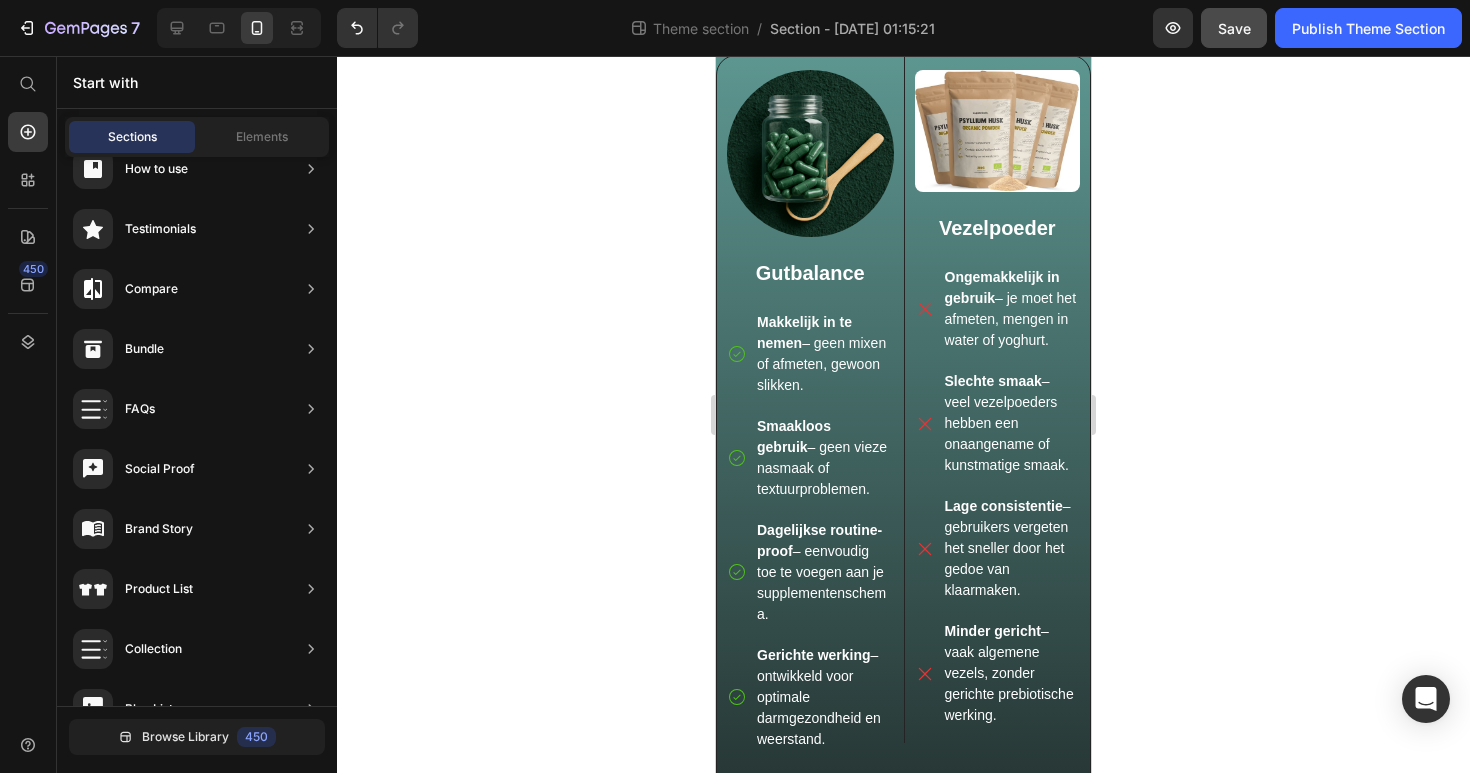 drag, startPoint x: 559, startPoint y: 585, endPoint x: 578, endPoint y: 586, distance: 19.026299 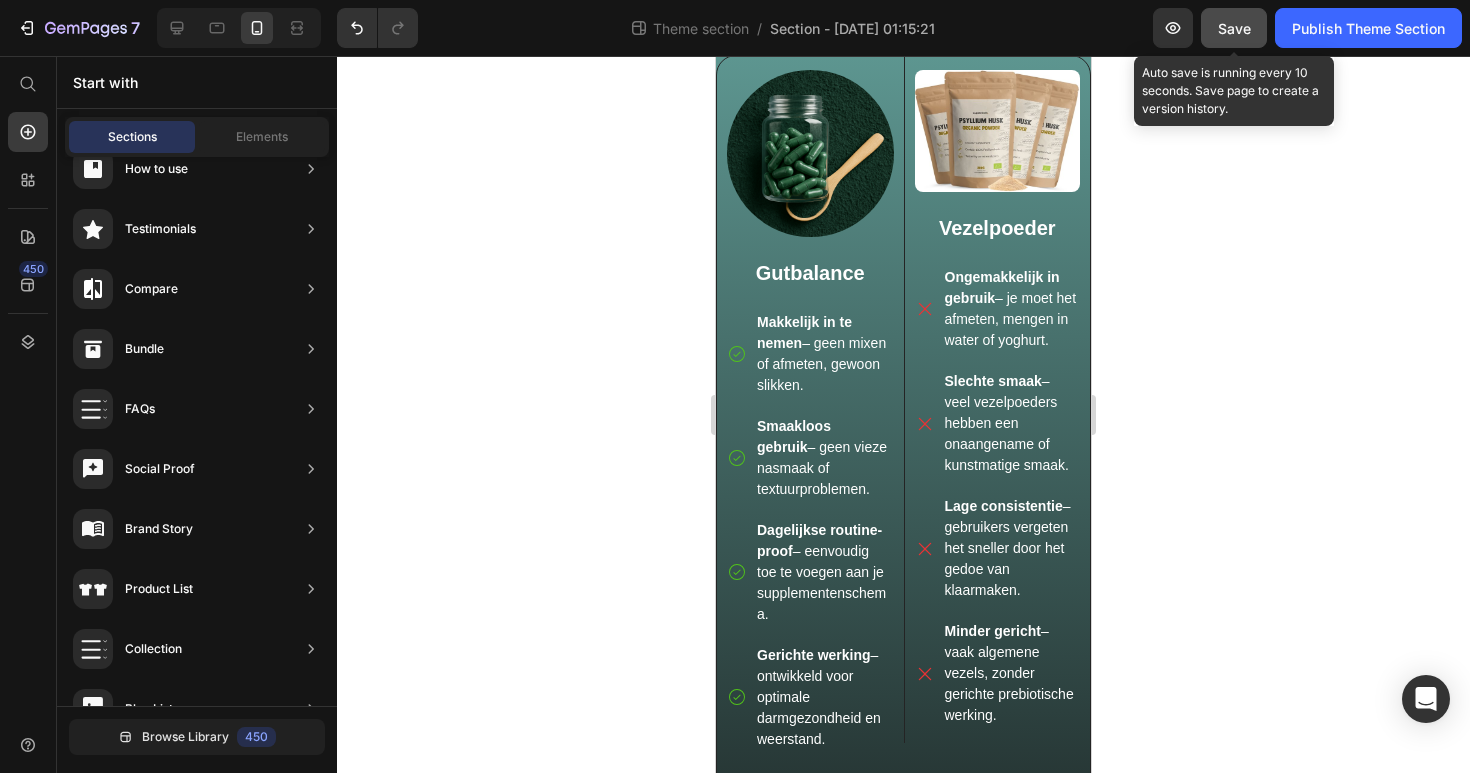click on "Save" at bounding box center (1234, 28) 